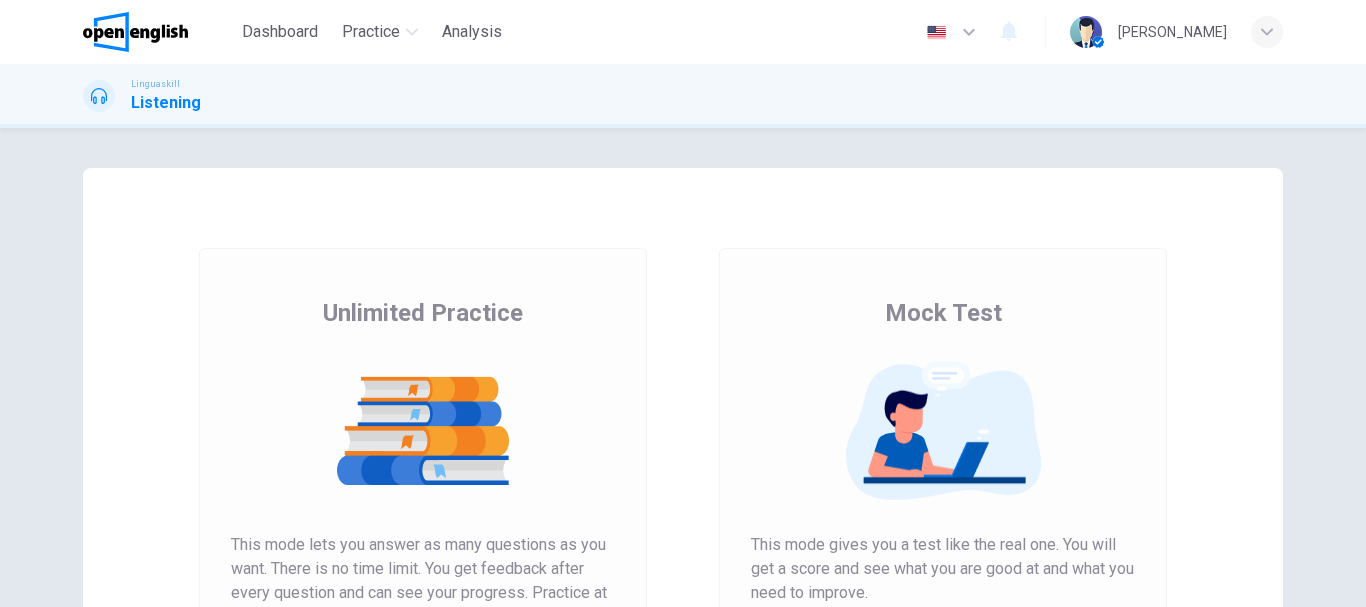 scroll, scrollTop: 0, scrollLeft: 0, axis: both 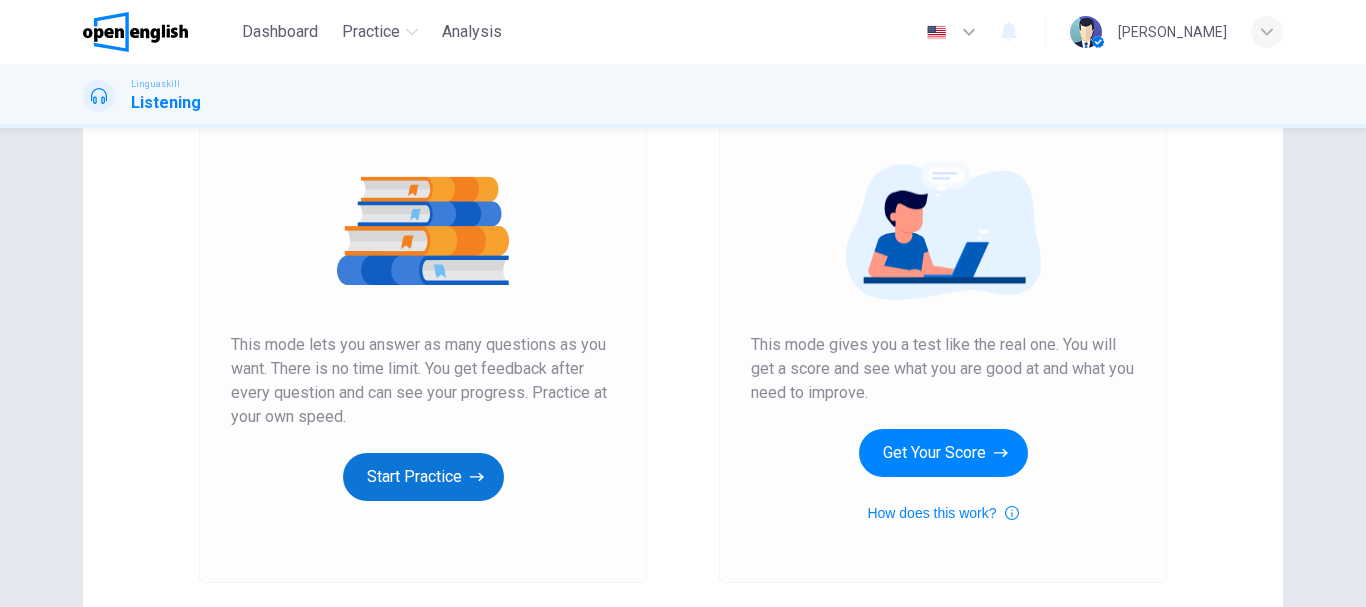 click on "Start Practice" at bounding box center (423, 477) 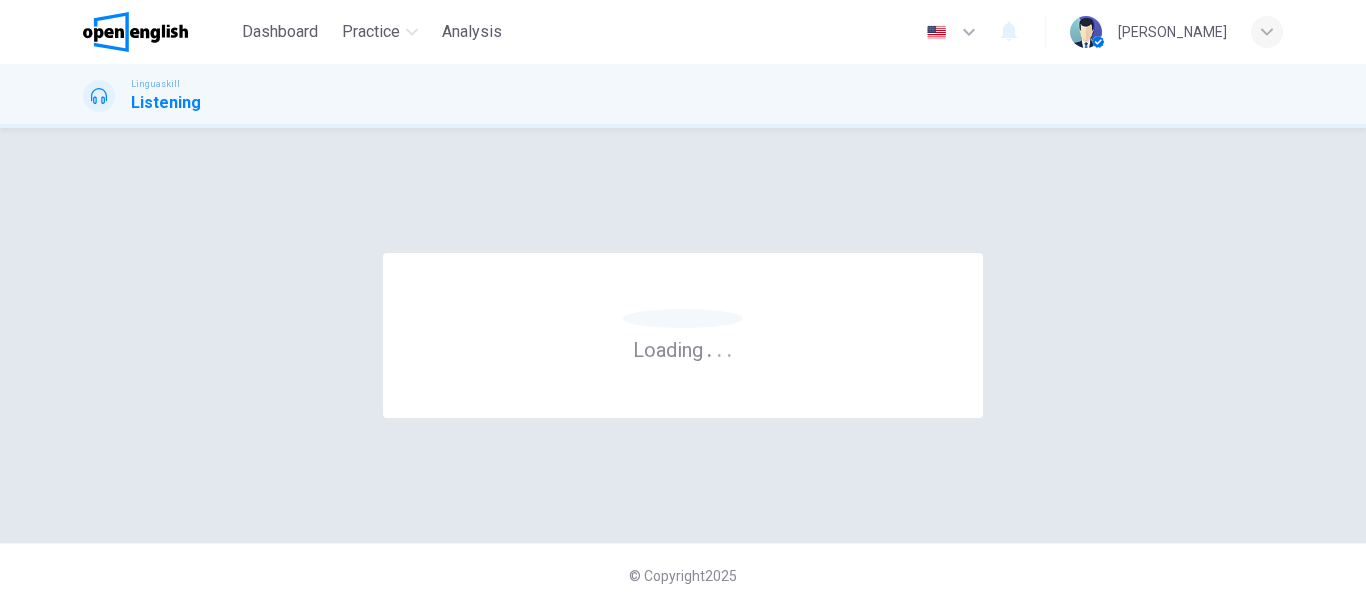 scroll, scrollTop: 0, scrollLeft: 0, axis: both 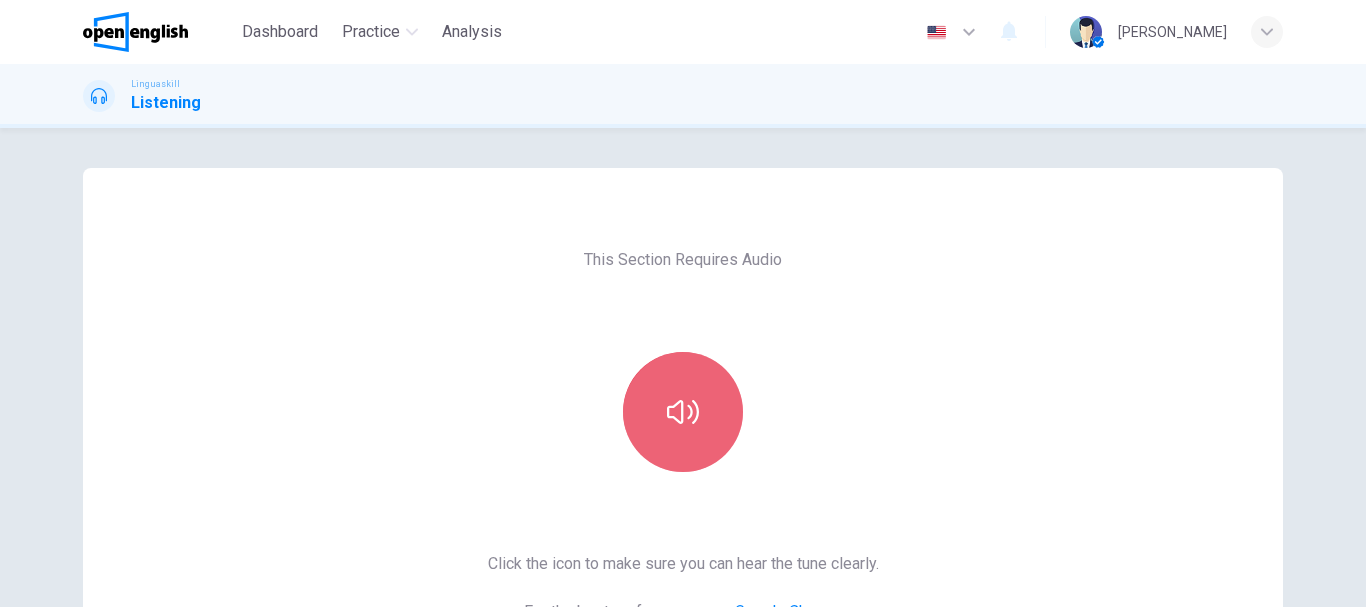 click at bounding box center (683, 412) 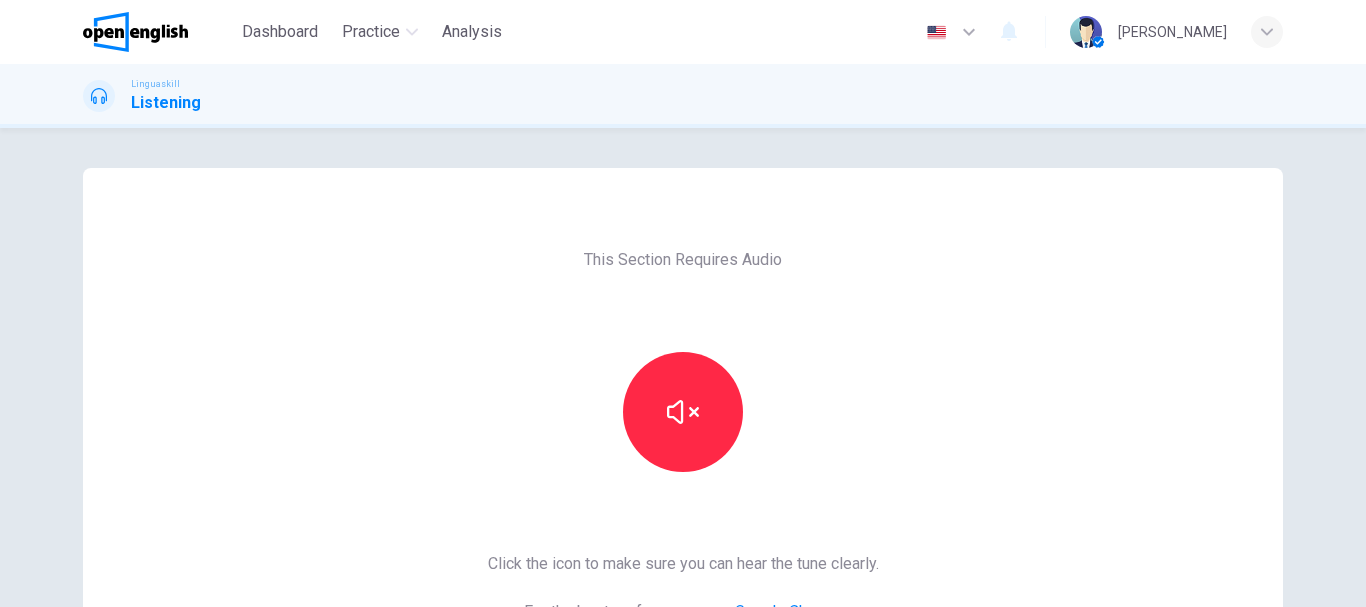 click on "This Section Requires Audio Click the icon to make sure you can hear the tune clearly. For the best performance, use  Google Chrome Sounds good!" at bounding box center (683, 515) 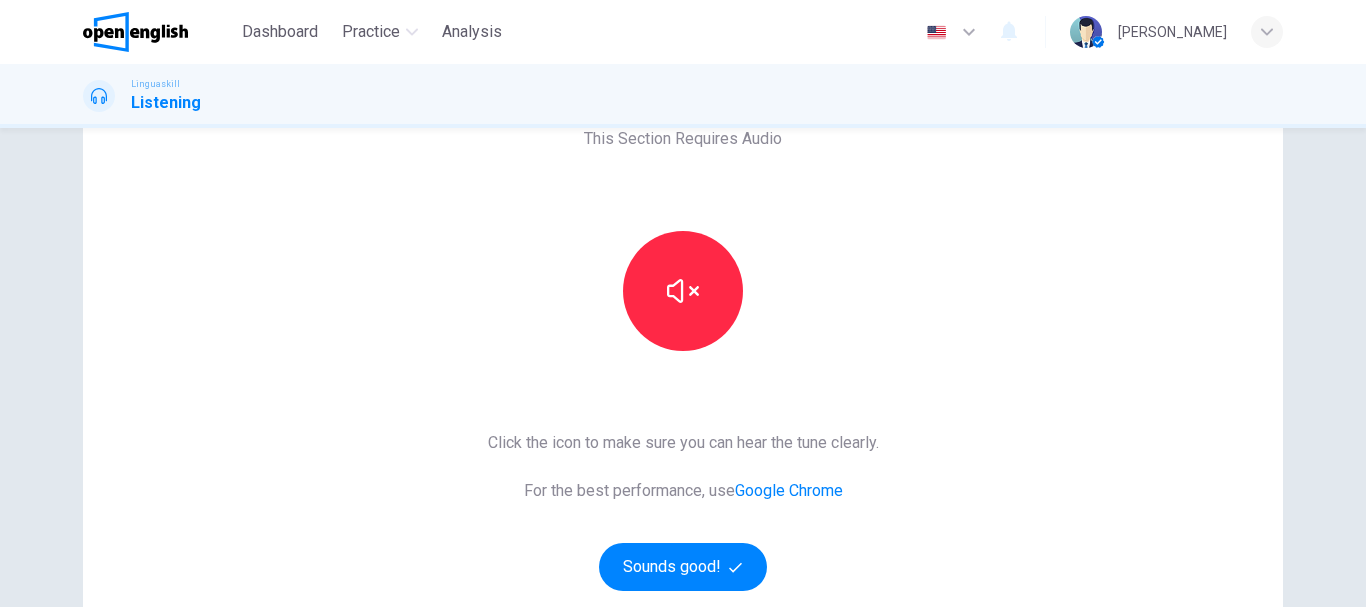 scroll, scrollTop: 200, scrollLeft: 0, axis: vertical 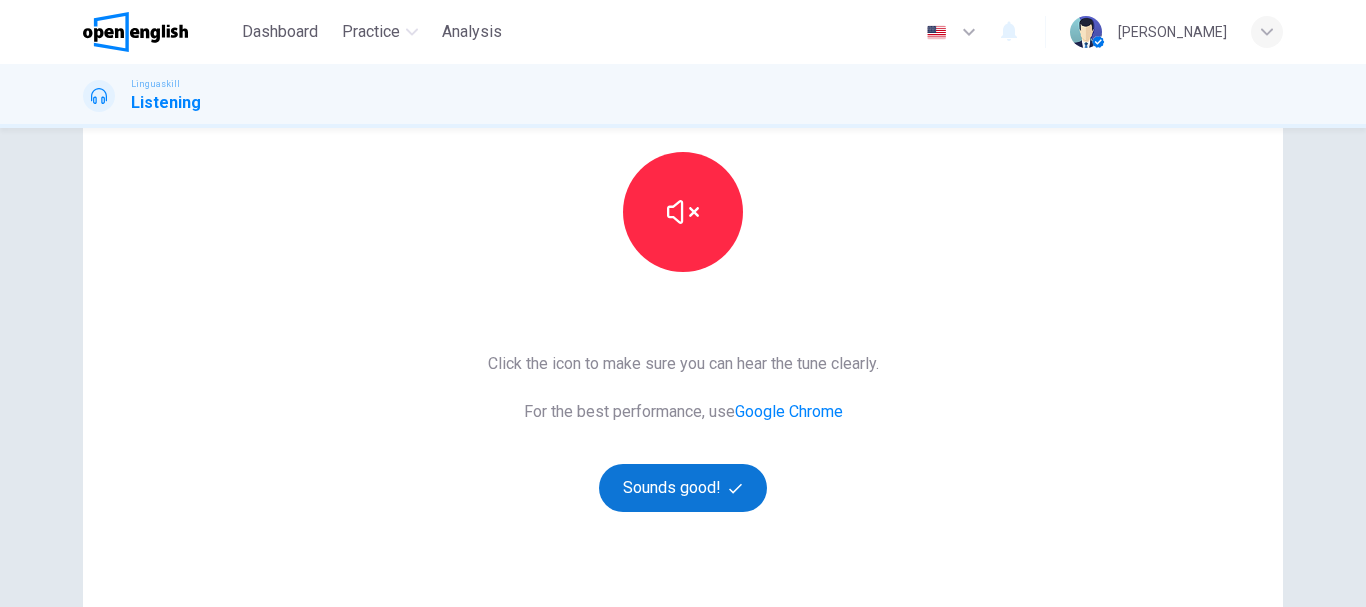click on "Sounds good!" at bounding box center [683, 488] 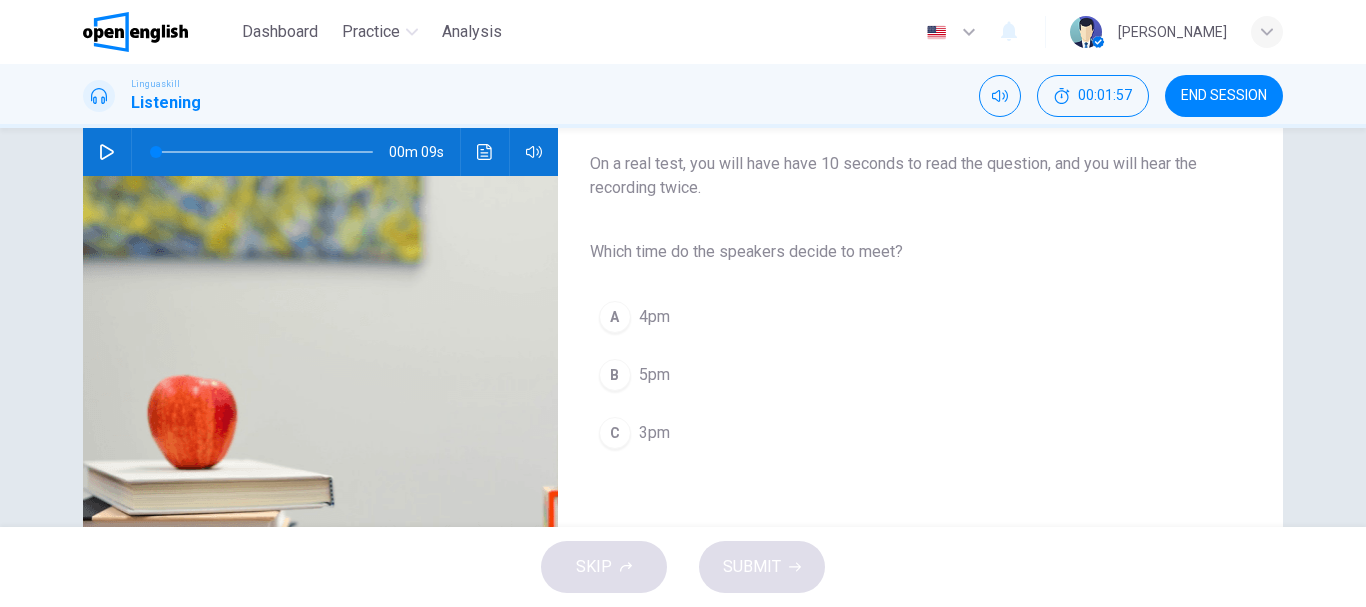 click at bounding box center [107, 152] 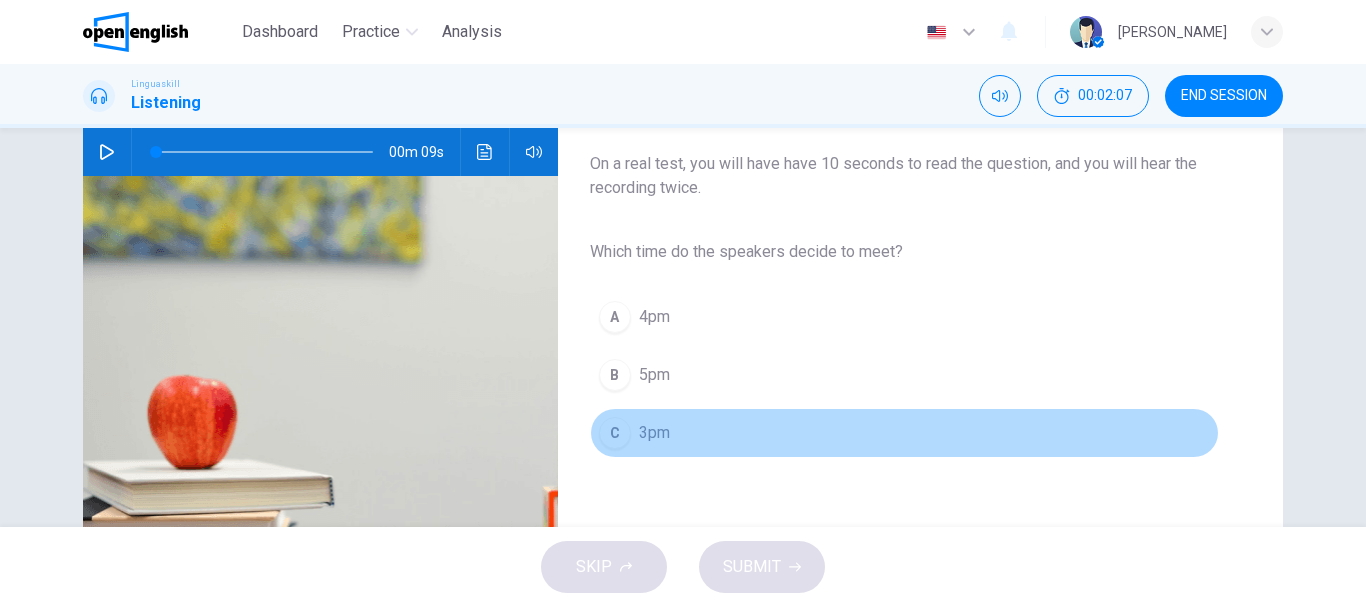 click on "C" at bounding box center [615, 433] 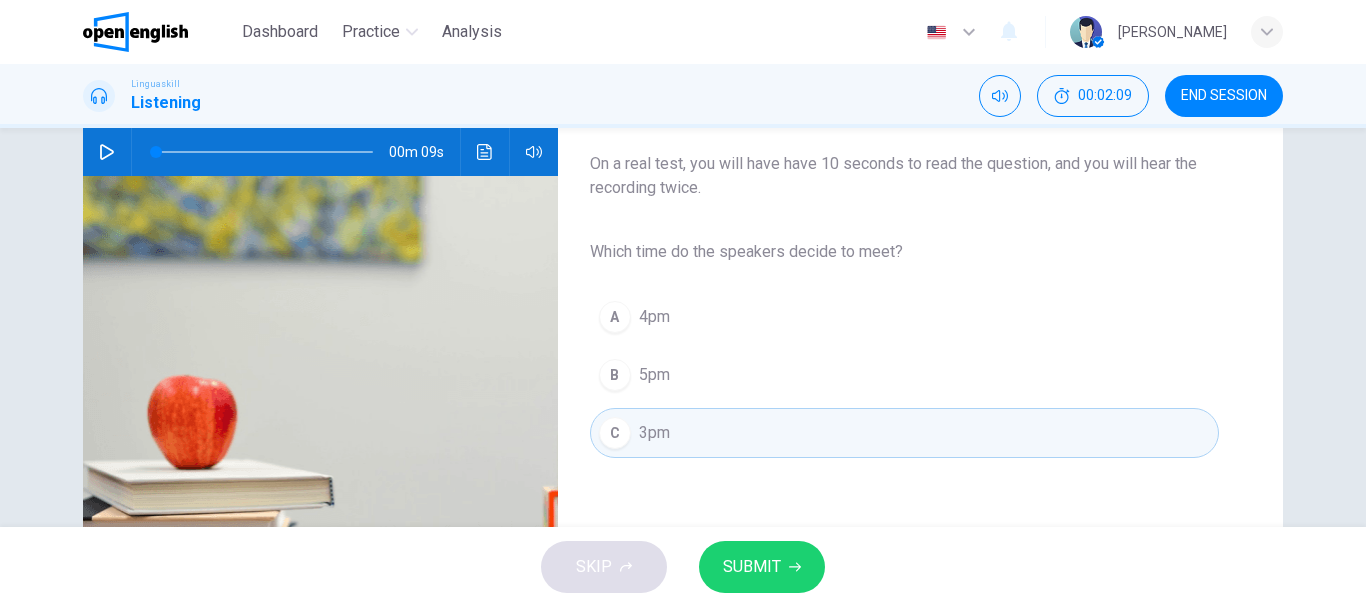 click on "SUBMIT" at bounding box center [762, 567] 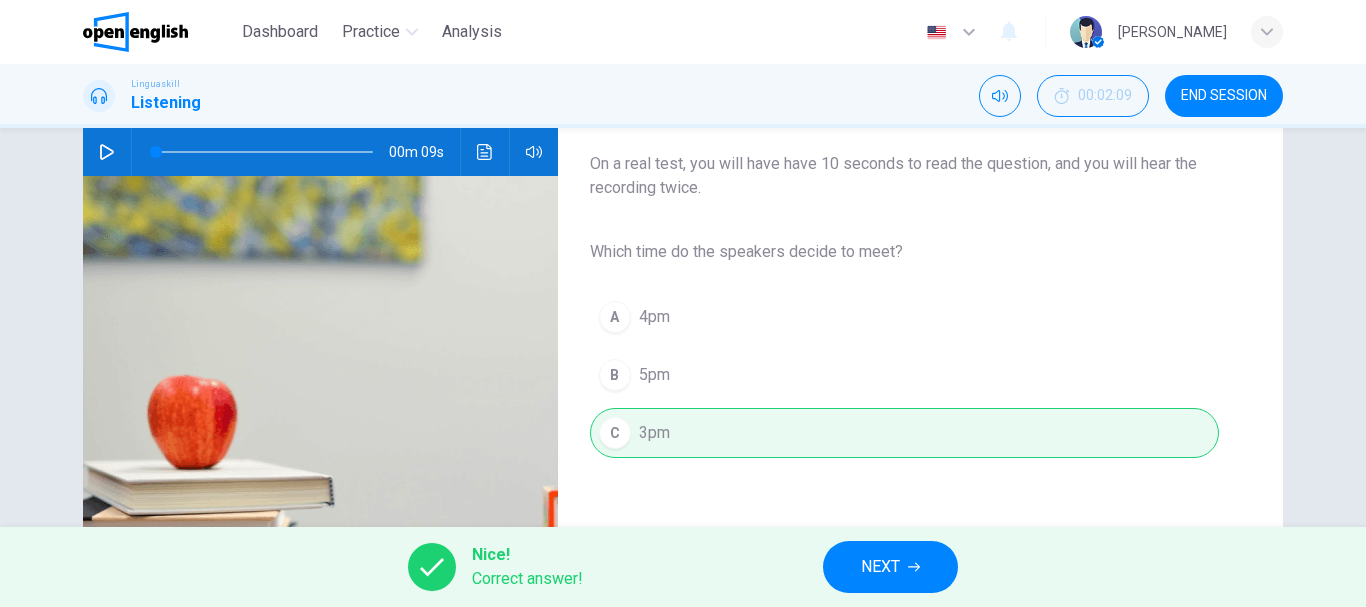 click on "NEXT" at bounding box center (890, 567) 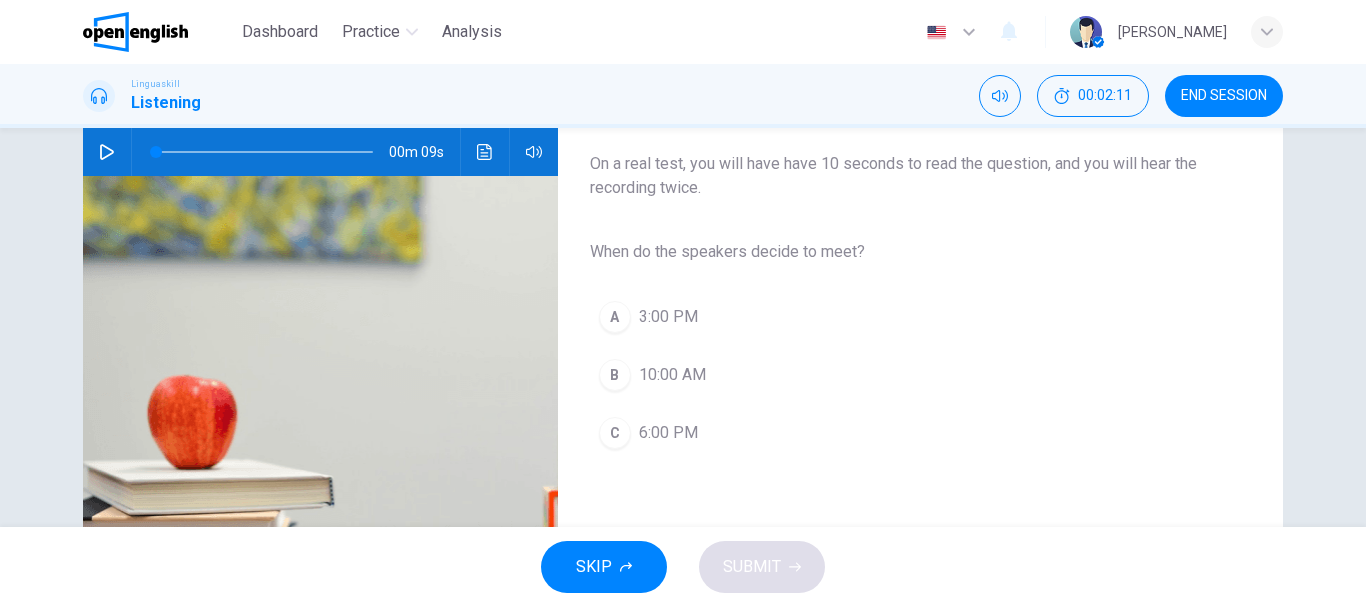click 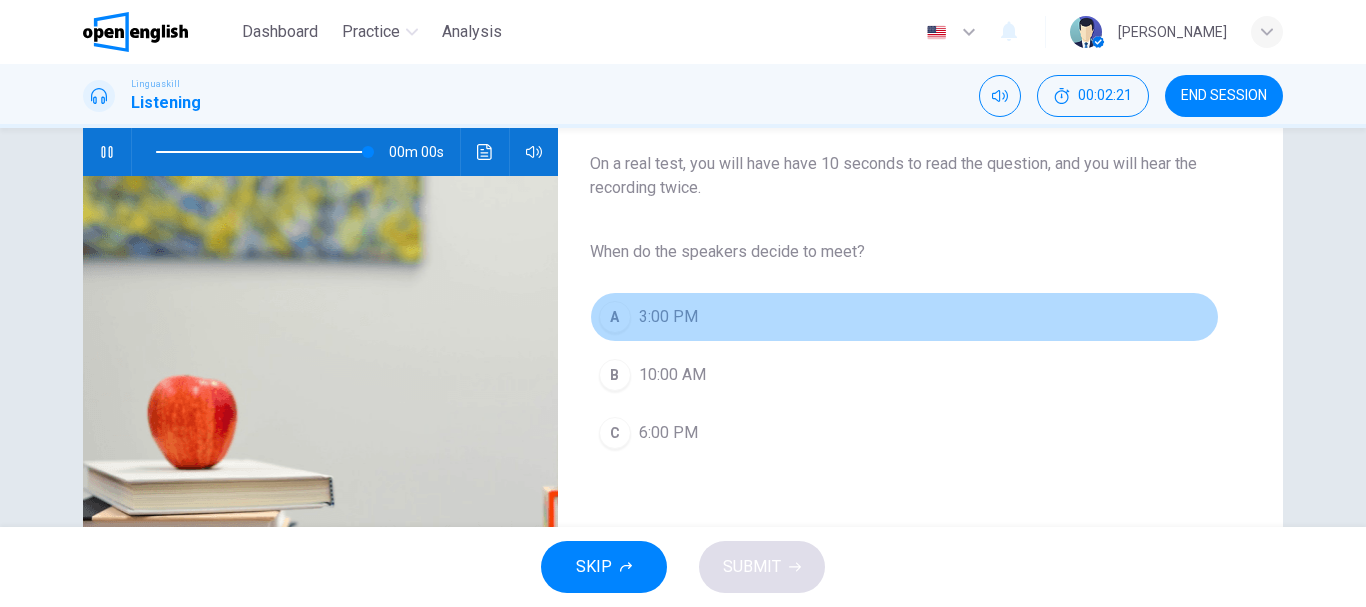 click on "A" at bounding box center [615, 317] 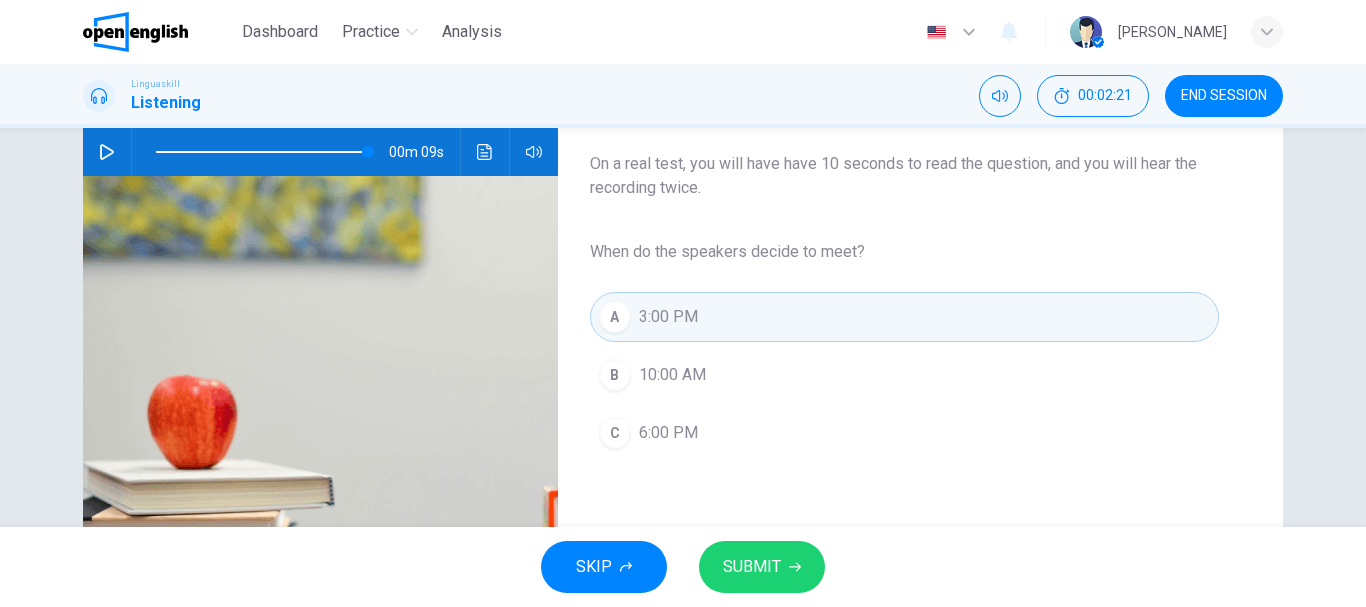 type on "*" 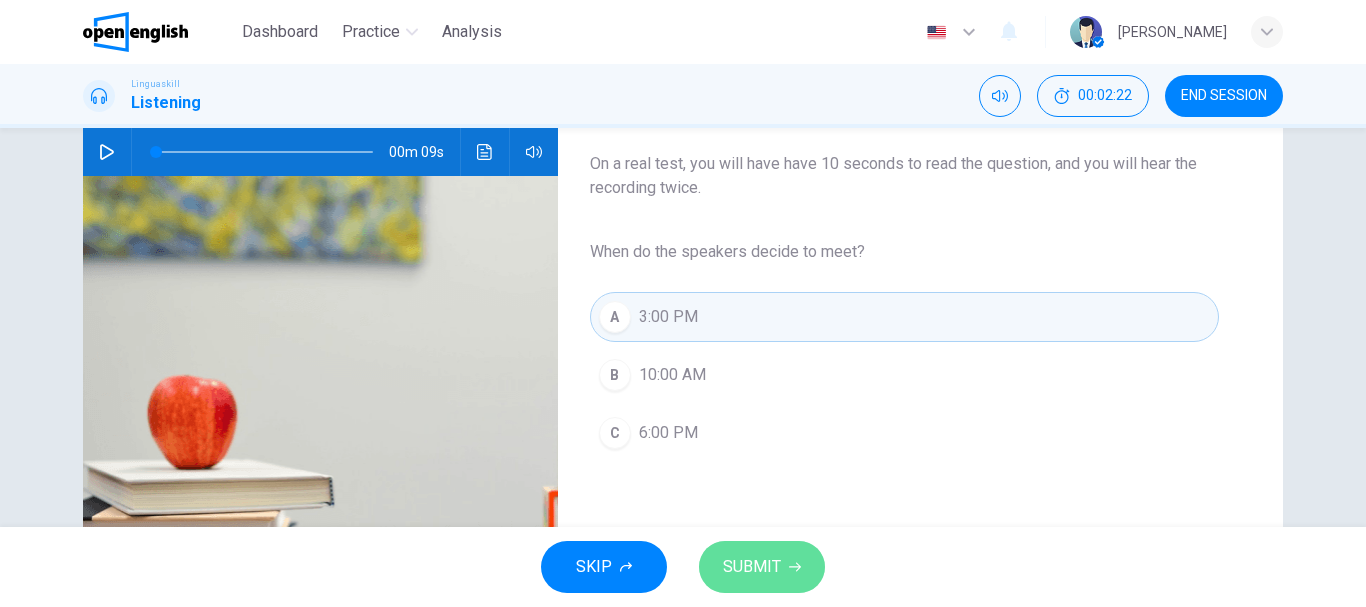 click on "SUBMIT" at bounding box center (762, 567) 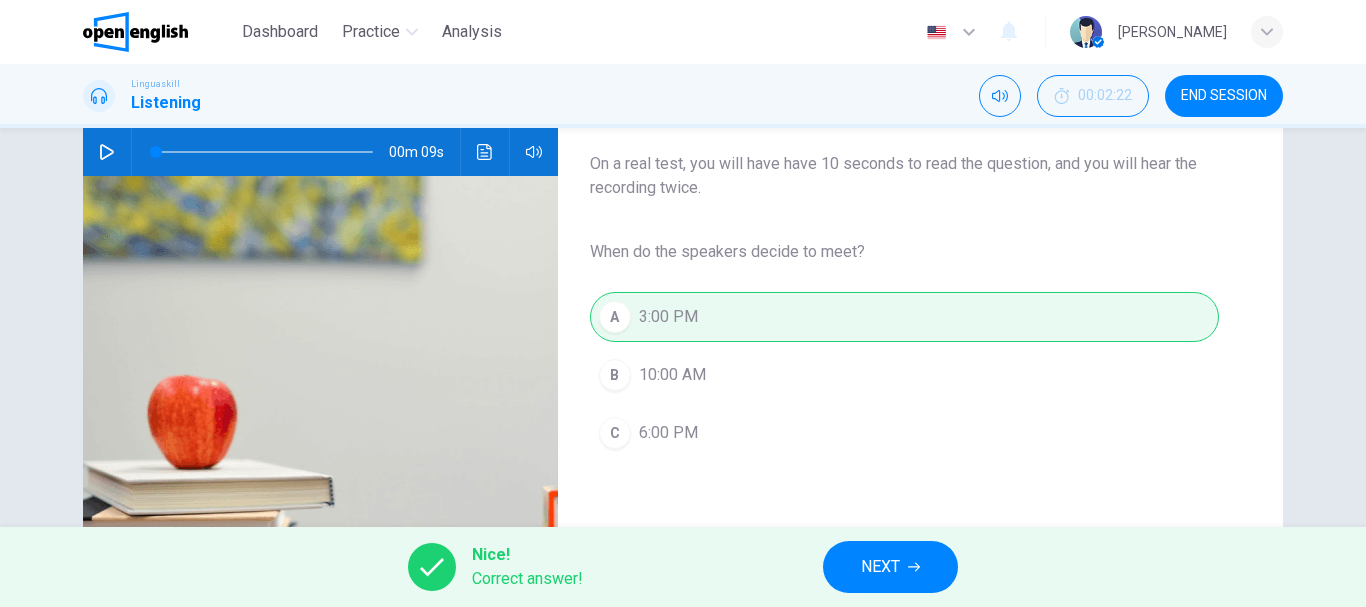 click on "NEXT" at bounding box center (880, 567) 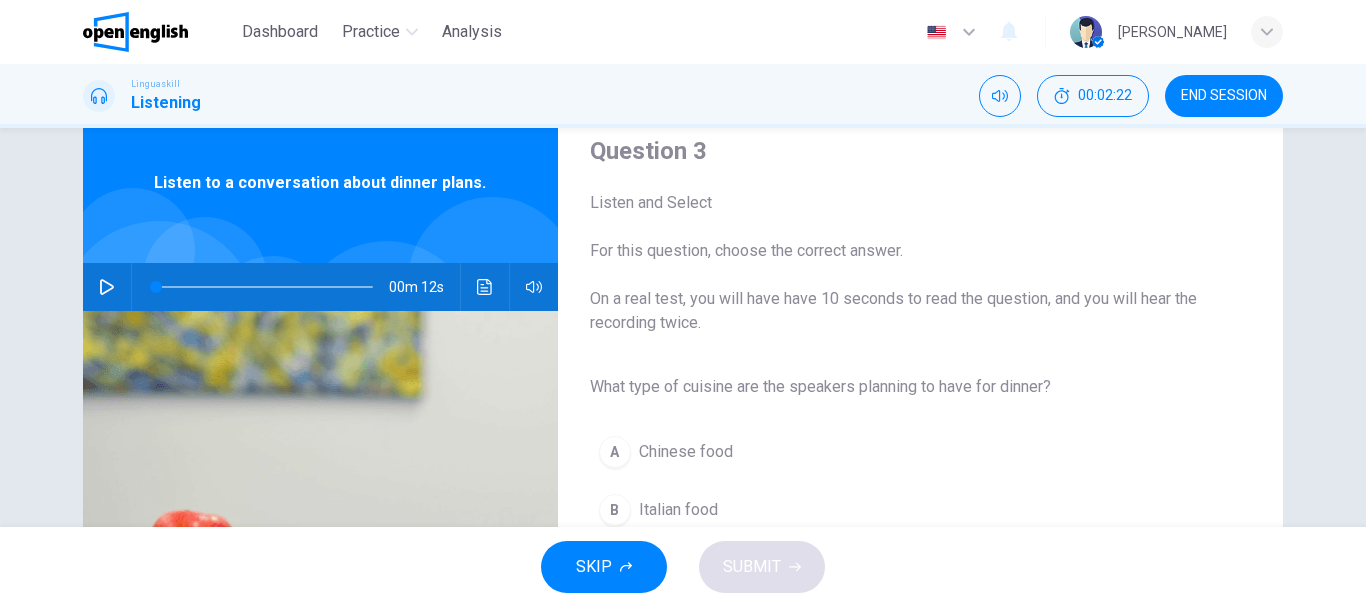 scroll, scrollTop: 100, scrollLeft: 0, axis: vertical 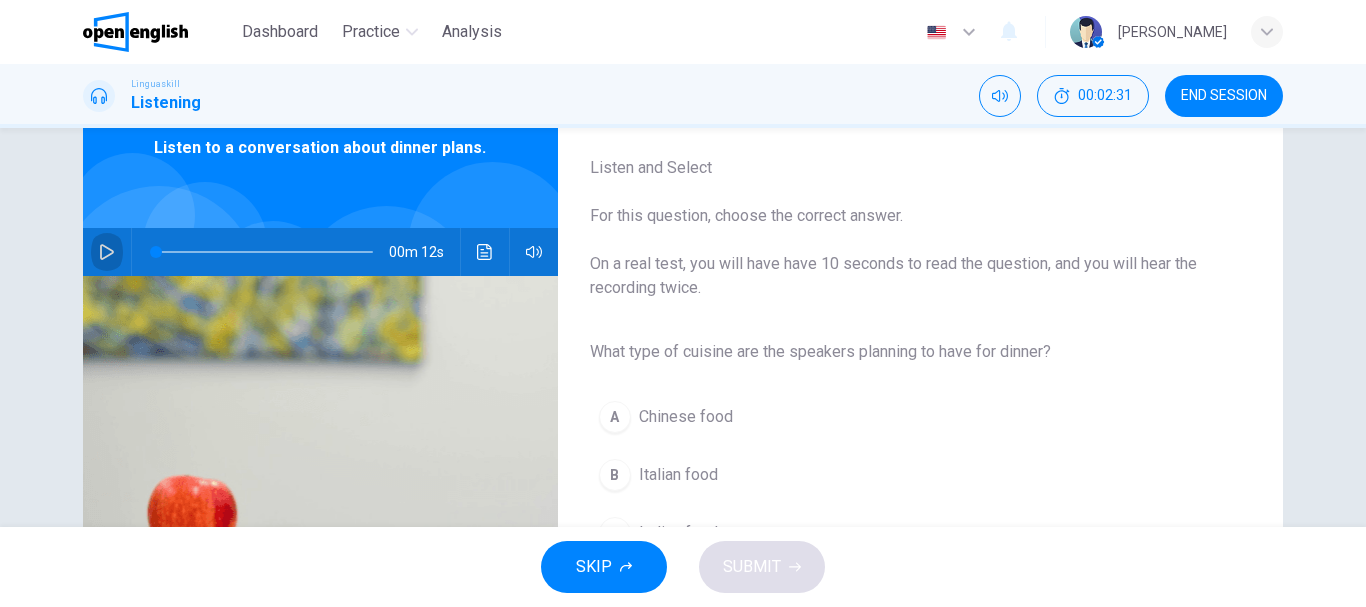 click 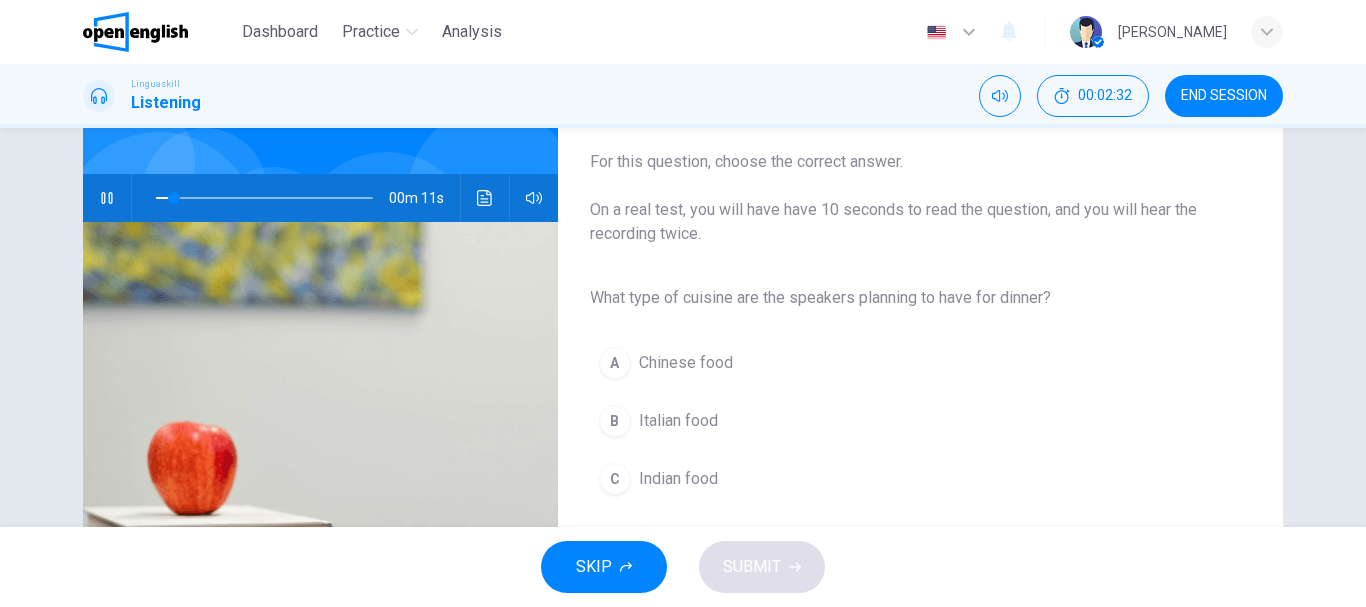 scroll, scrollTop: 200, scrollLeft: 0, axis: vertical 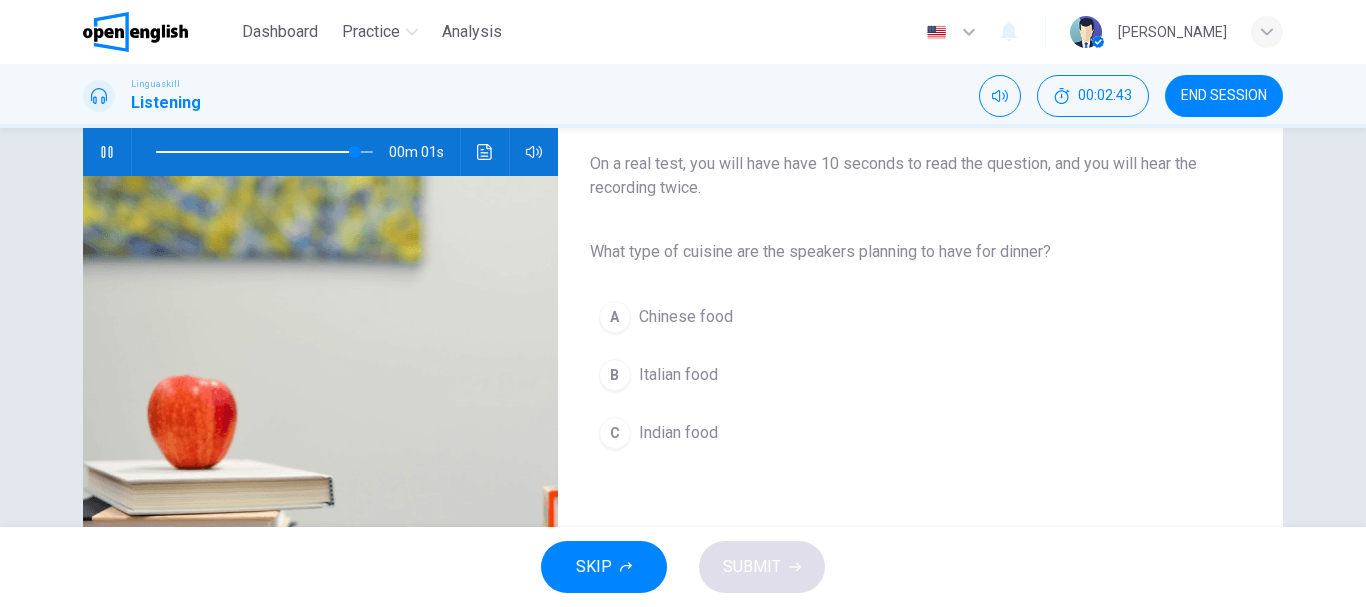 drag, startPoint x: 618, startPoint y: 367, endPoint x: 615, endPoint y: 357, distance: 10.440307 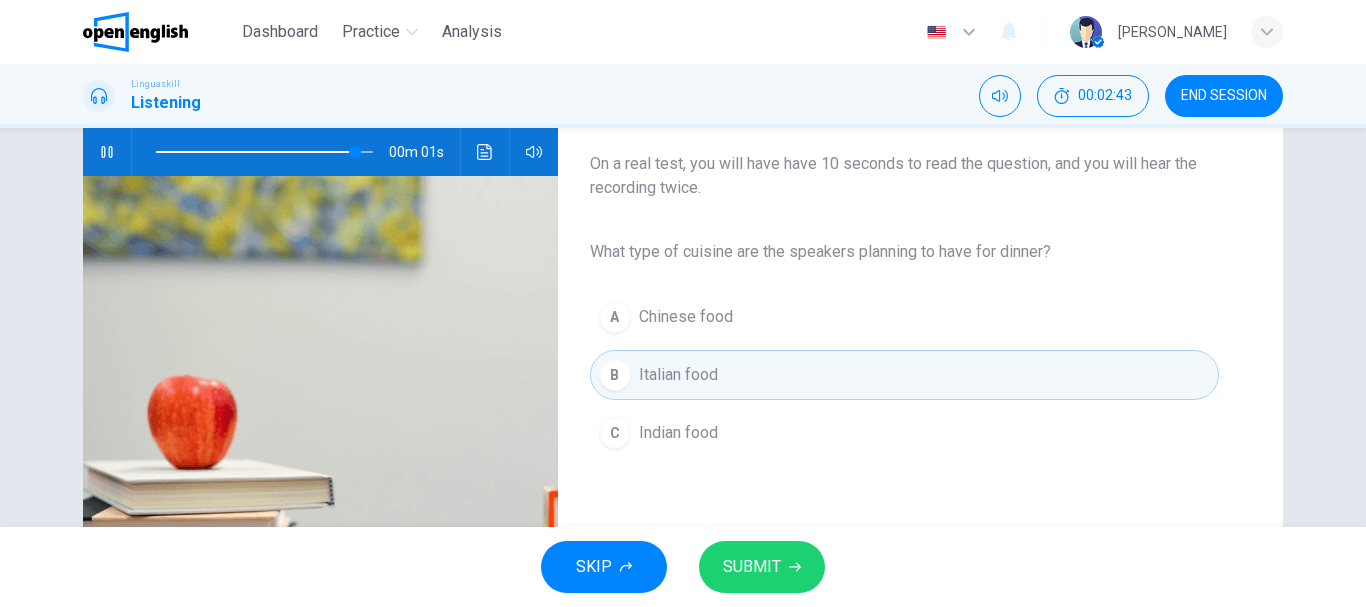 type on "*" 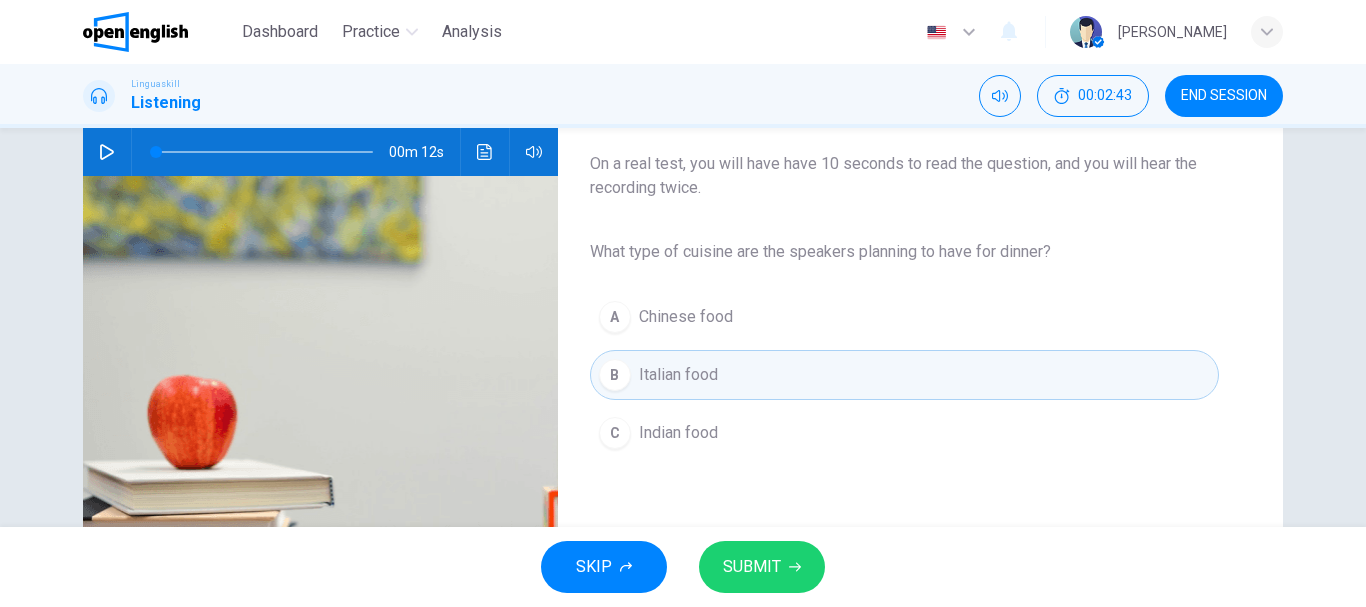 click on "SUBMIT" at bounding box center (752, 567) 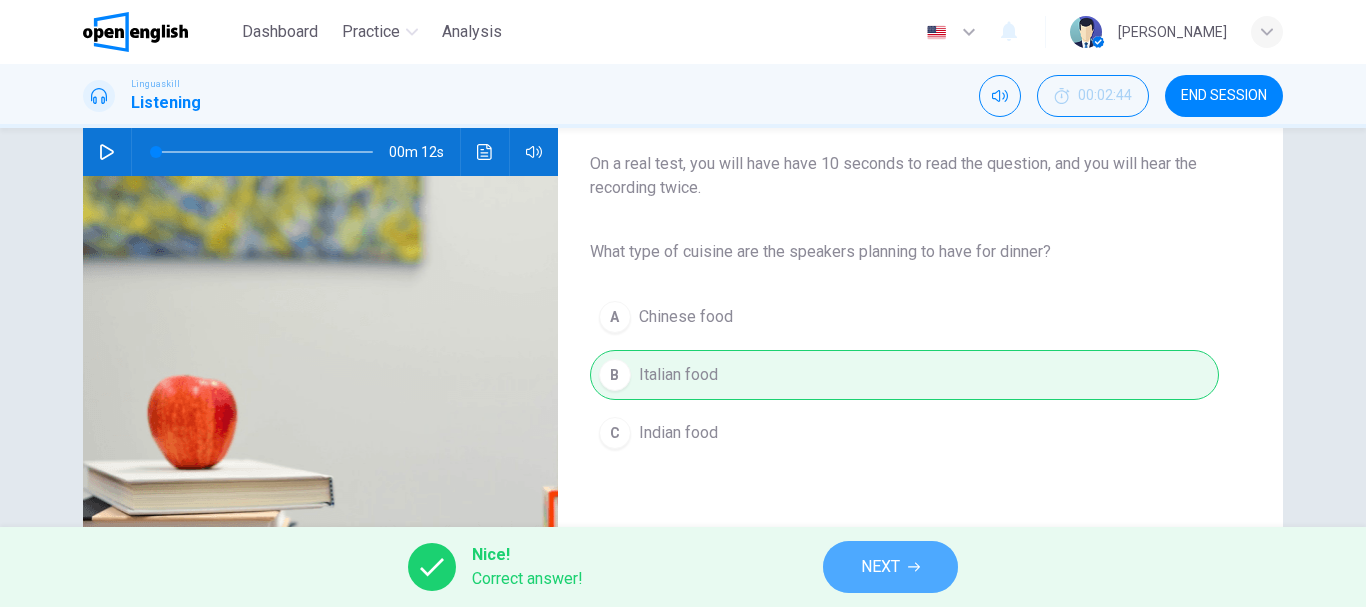 click on "NEXT" at bounding box center (880, 567) 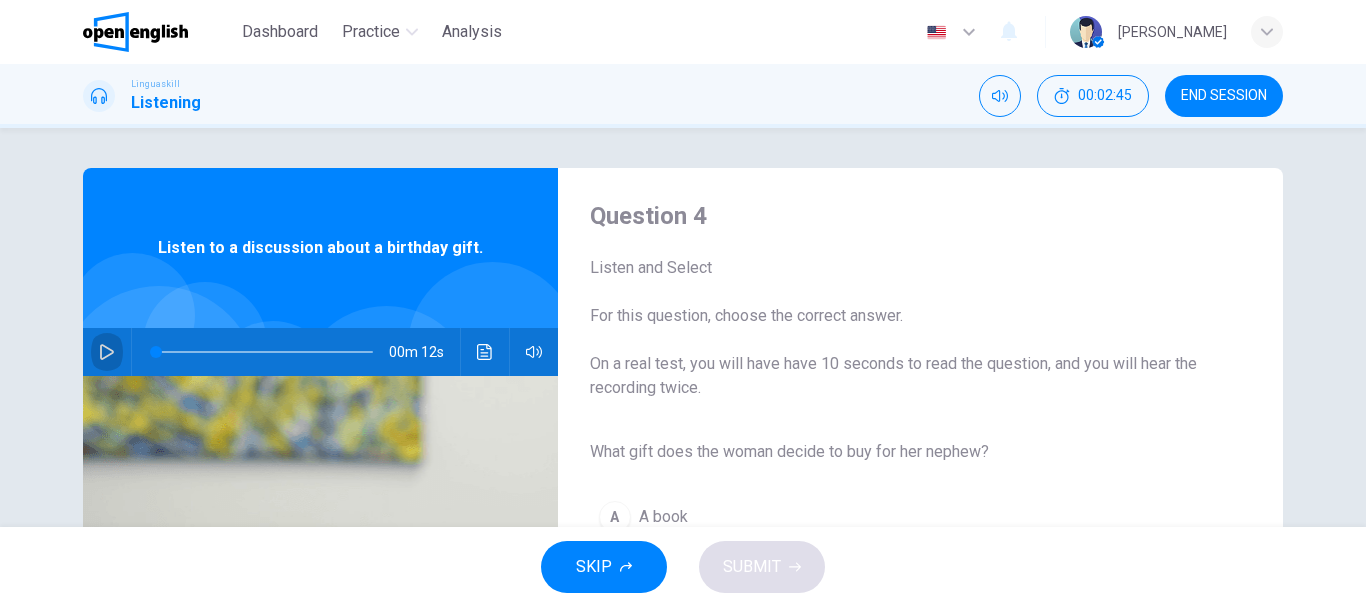 click 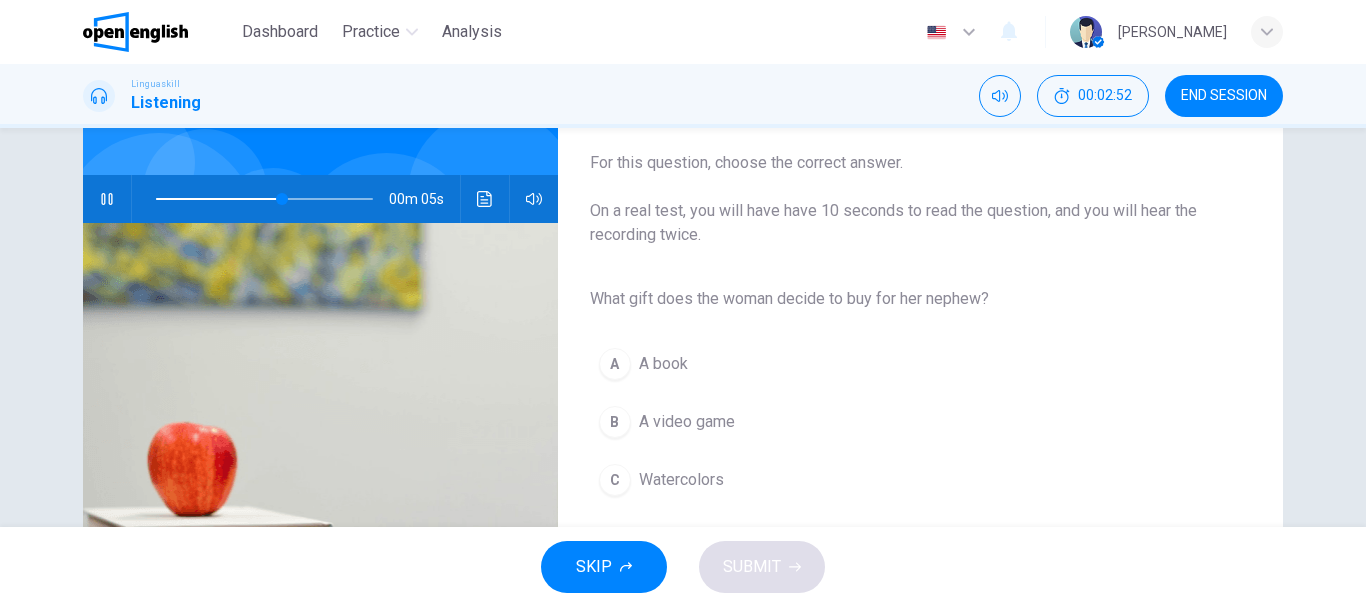 scroll, scrollTop: 200, scrollLeft: 0, axis: vertical 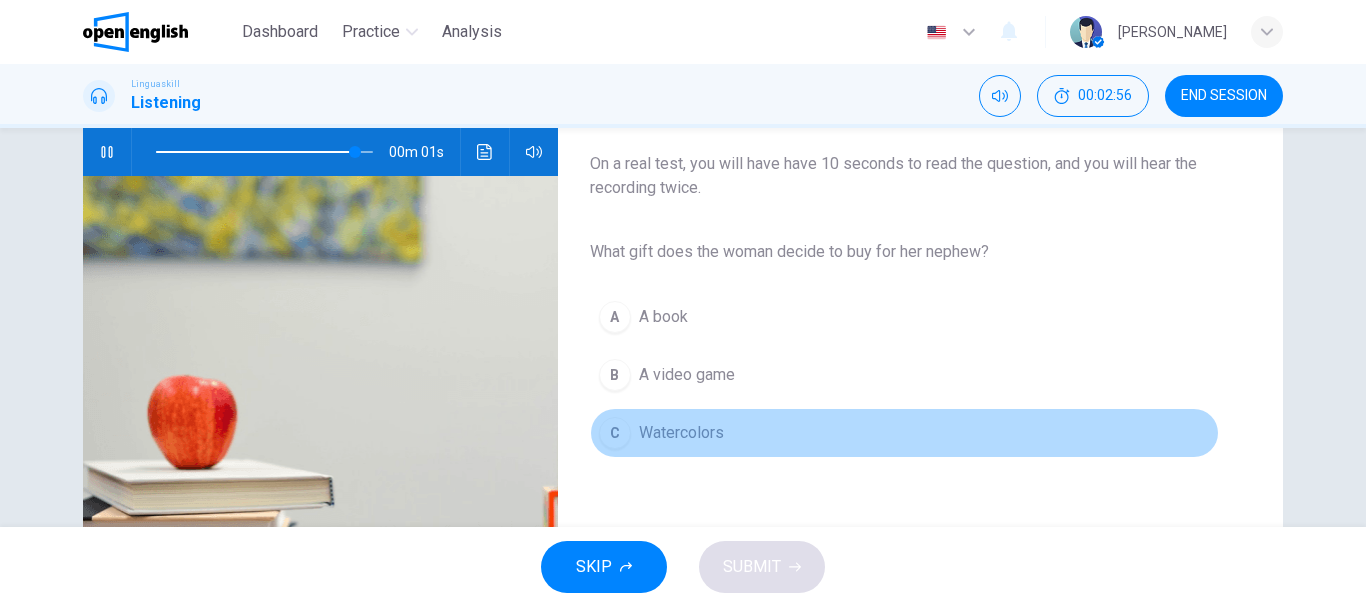 click on "C" at bounding box center [615, 433] 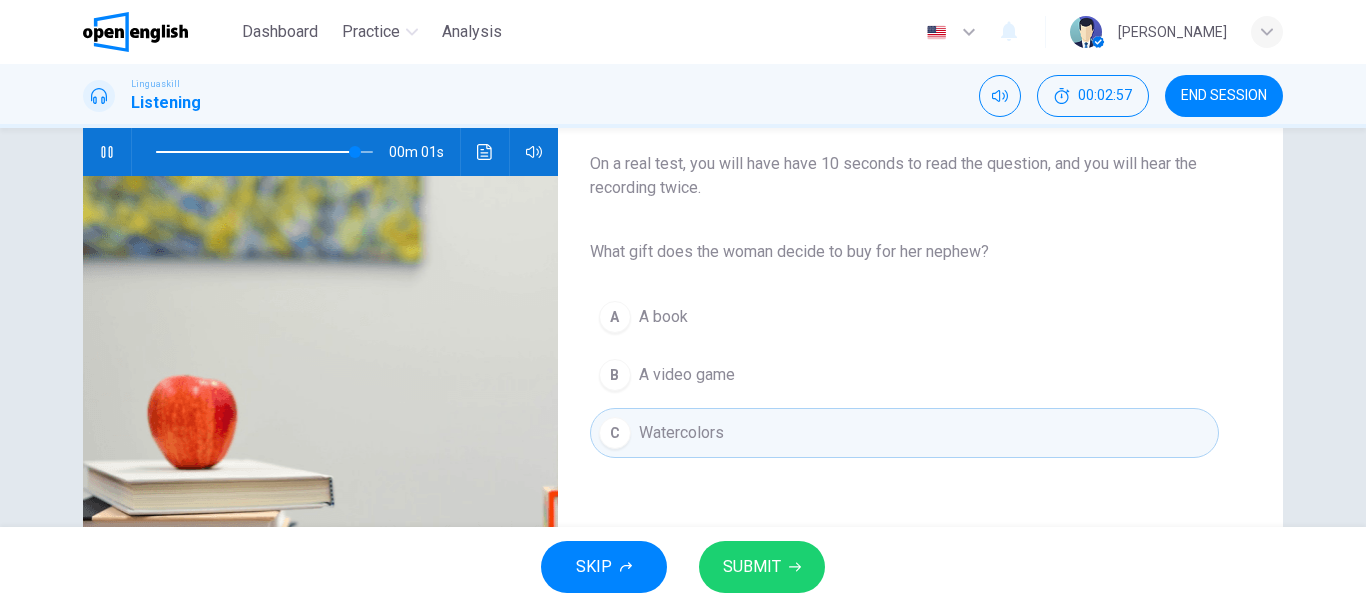 type on "*" 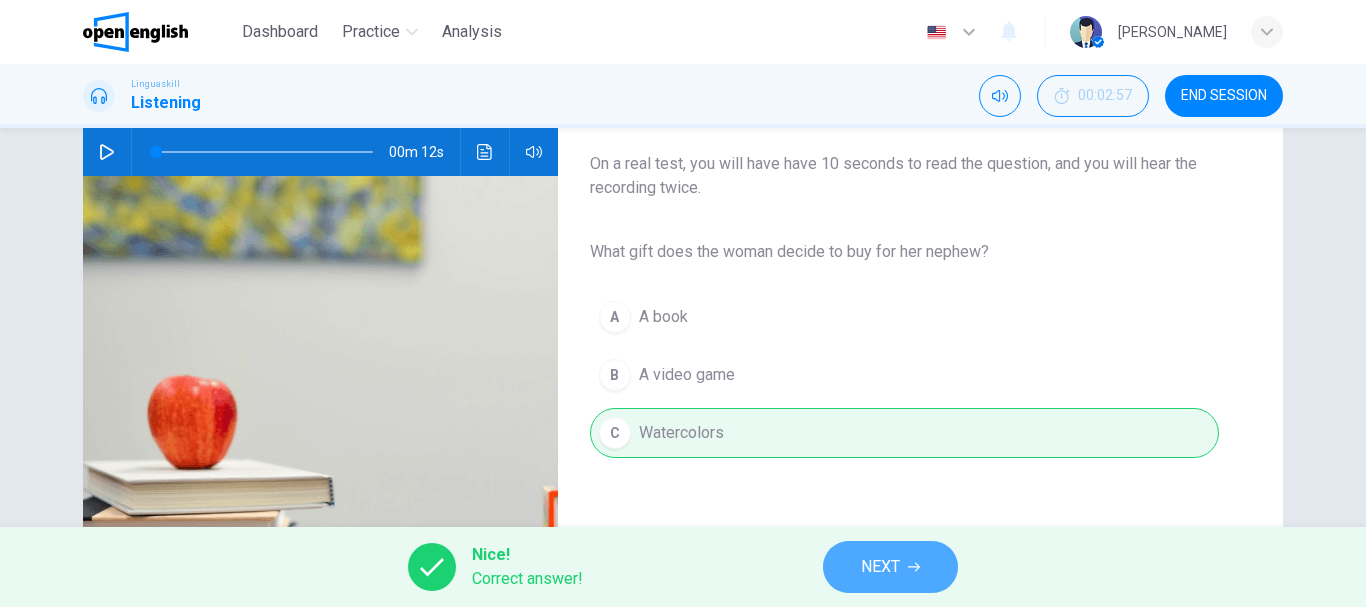 click on "NEXT" at bounding box center (890, 567) 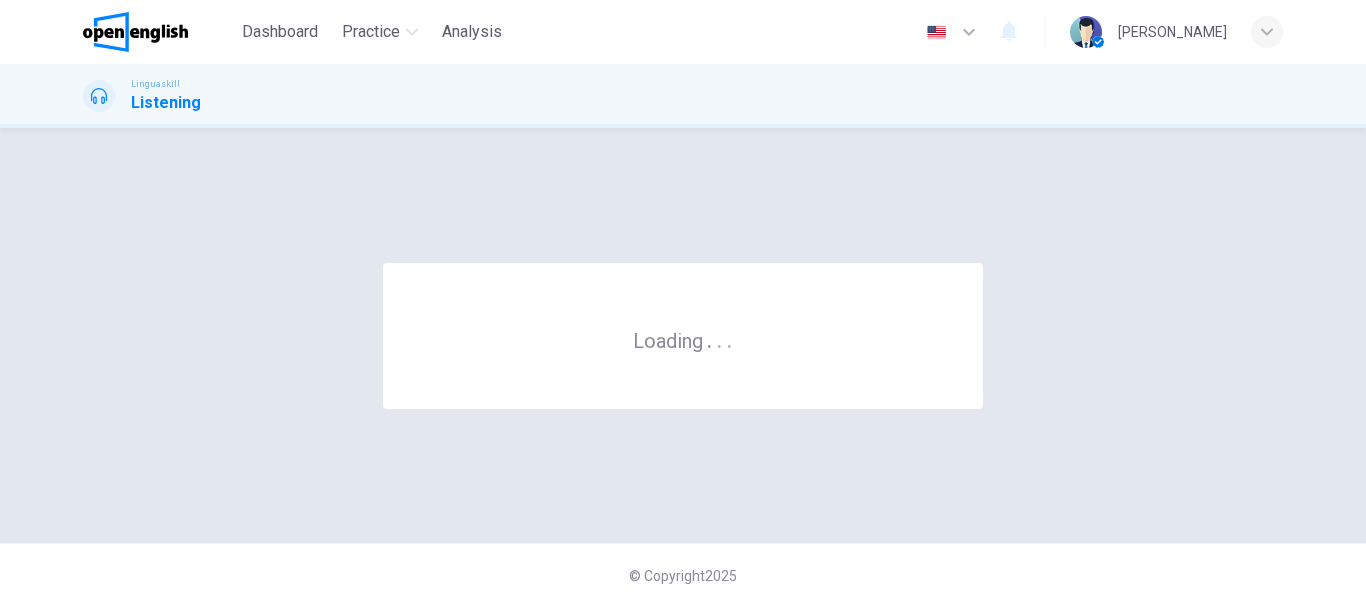 scroll, scrollTop: 0, scrollLeft: 0, axis: both 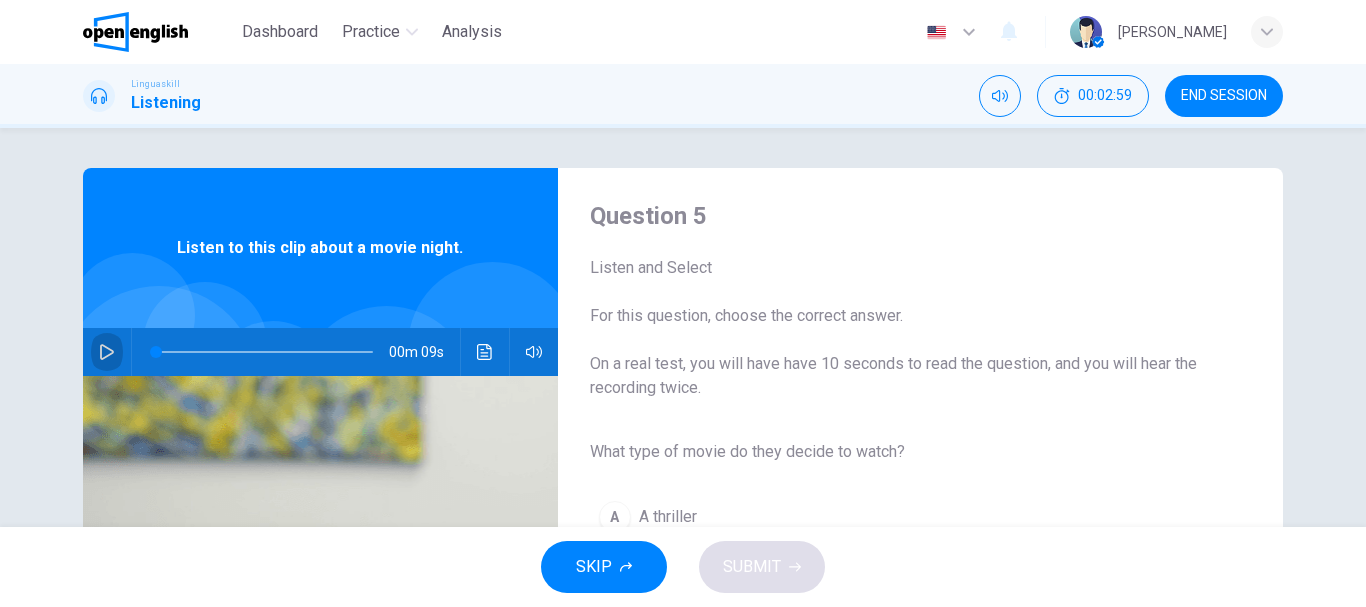 drag, startPoint x: 100, startPoint y: 351, endPoint x: 222, endPoint y: 344, distance: 122.20065 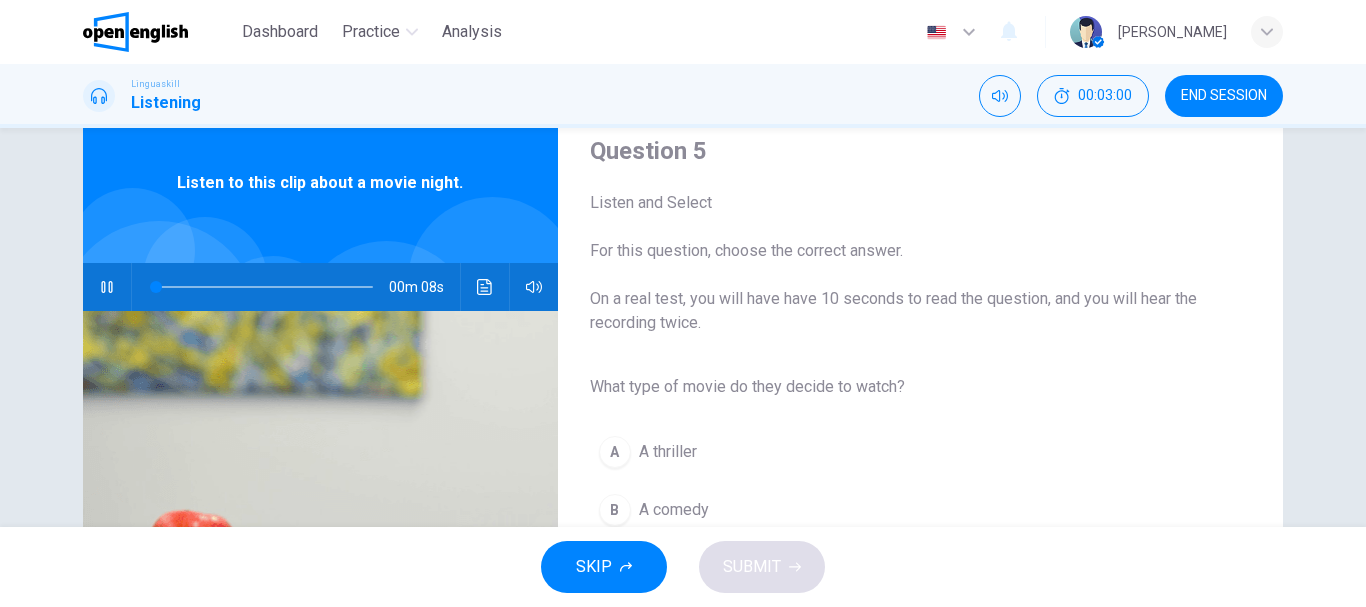 scroll, scrollTop: 100, scrollLeft: 0, axis: vertical 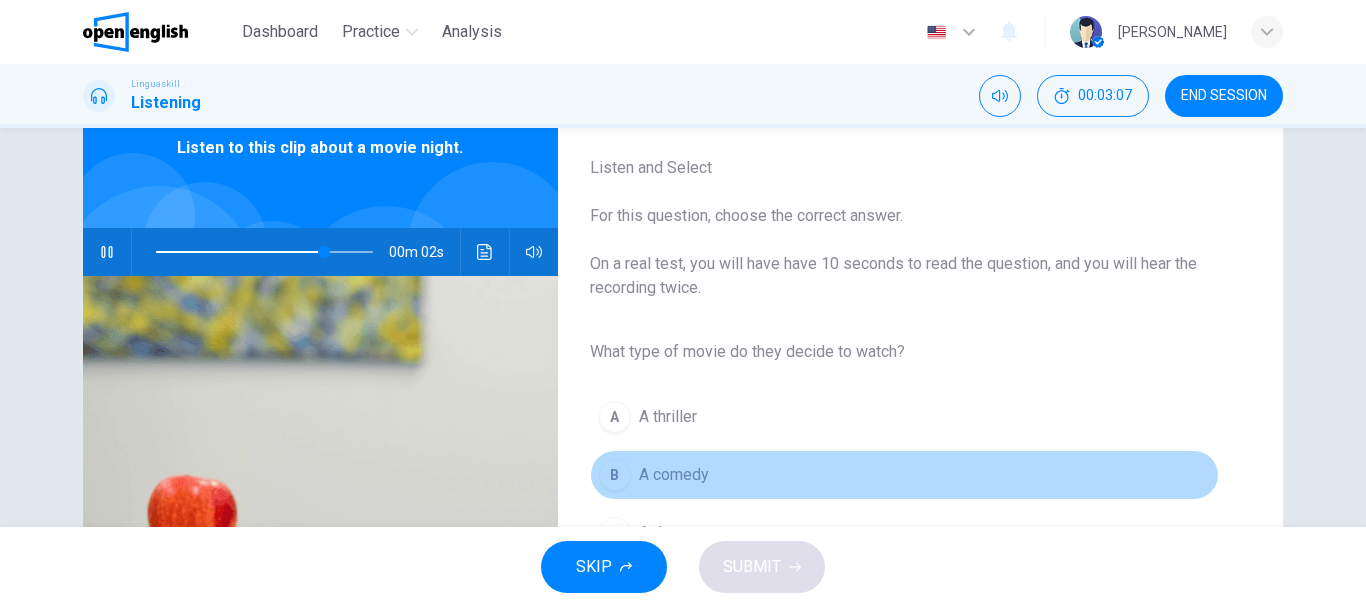 click on "B" at bounding box center [615, 475] 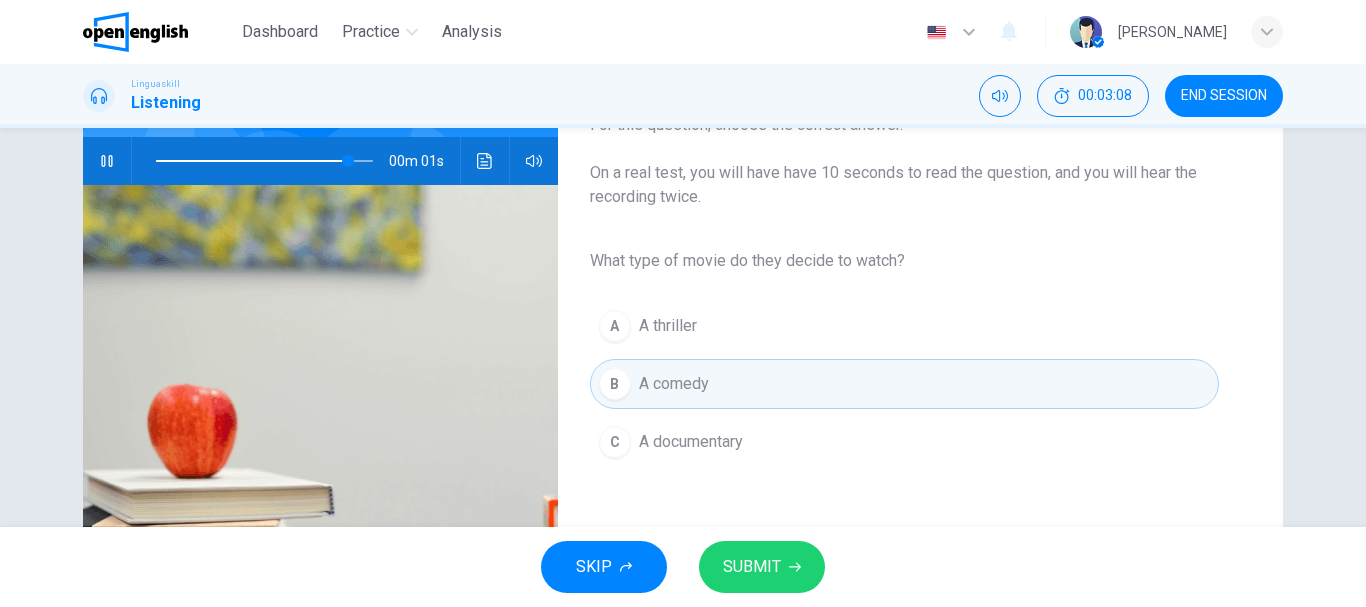 scroll, scrollTop: 200, scrollLeft: 0, axis: vertical 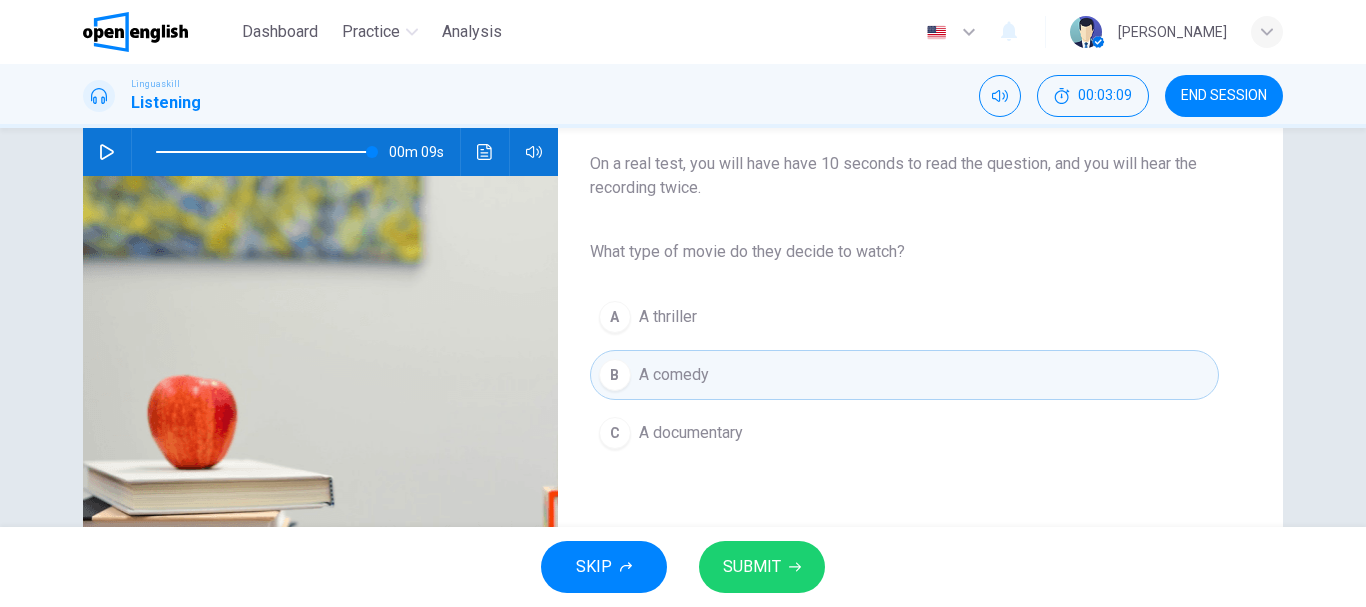 type on "*" 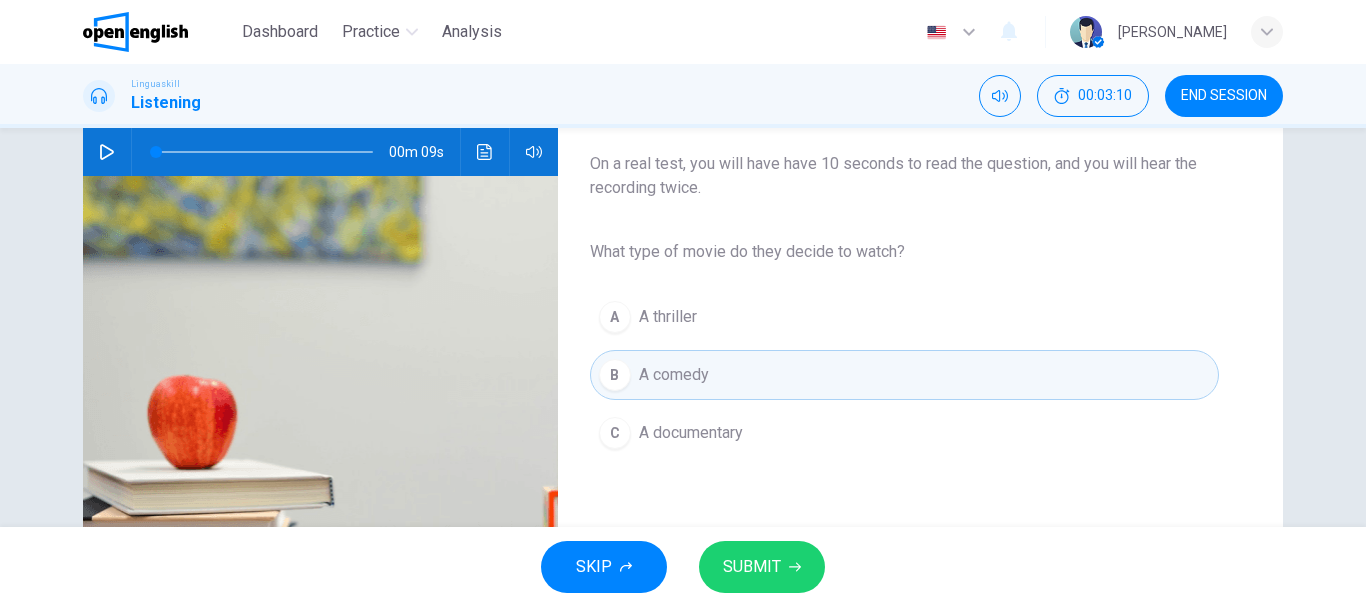click on "SUBMIT" at bounding box center (762, 567) 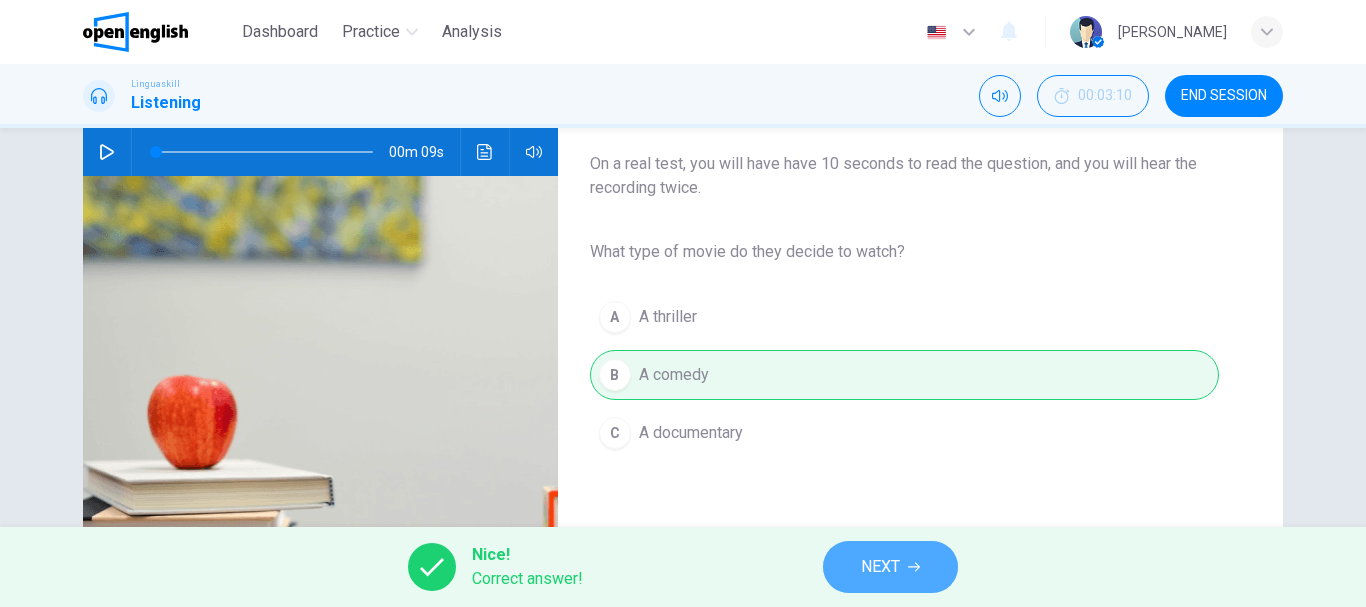 click on "NEXT" at bounding box center [890, 567] 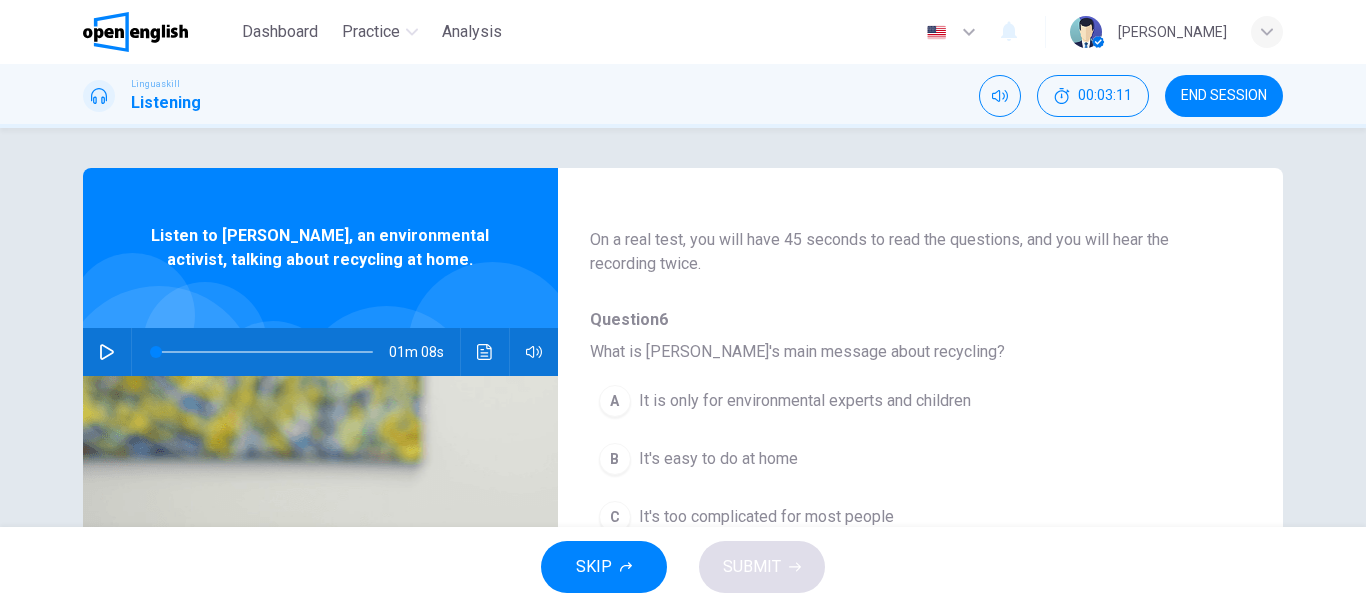 scroll, scrollTop: 200, scrollLeft: 0, axis: vertical 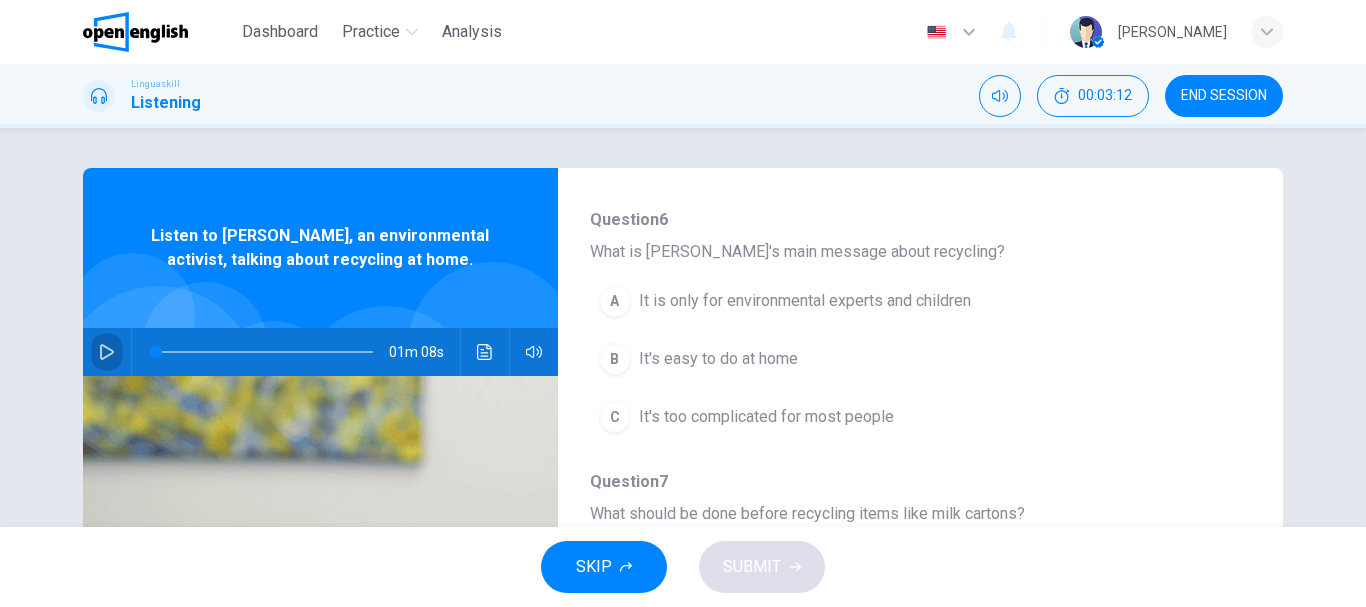 click 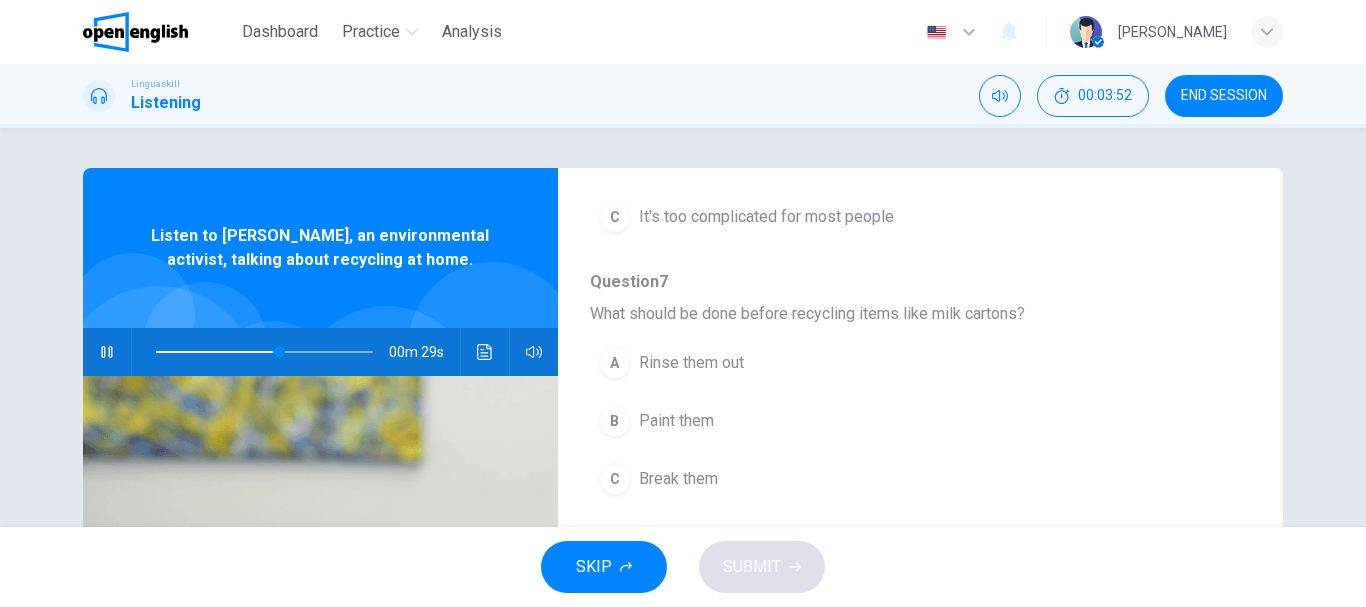scroll, scrollTop: 500, scrollLeft: 0, axis: vertical 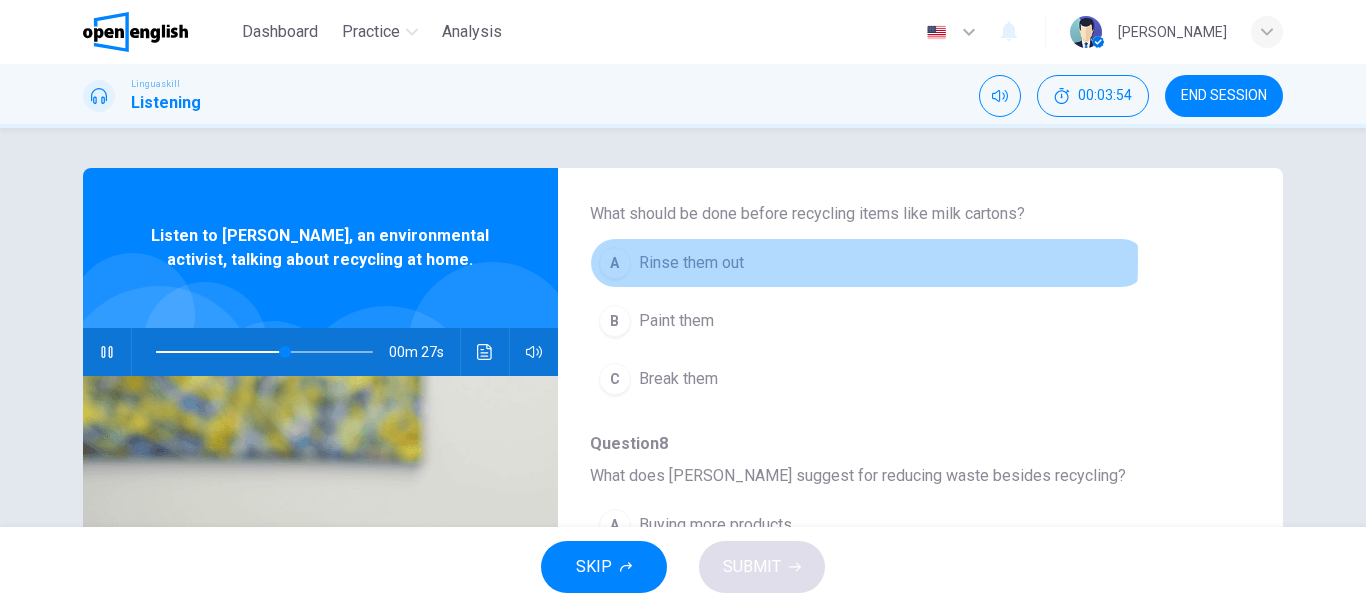 click on "A" at bounding box center (615, 263) 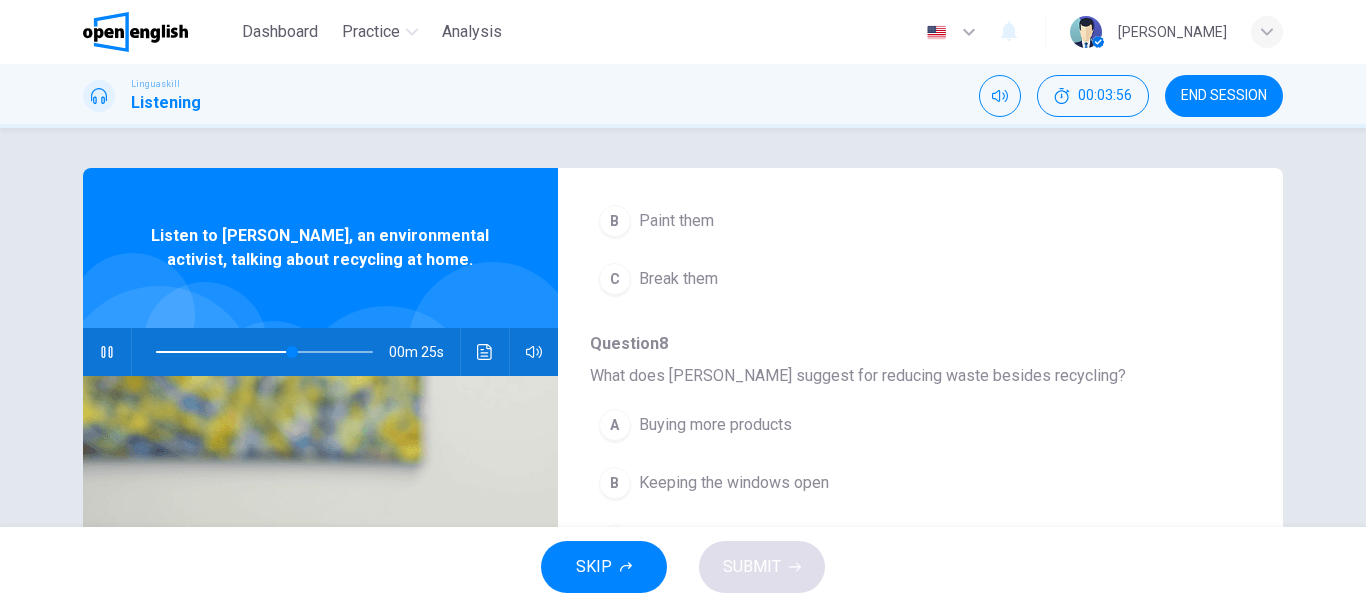 scroll, scrollTop: 700, scrollLeft: 0, axis: vertical 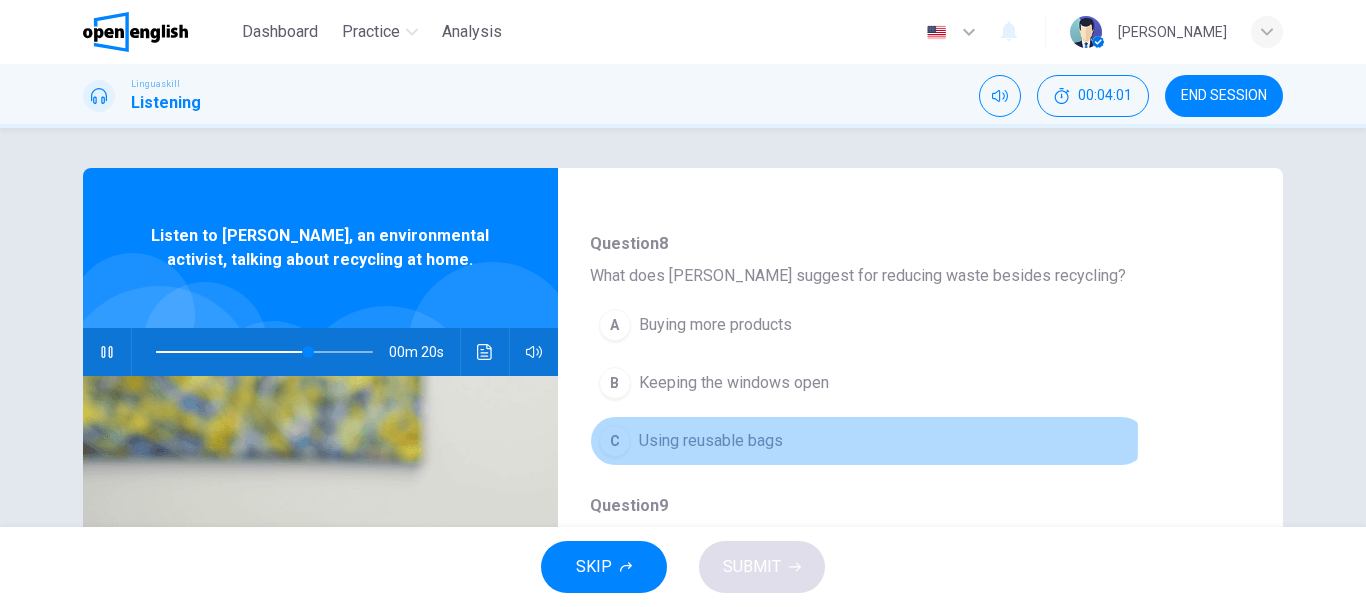 click on "C" at bounding box center (615, 441) 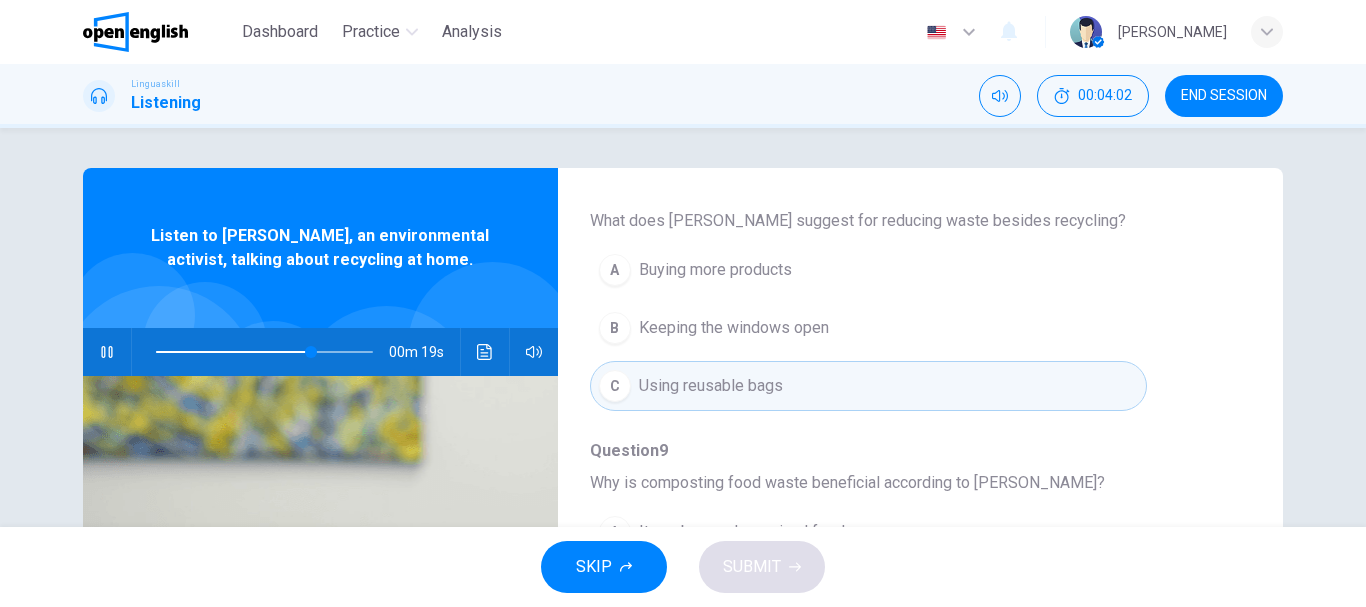 scroll, scrollTop: 863, scrollLeft: 0, axis: vertical 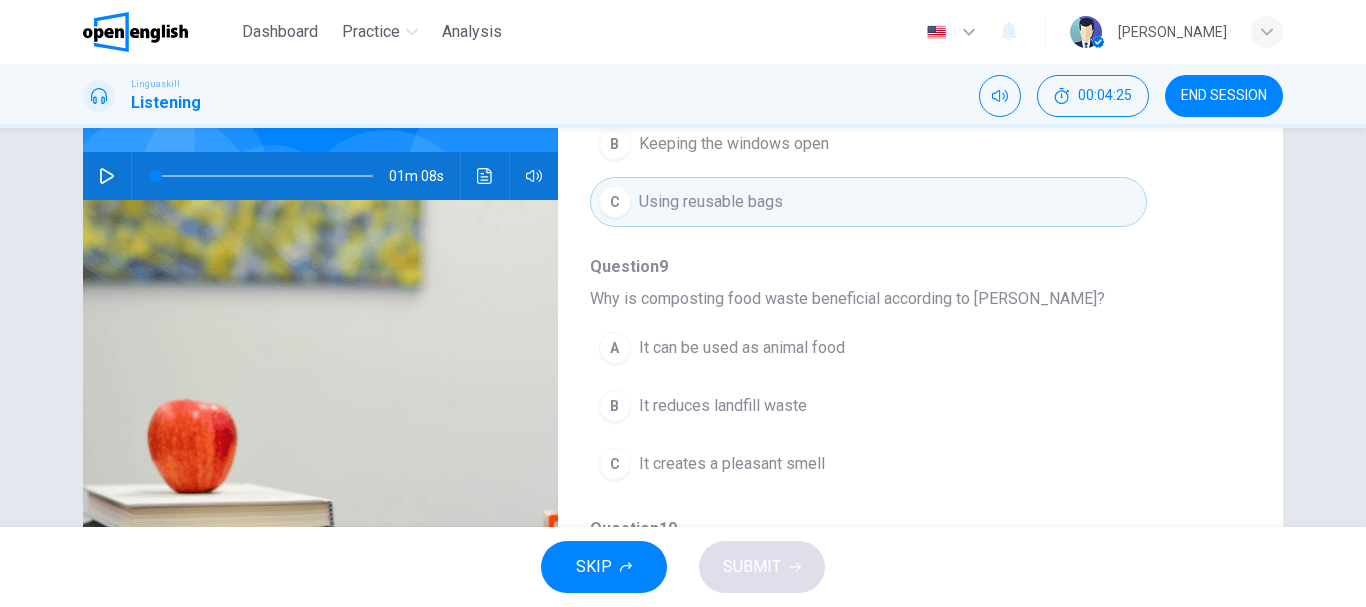 click on "B" at bounding box center [615, 406] 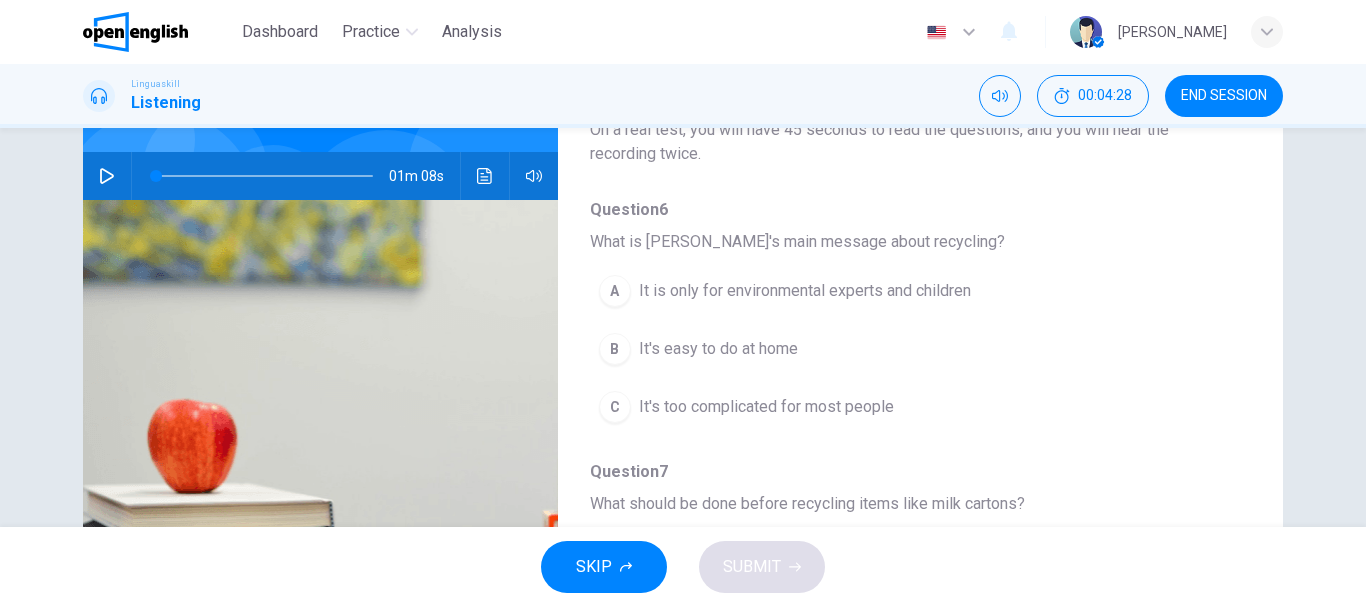 scroll, scrollTop: 0, scrollLeft: 0, axis: both 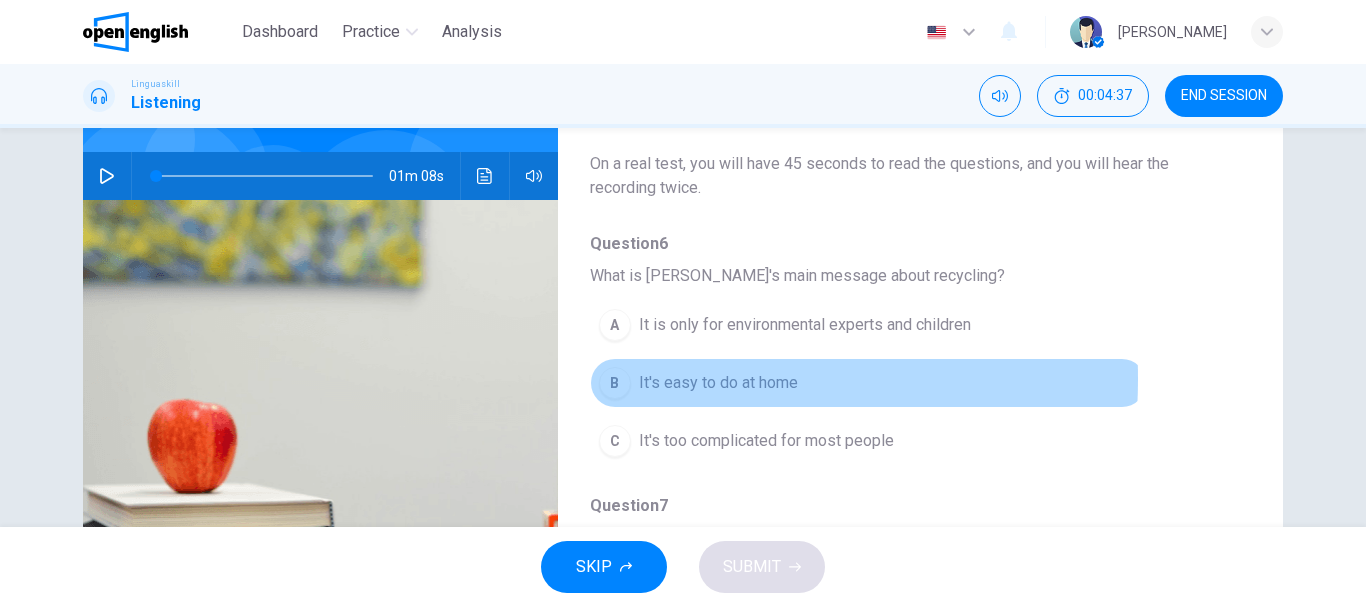 click on "B" at bounding box center [615, 383] 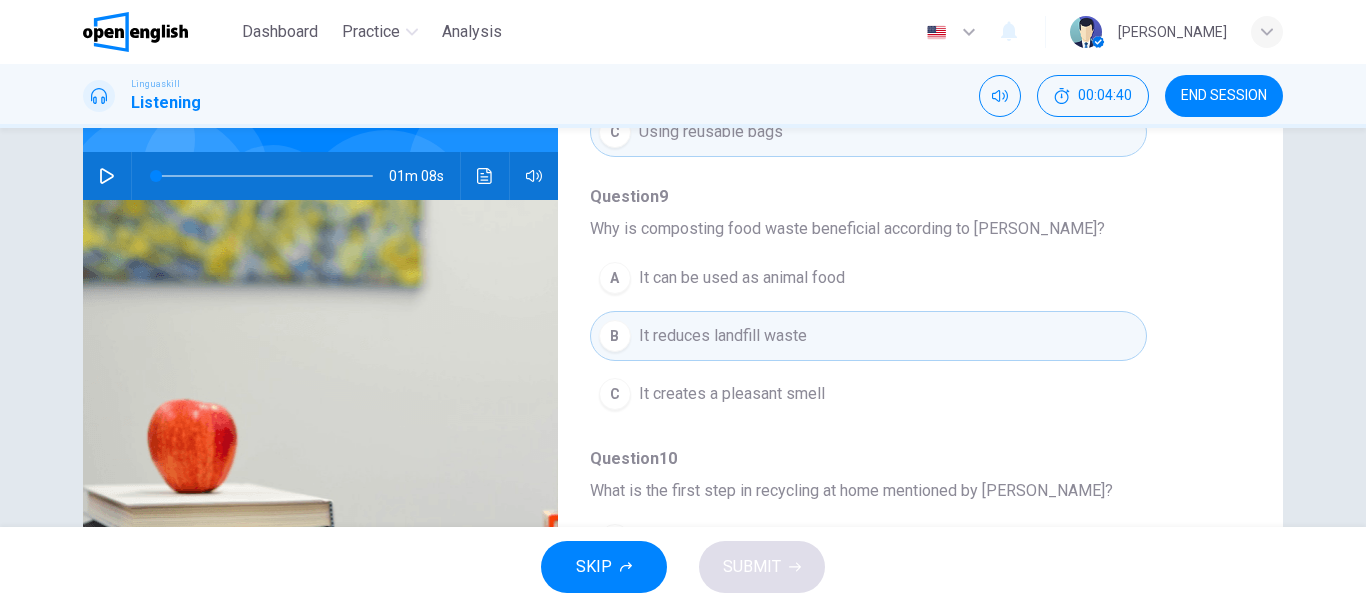 scroll, scrollTop: 863, scrollLeft: 0, axis: vertical 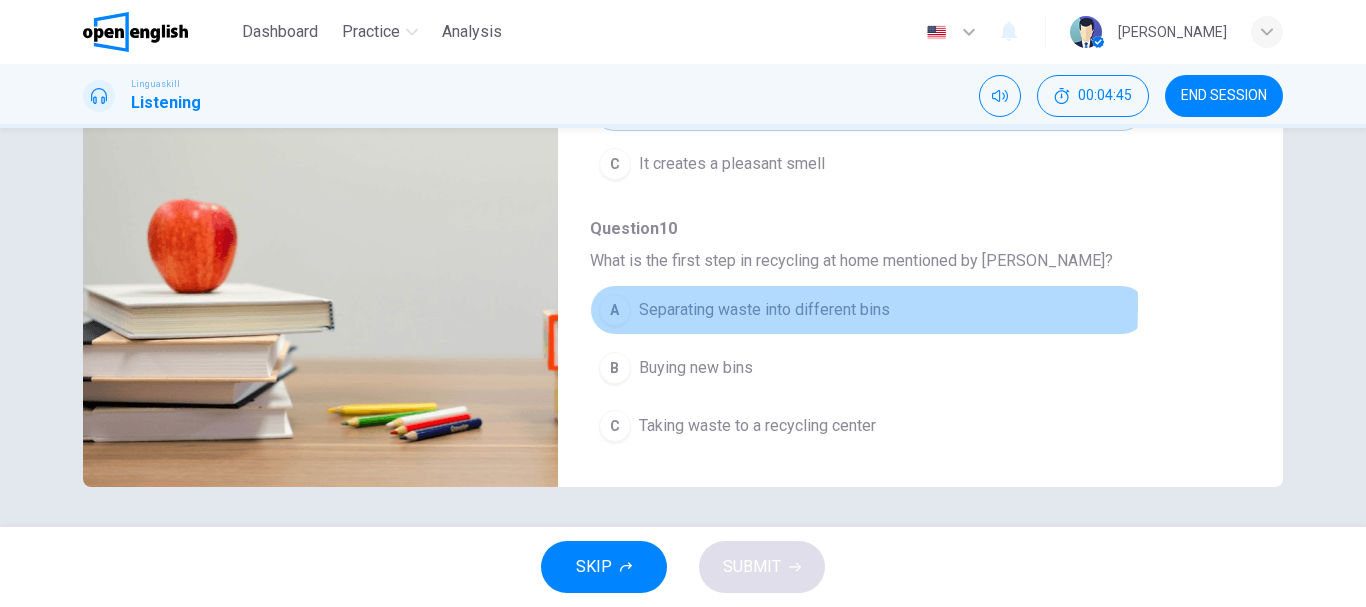click on "A" at bounding box center [615, 310] 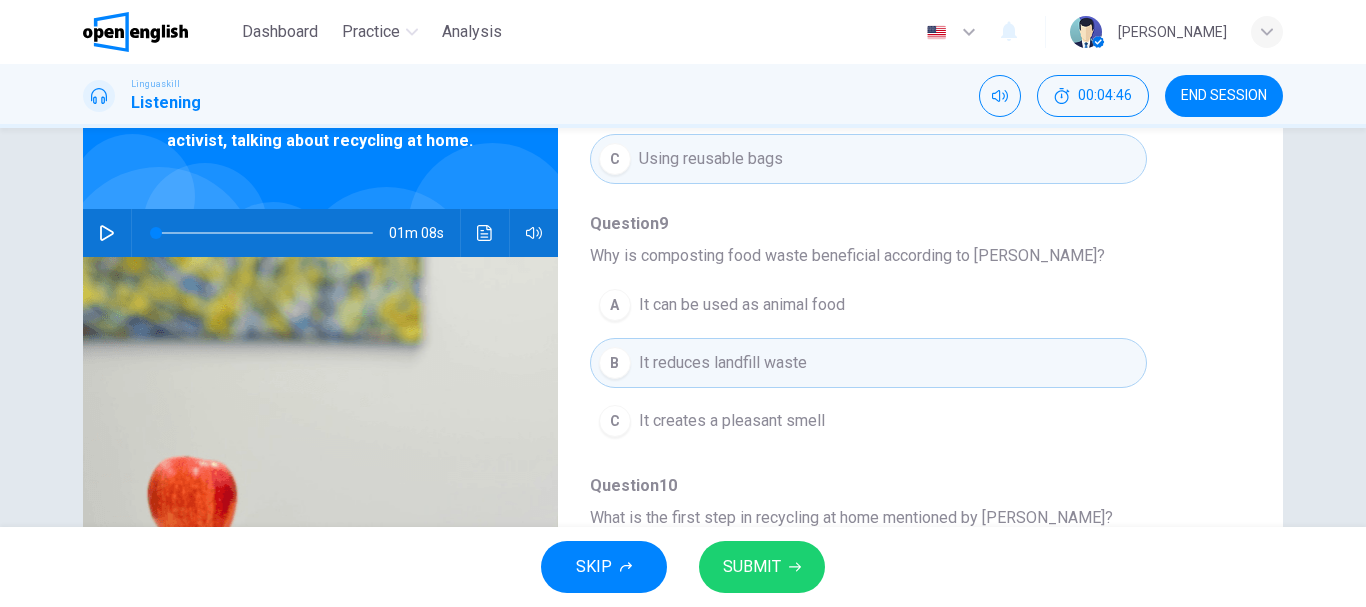 scroll, scrollTop: 76, scrollLeft: 0, axis: vertical 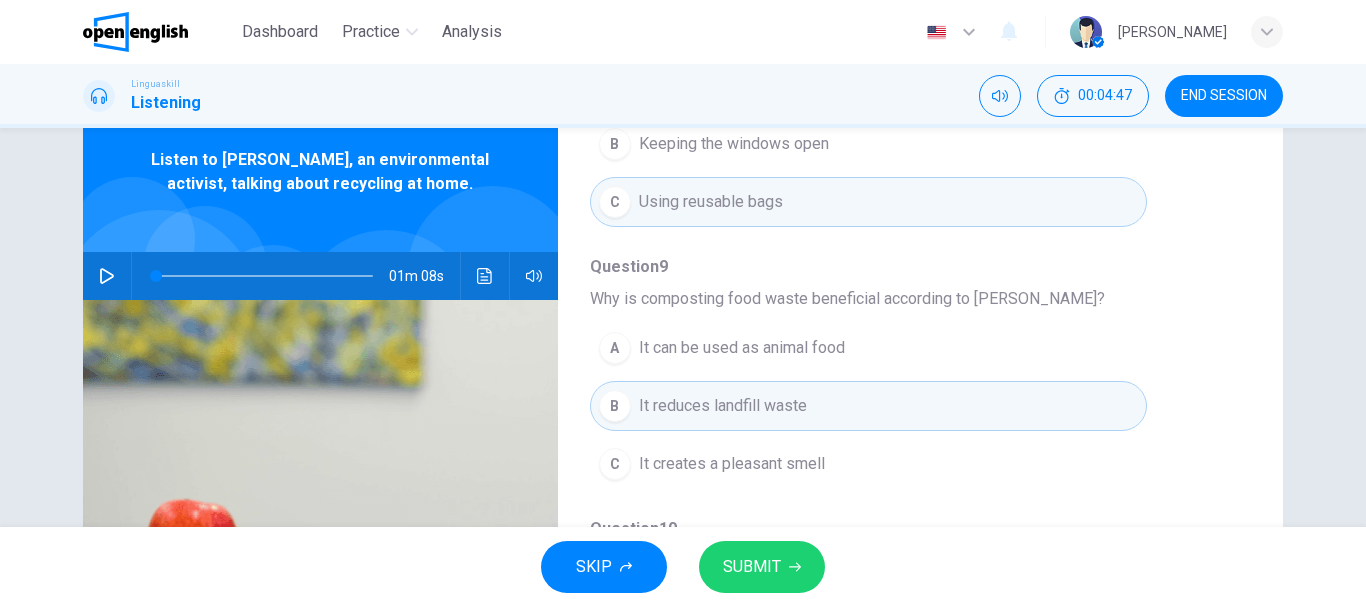 click 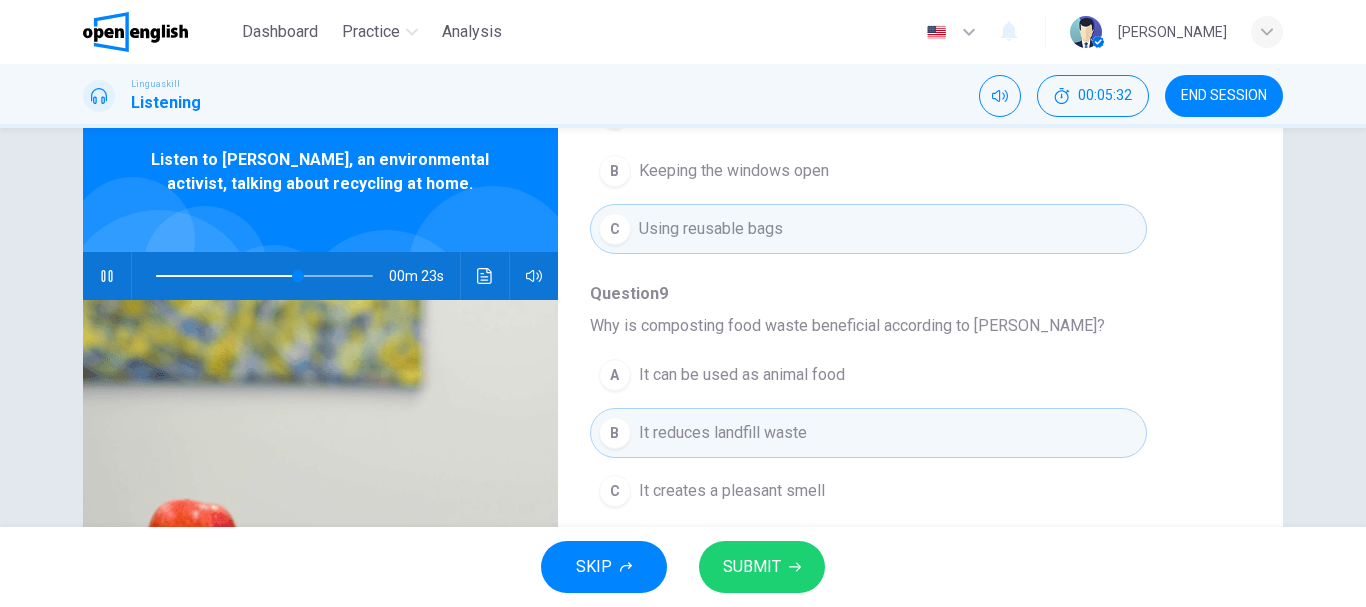 scroll, scrollTop: 863, scrollLeft: 0, axis: vertical 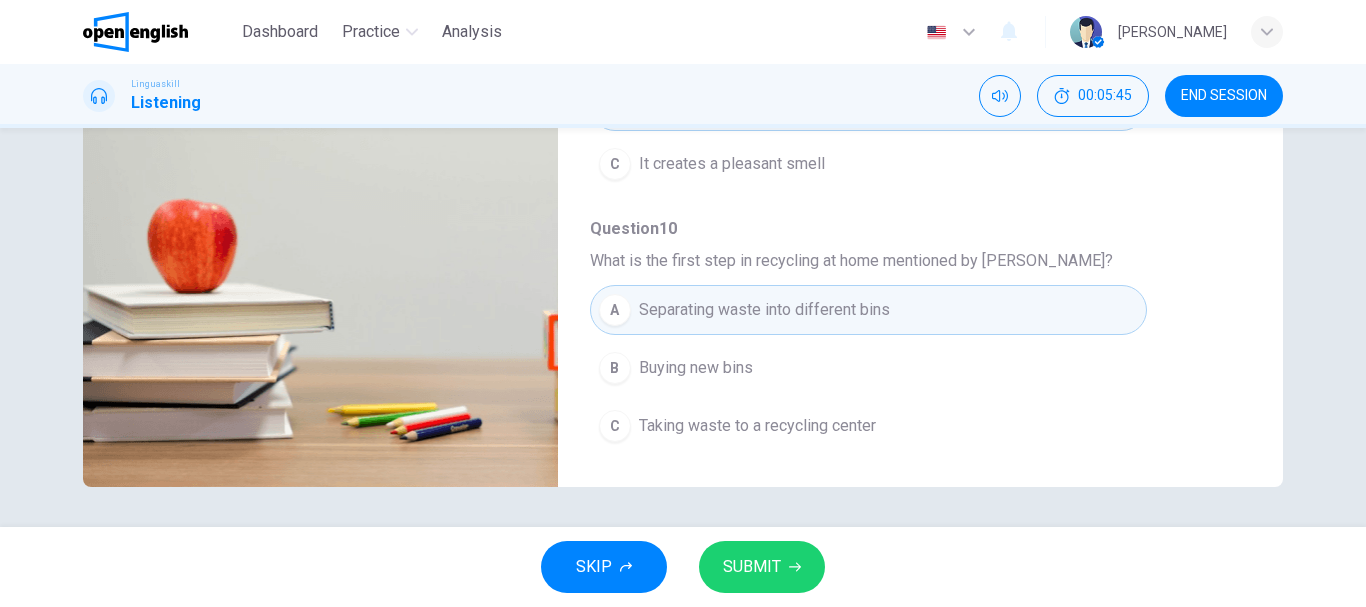 click on "SUBMIT" at bounding box center [762, 567] 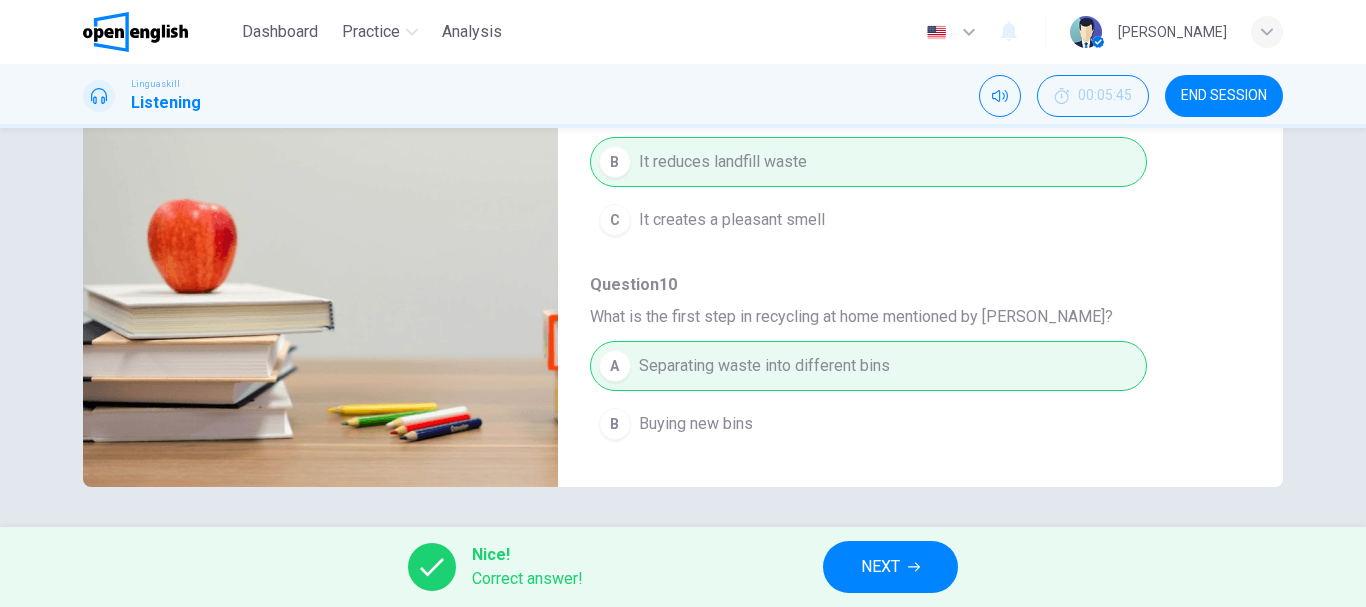 scroll, scrollTop: 863, scrollLeft: 0, axis: vertical 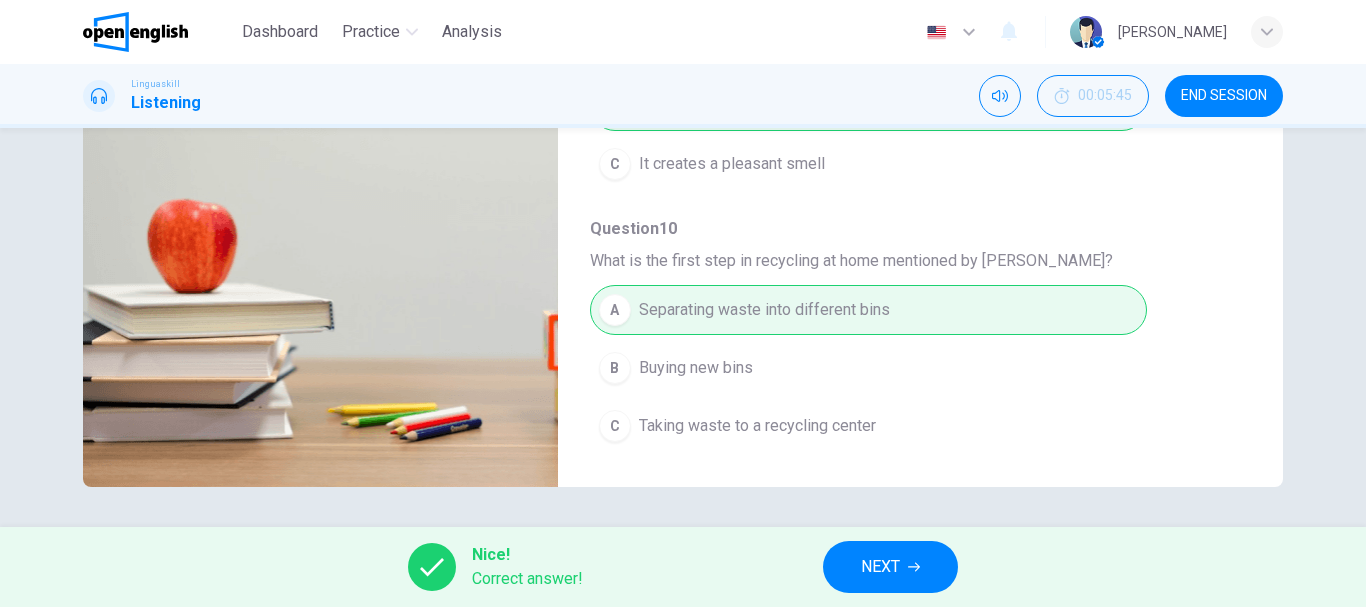 type on "**" 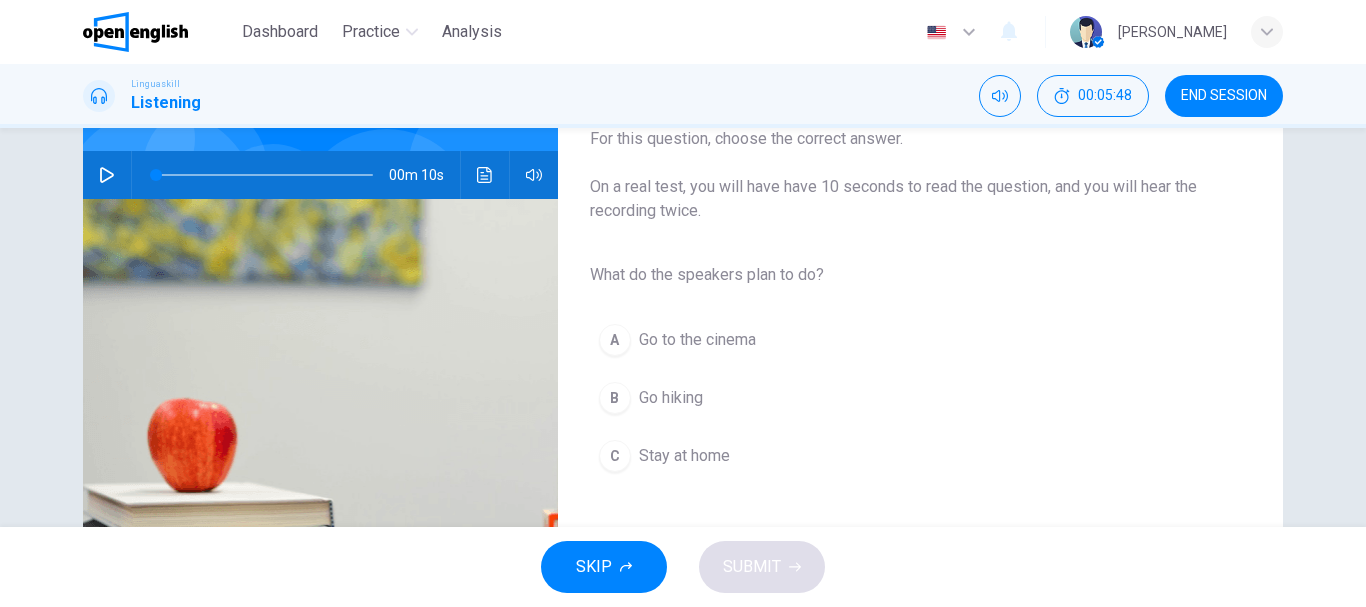 scroll, scrollTop: 176, scrollLeft: 0, axis: vertical 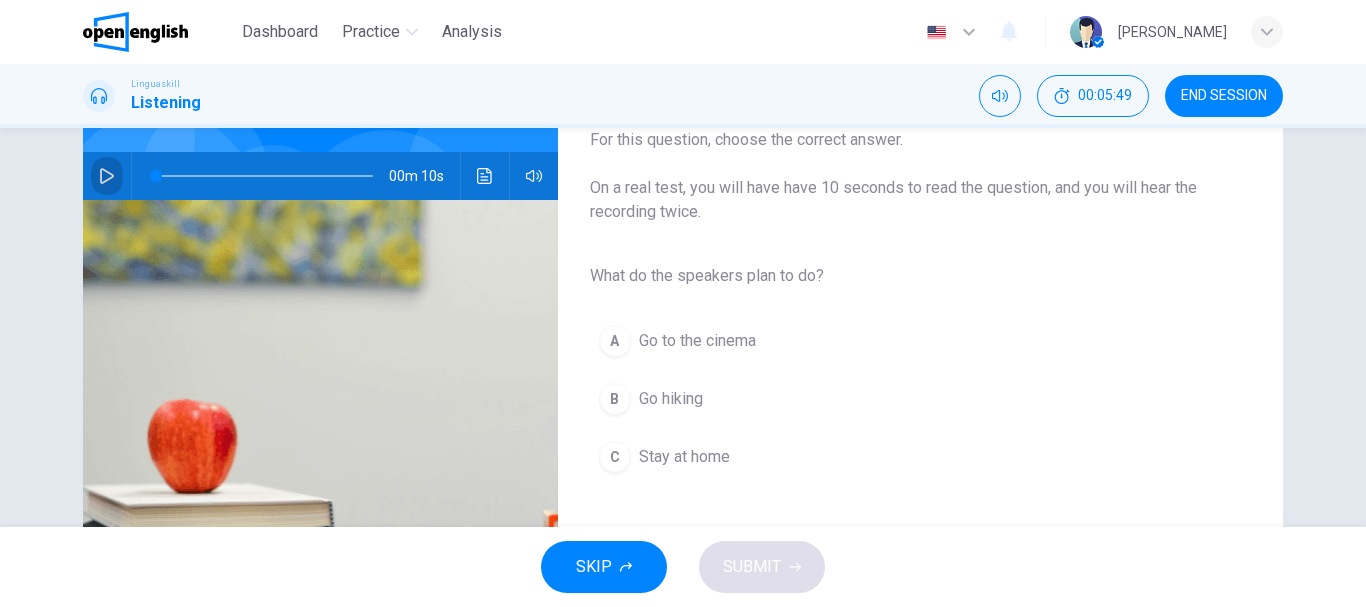 click 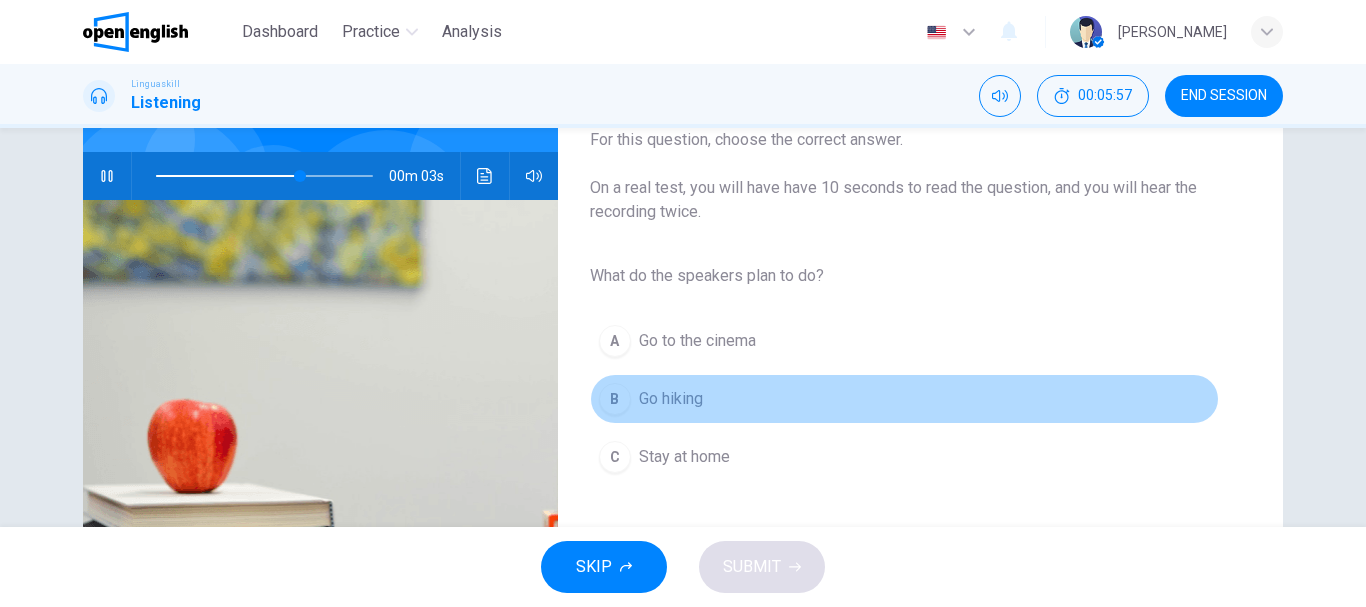 click on "B" at bounding box center [615, 399] 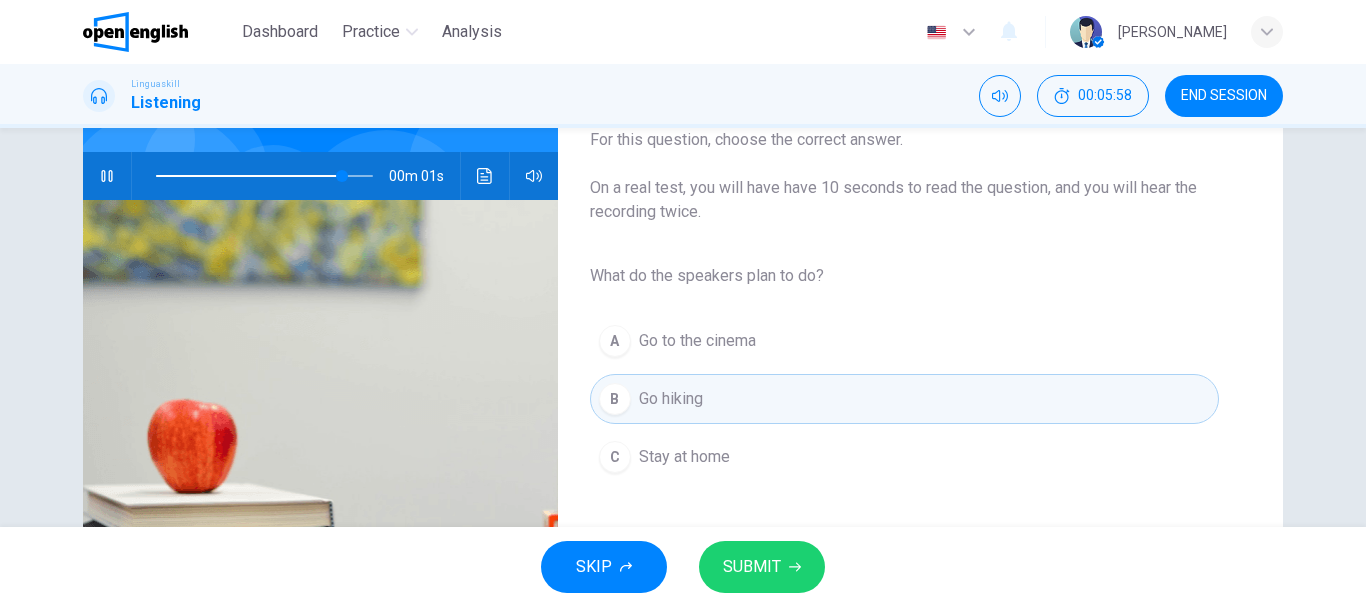 click on "SUBMIT" at bounding box center (762, 567) 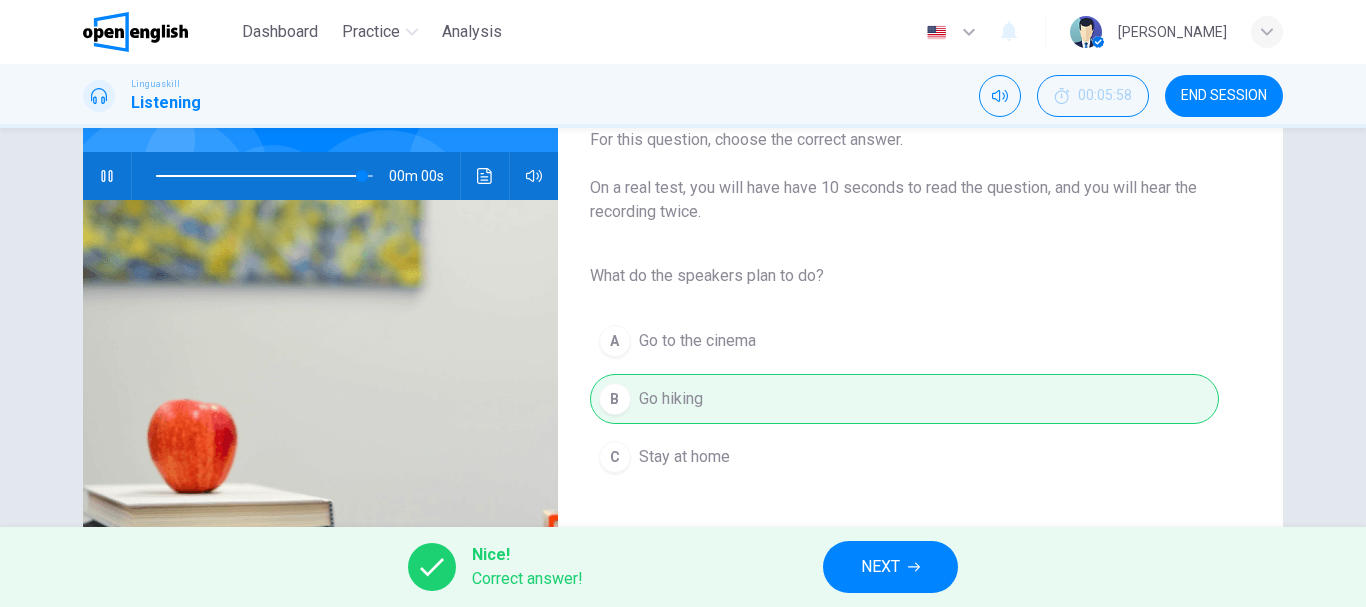 type on "*" 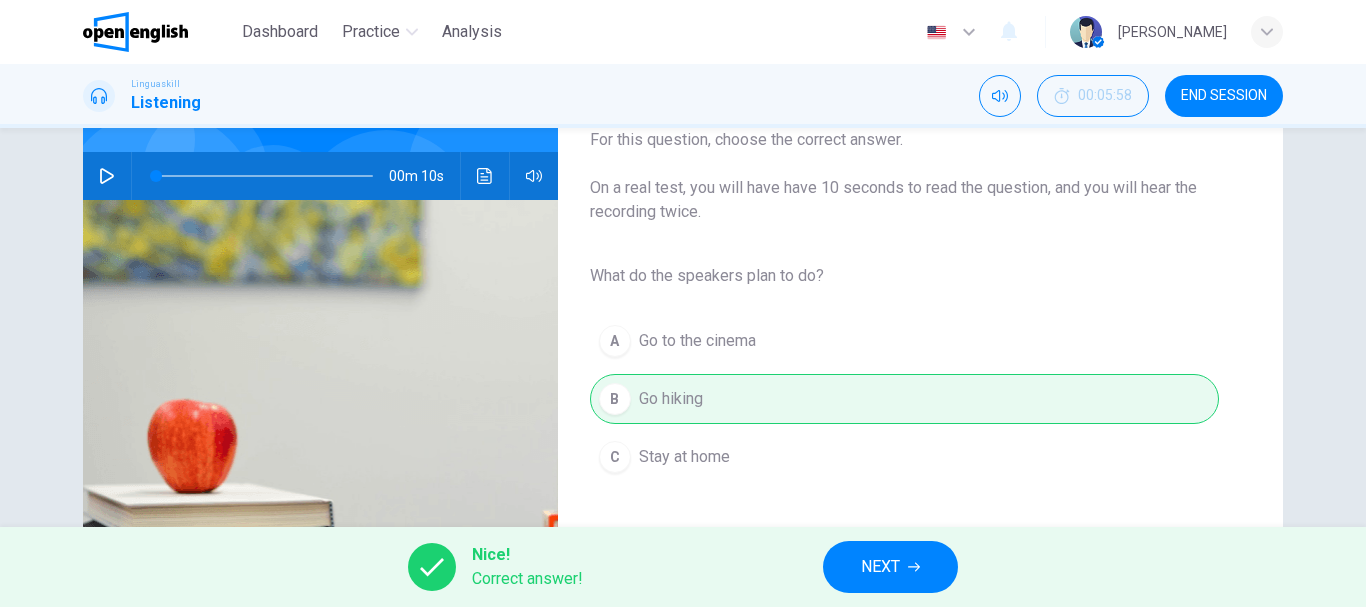 click on "NEXT" at bounding box center [880, 567] 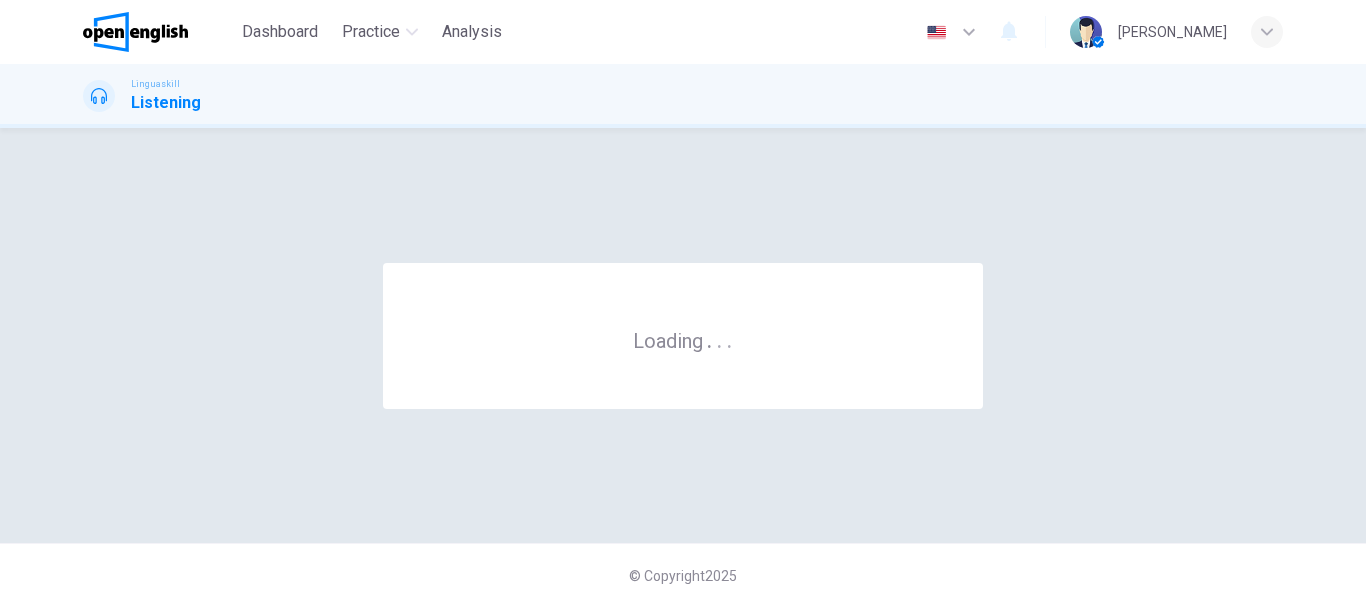 scroll, scrollTop: 0, scrollLeft: 0, axis: both 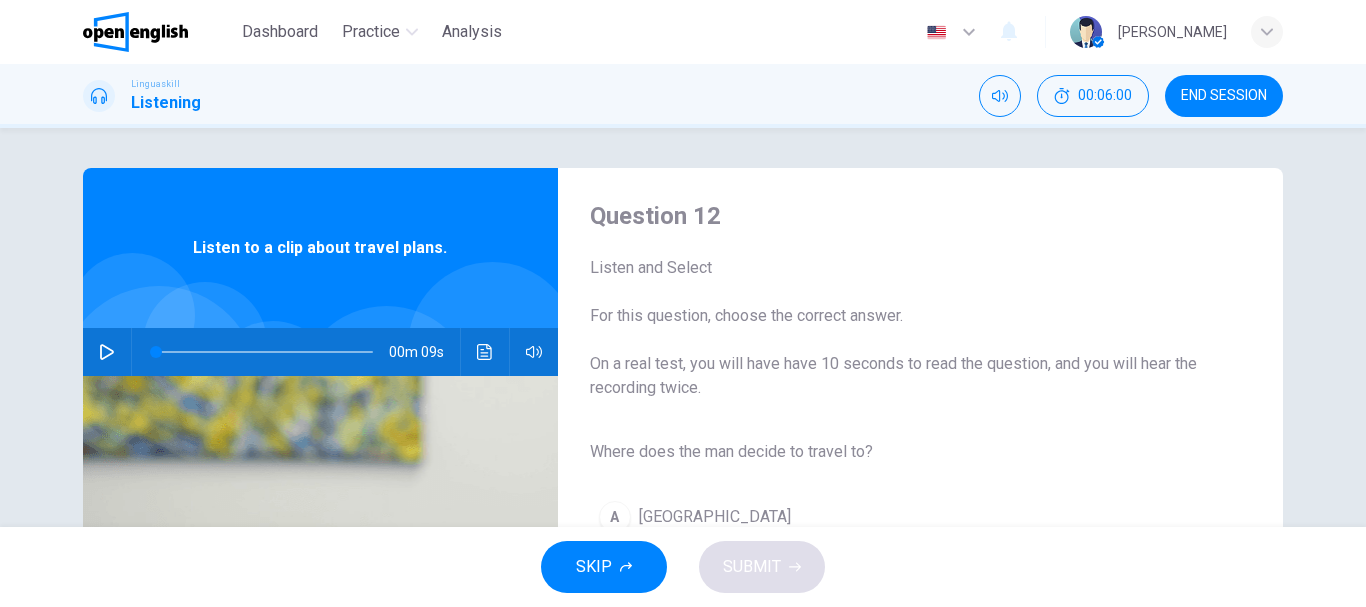 click on "On a real test, you will have have 10 seconds to read the question, and you will hear the recording twice." at bounding box center [904, 376] 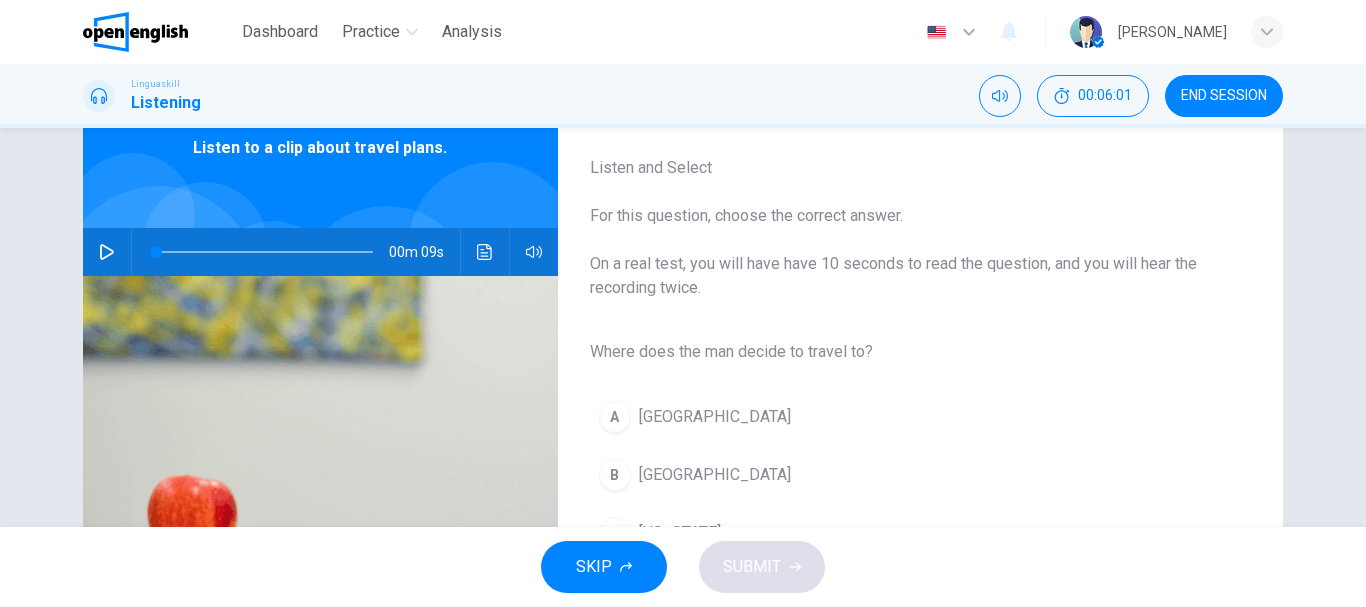 scroll, scrollTop: 200, scrollLeft: 0, axis: vertical 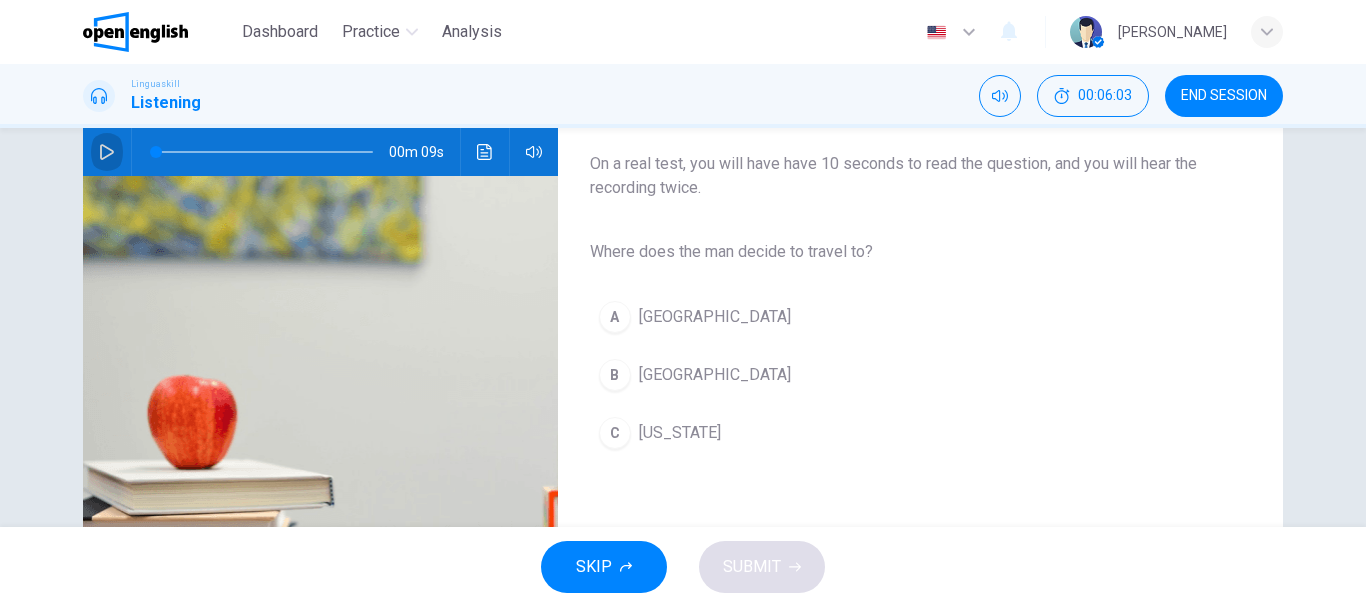 click at bounding box center (107, 152) 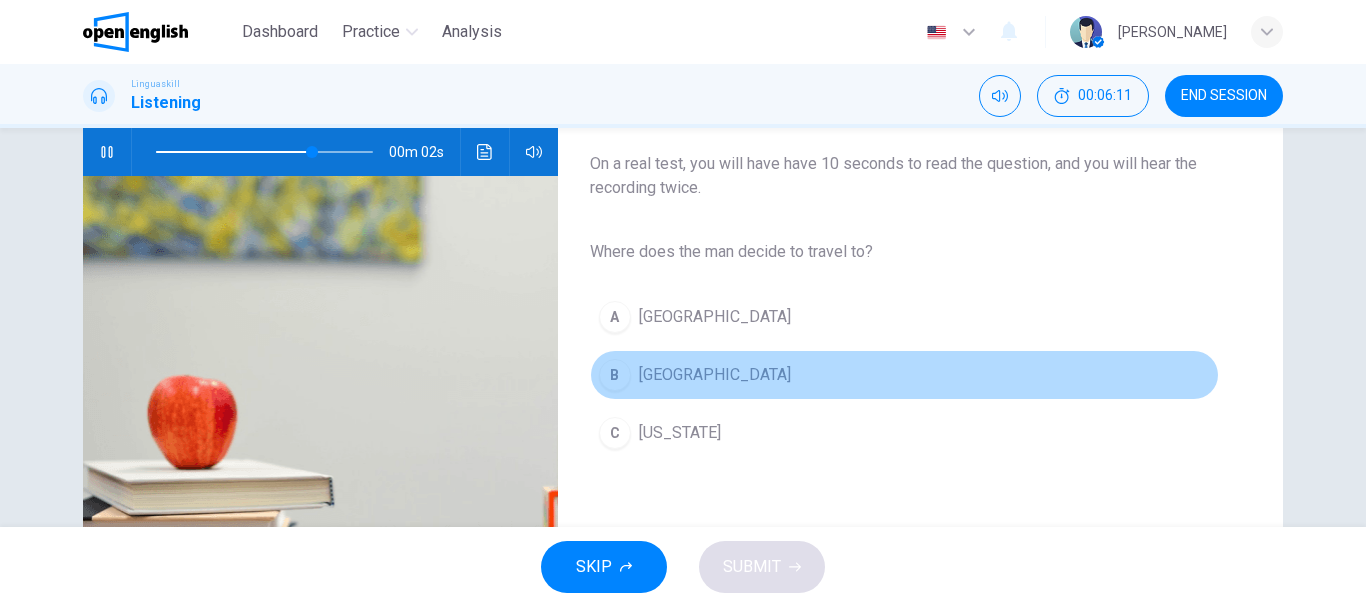 click on "B" at bounding box center (615, 375) 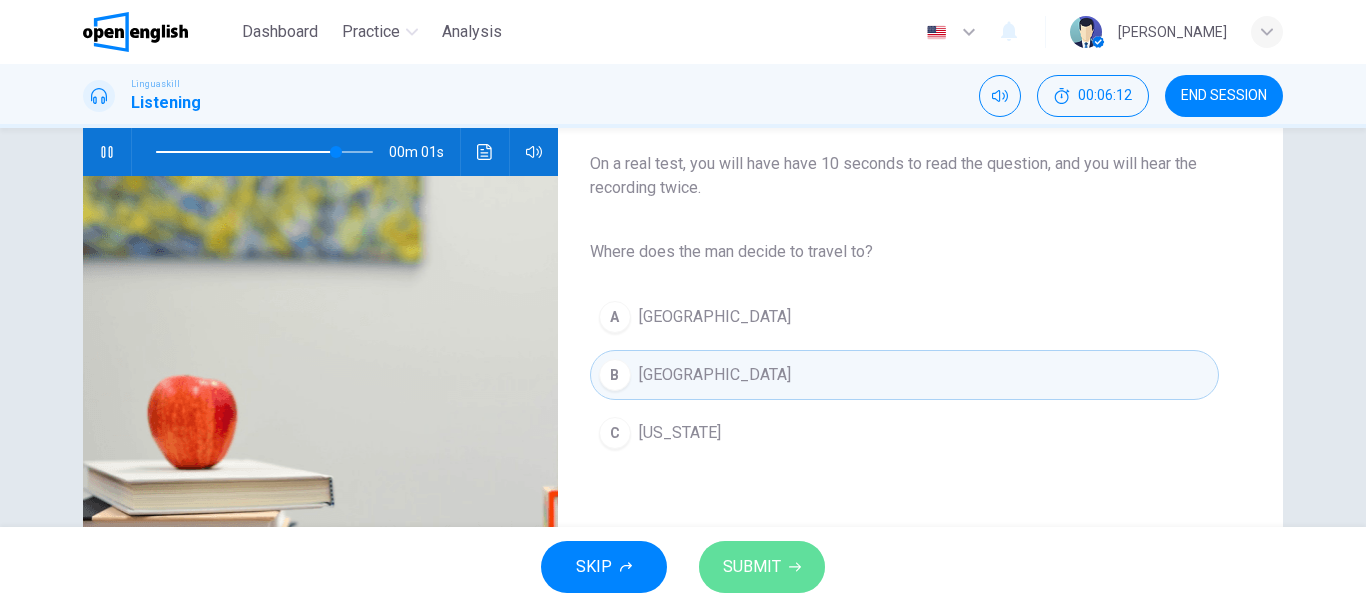 click on "SUBMIT" at bounding box center [752, 567] 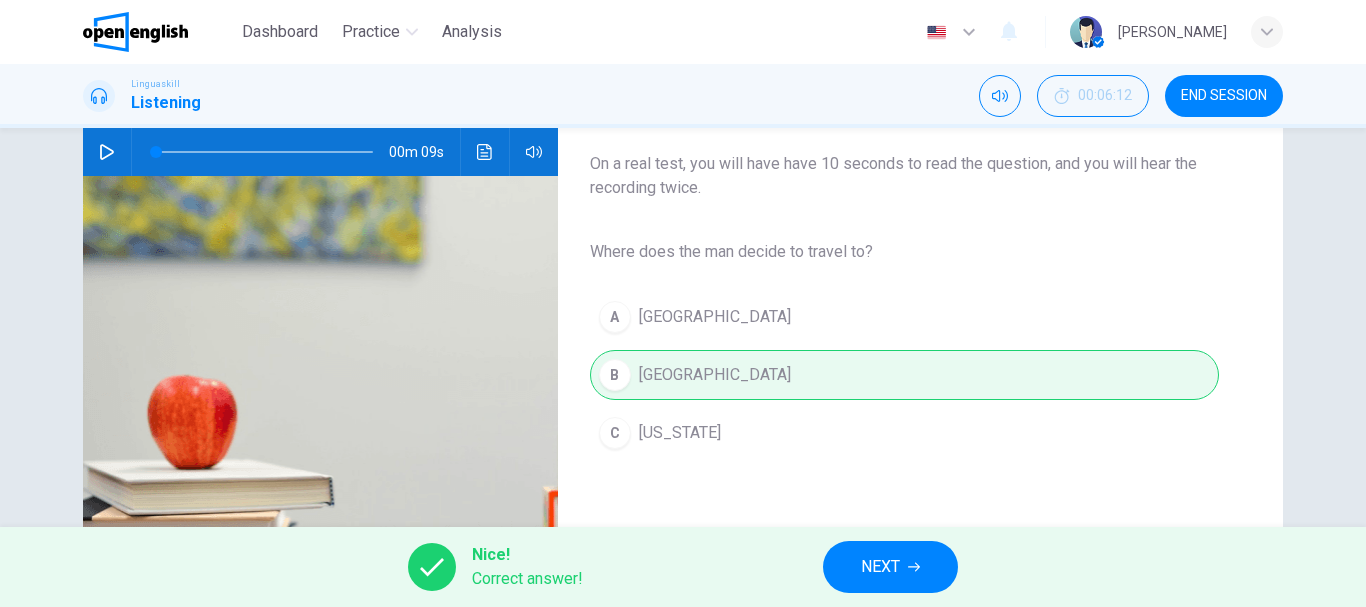type on "*" 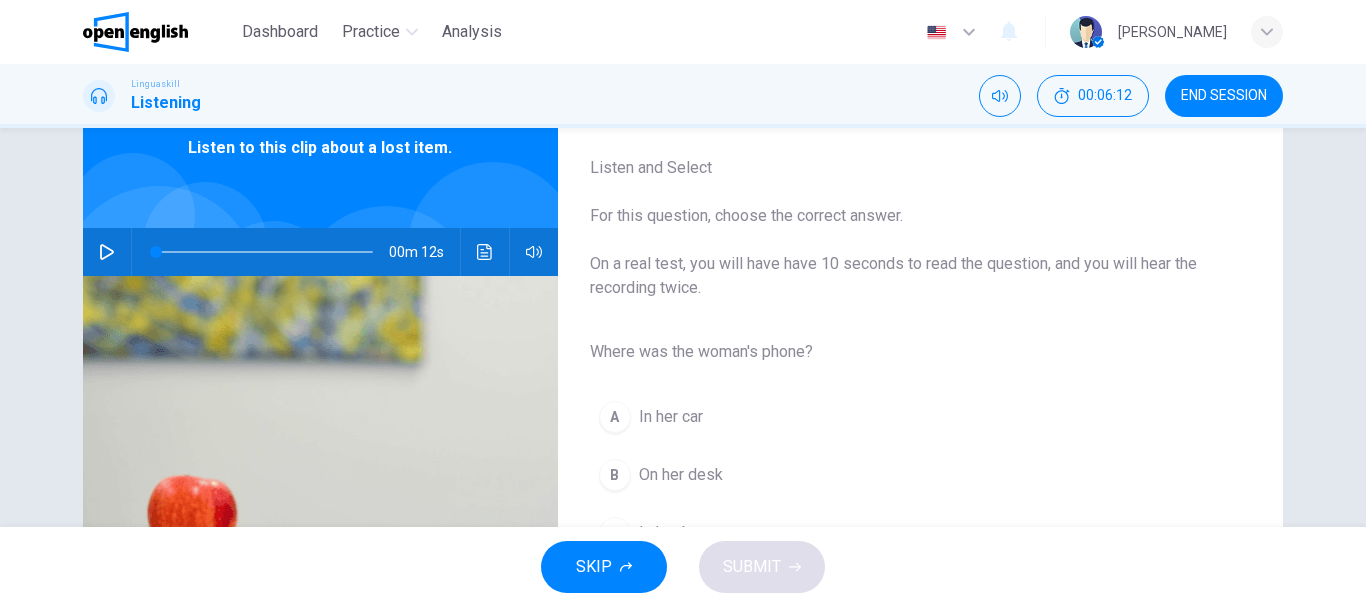 scroll, scrollTop: 200, scrollLeft: 0, axis: vertical 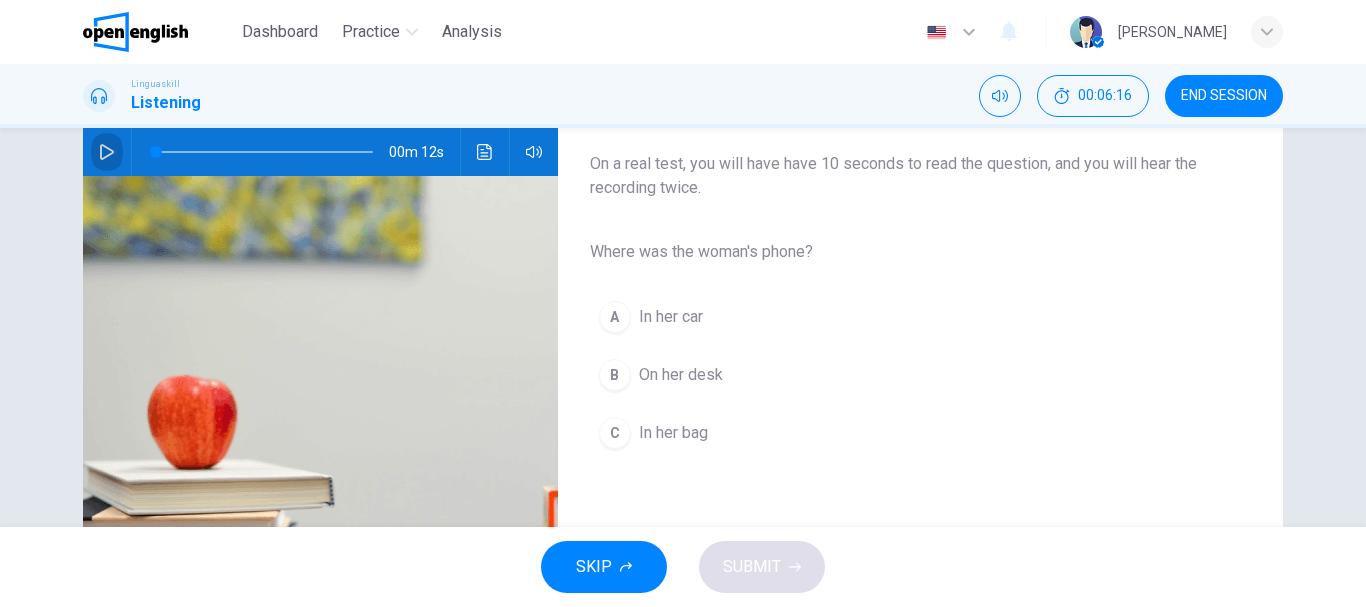 click 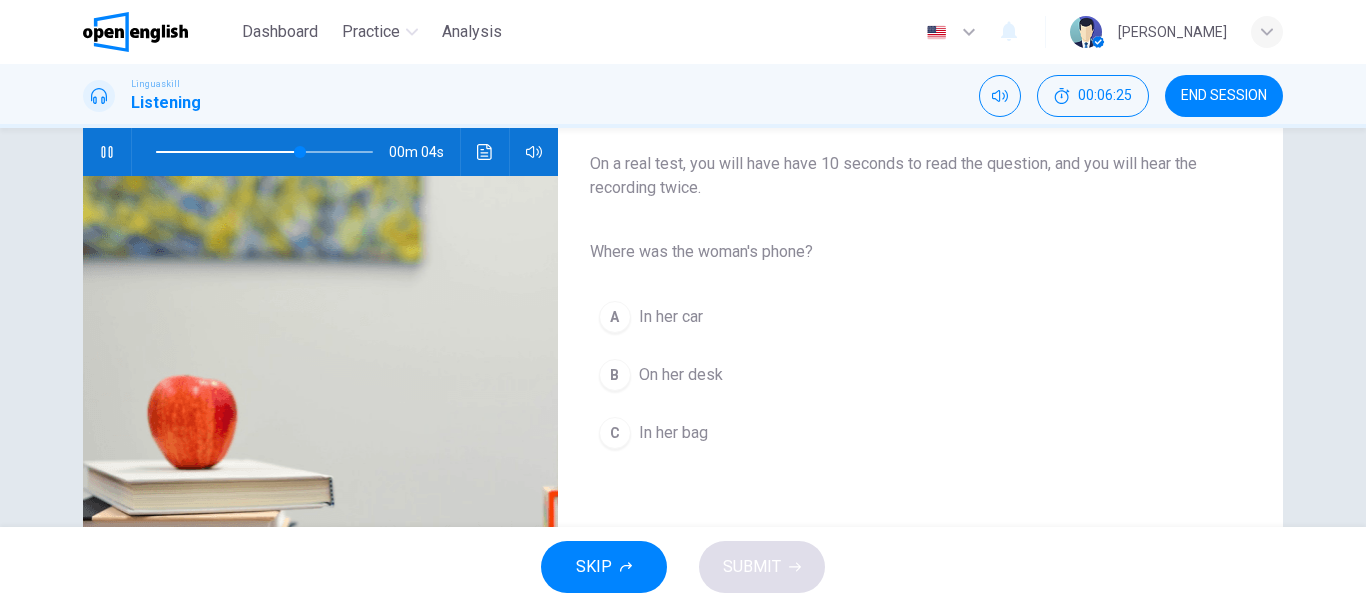 click on "C" at bounding box center [615, 433] 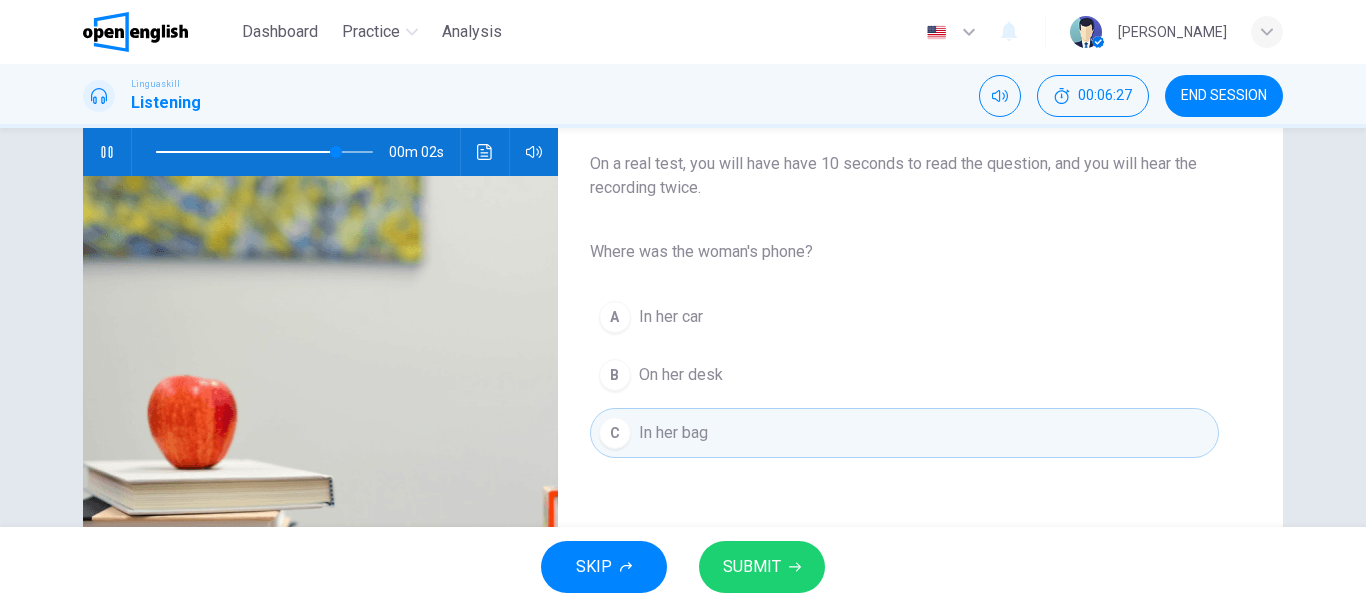 click on "SUBMIT" at bounding box center [752, 567] 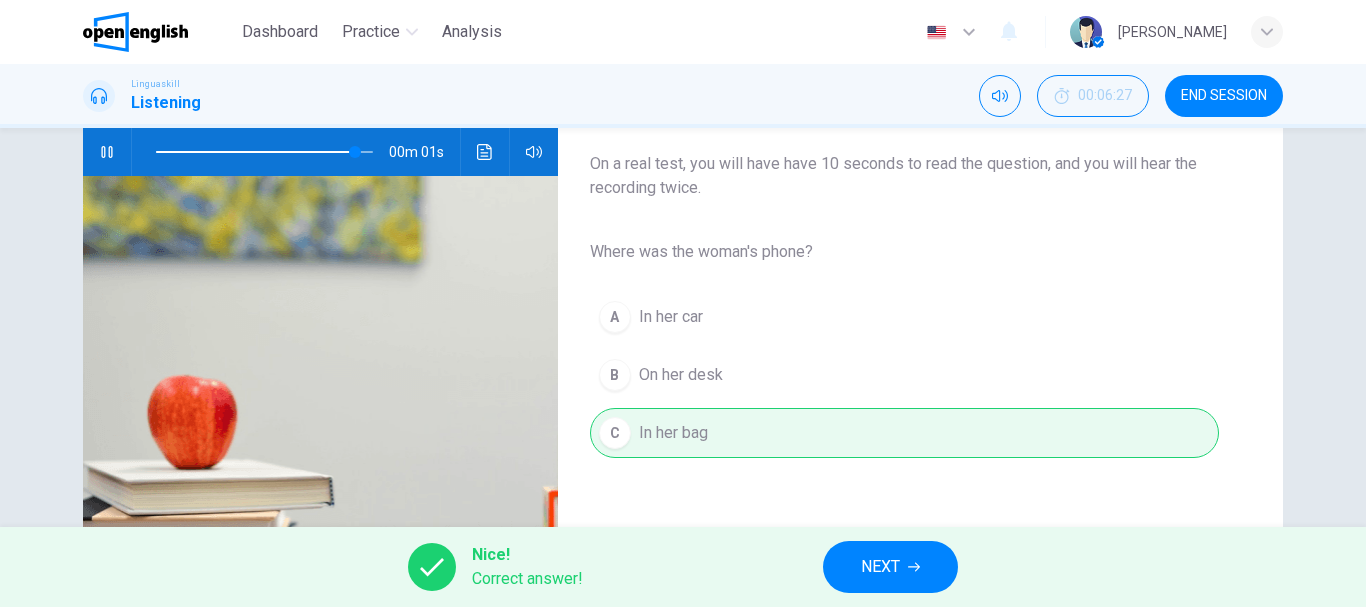type on "*" 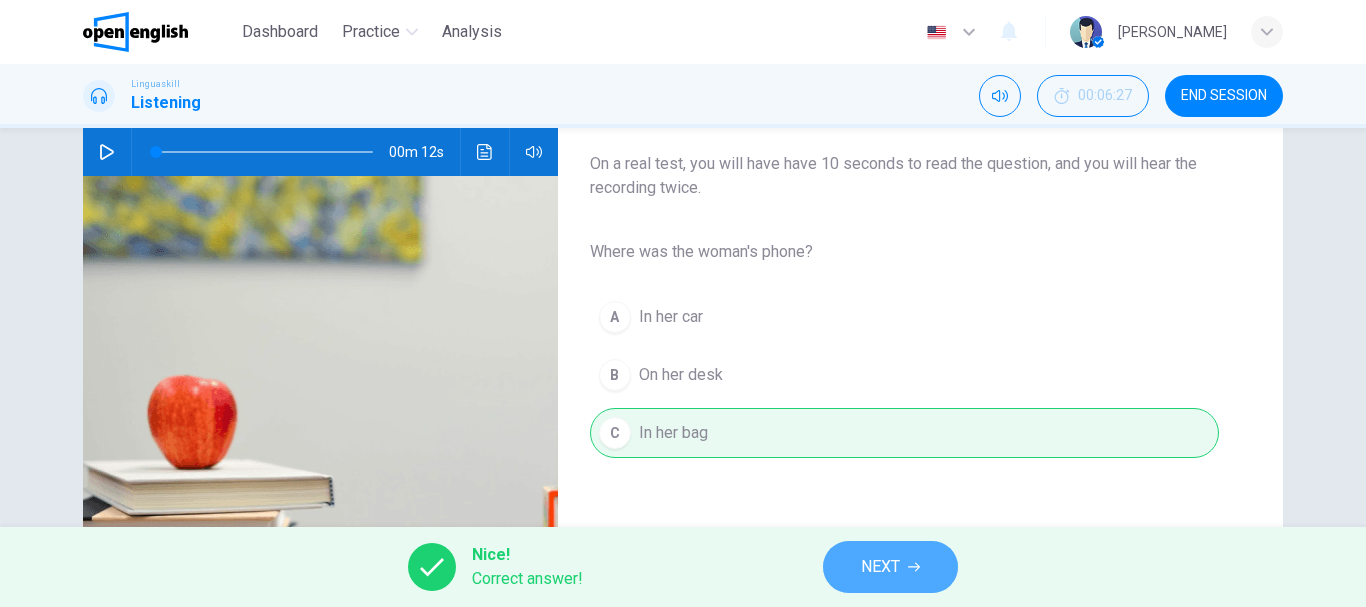 click on "NEXT" at bounding box center (880, 567) 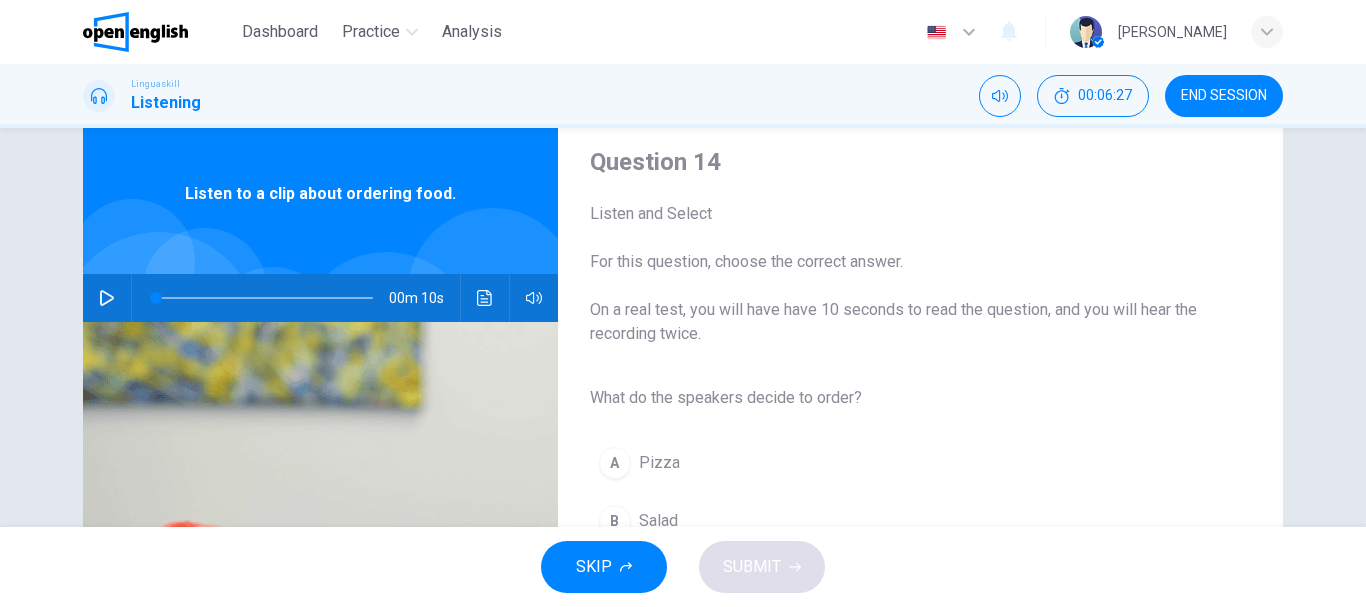 scroll, scrollTop: 100, scrollLeft: 0, axis: vertical 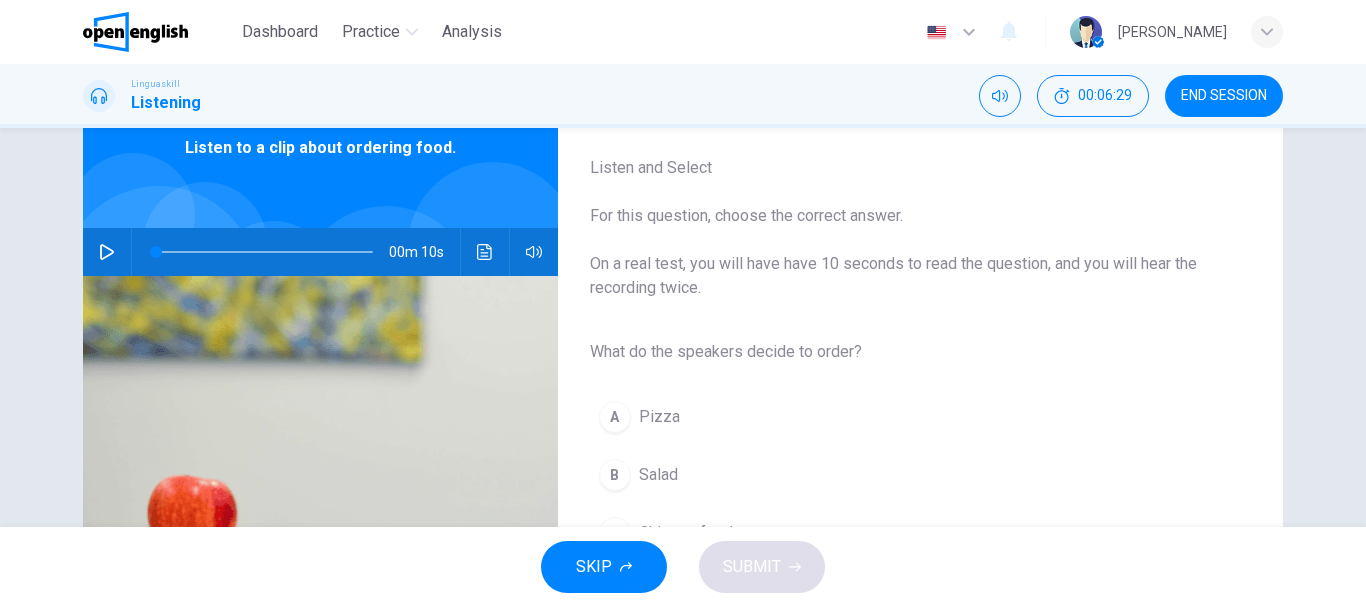 click at bounding box center (107, 252) 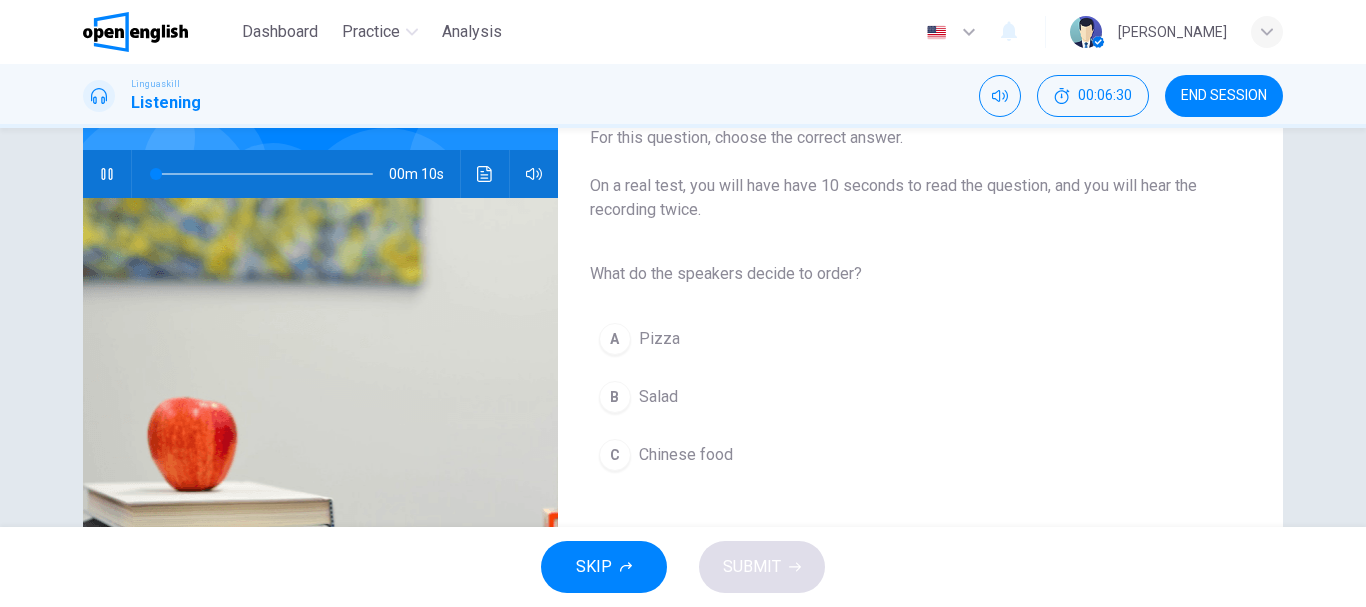 scroll, scrollTop: 200, scrollLeft: 0, axis: vertical 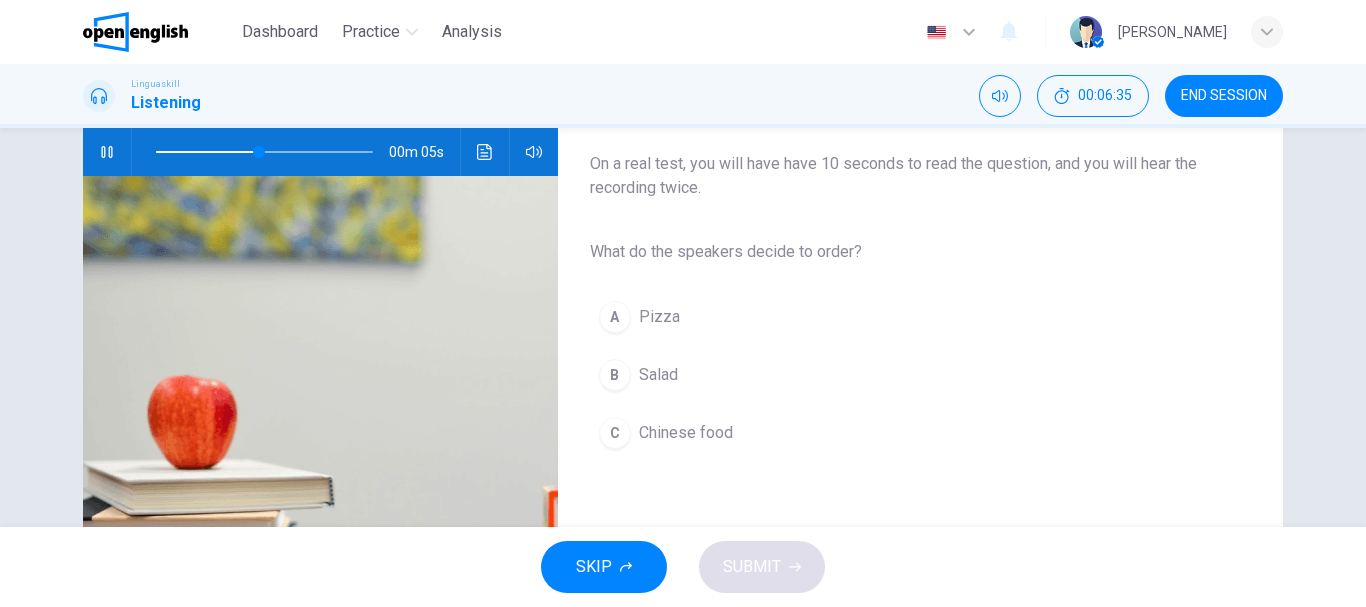 click on "B" at bounding box center (615, 375) 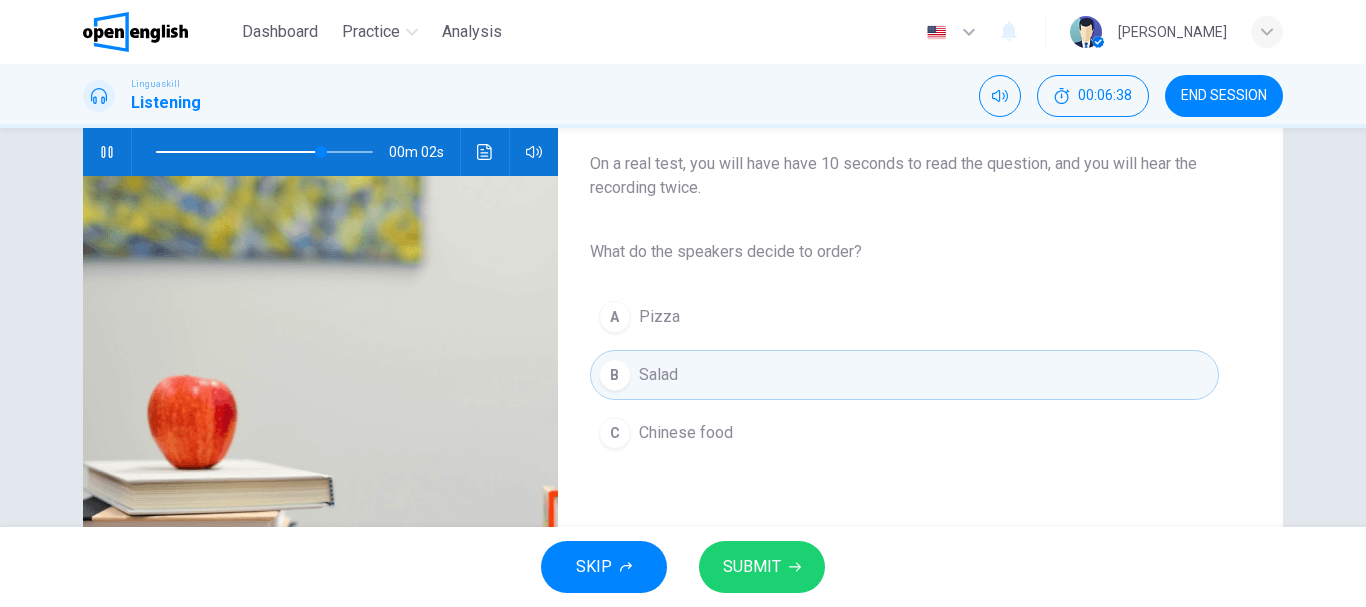 click on "SUBMIT" at bounding box center (762, 567) 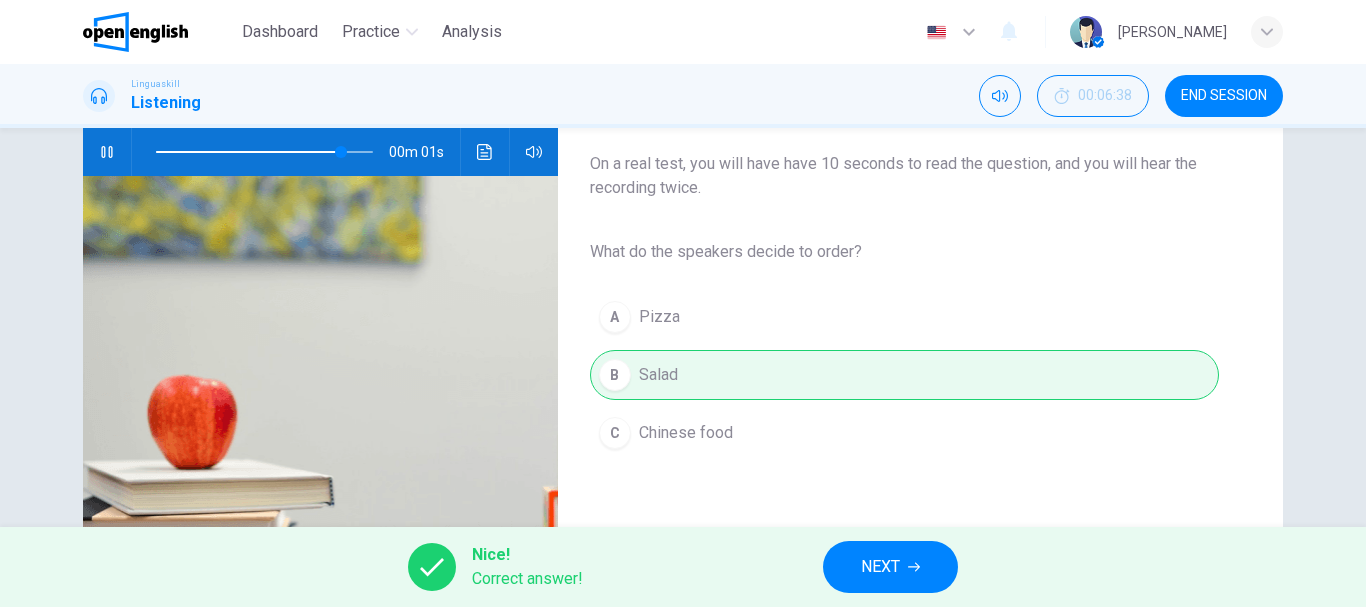type on "**" 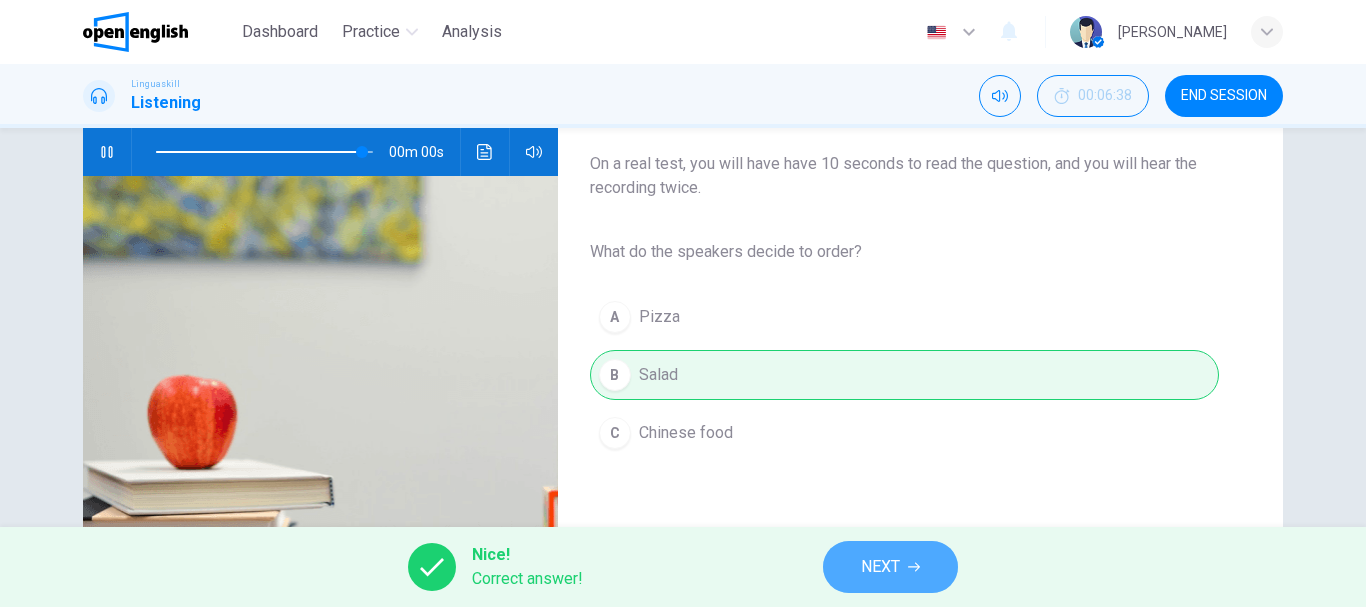 click on "NEXT" at bounding box center [880, 567] 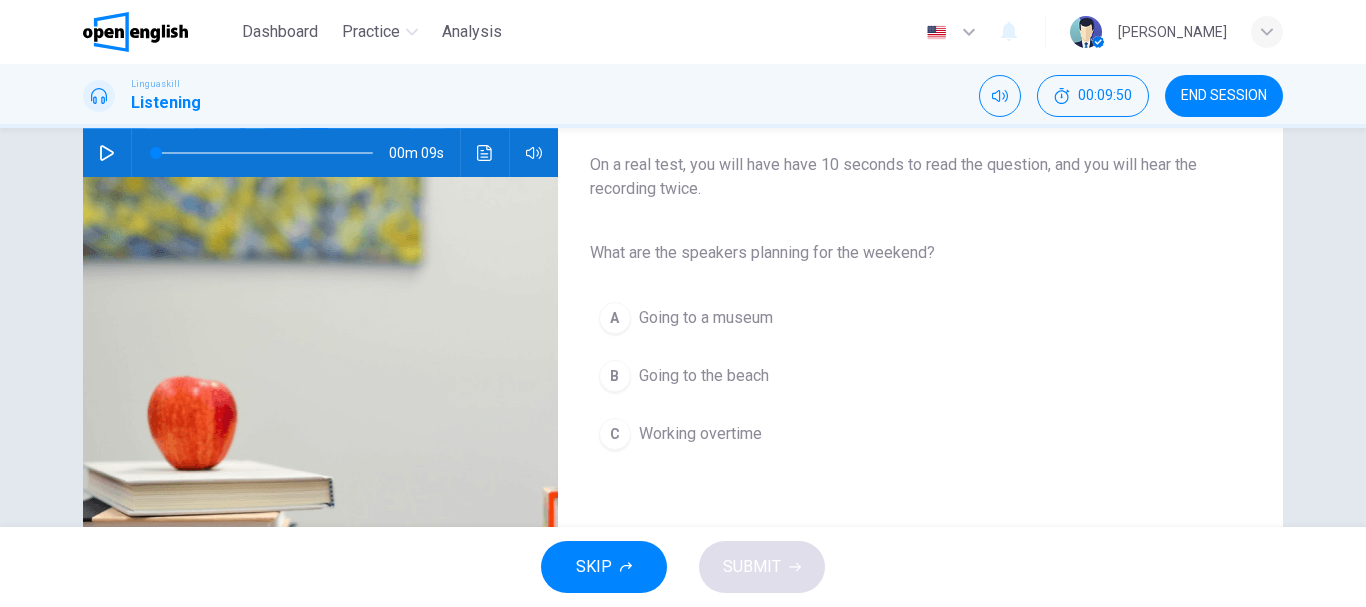 scroll, scrollTop: 200, scrollLeft: 0, axis: vertical 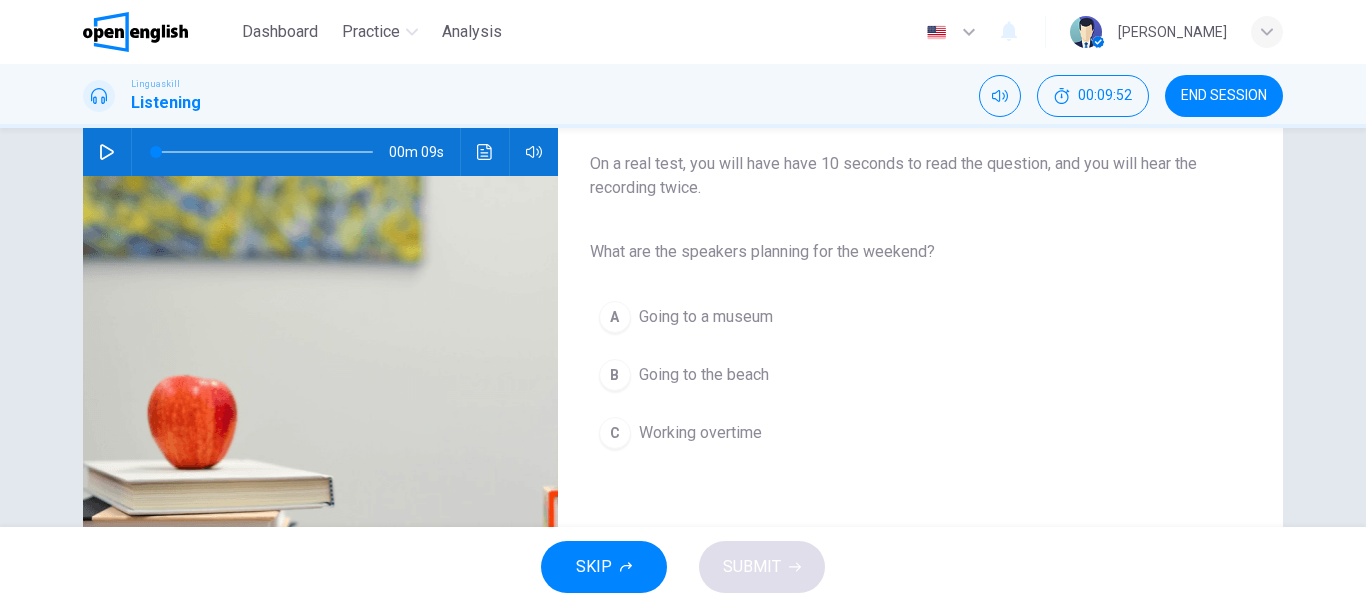 click on "00m 09s" at bounding box center [320, 152] 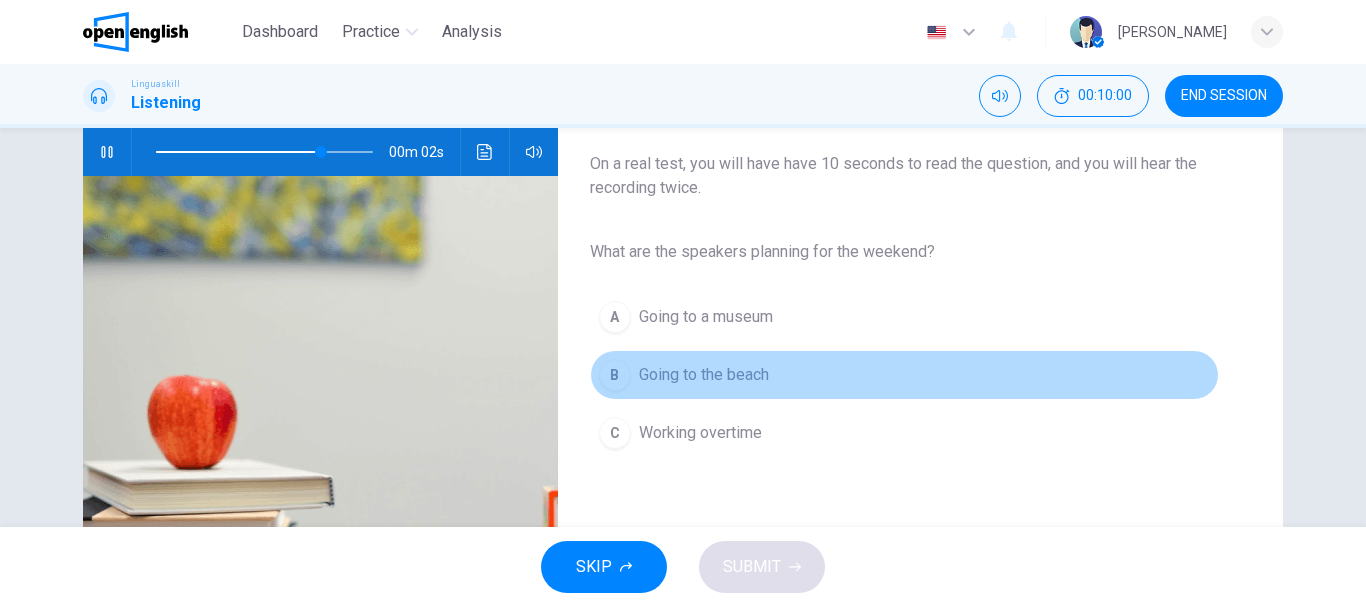 click on "B" at bounding box center (615, 375) 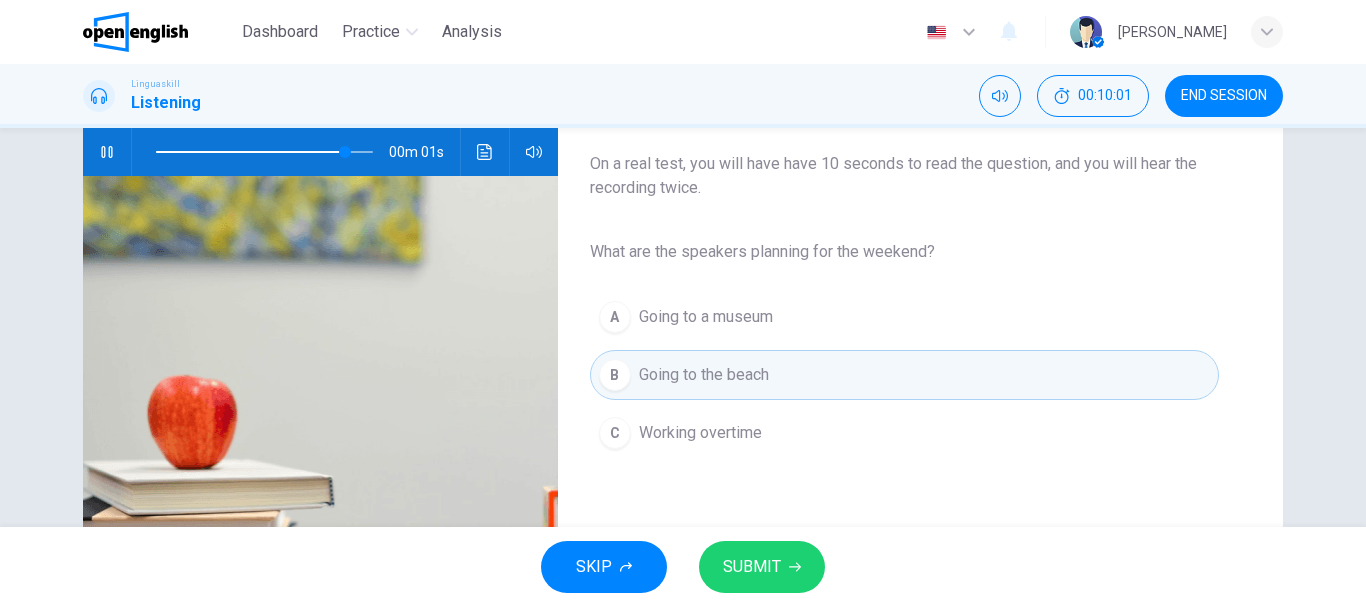 click on "SUBMIT" at bounding box center [752, 567] 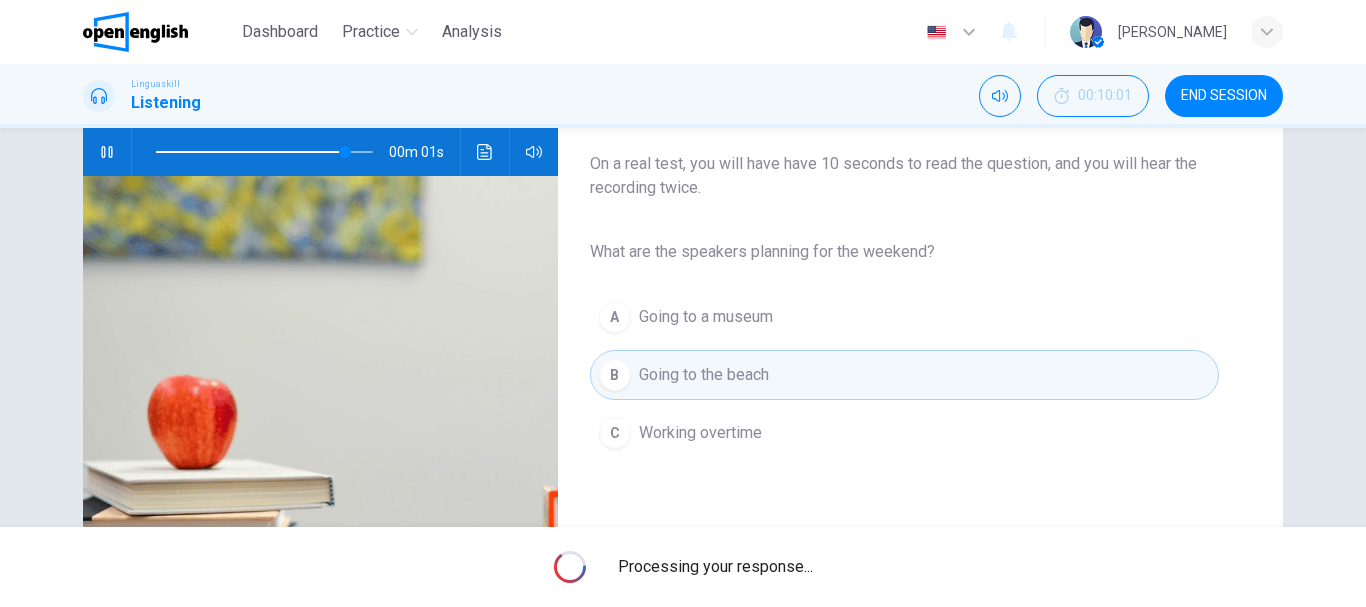 type on "*" 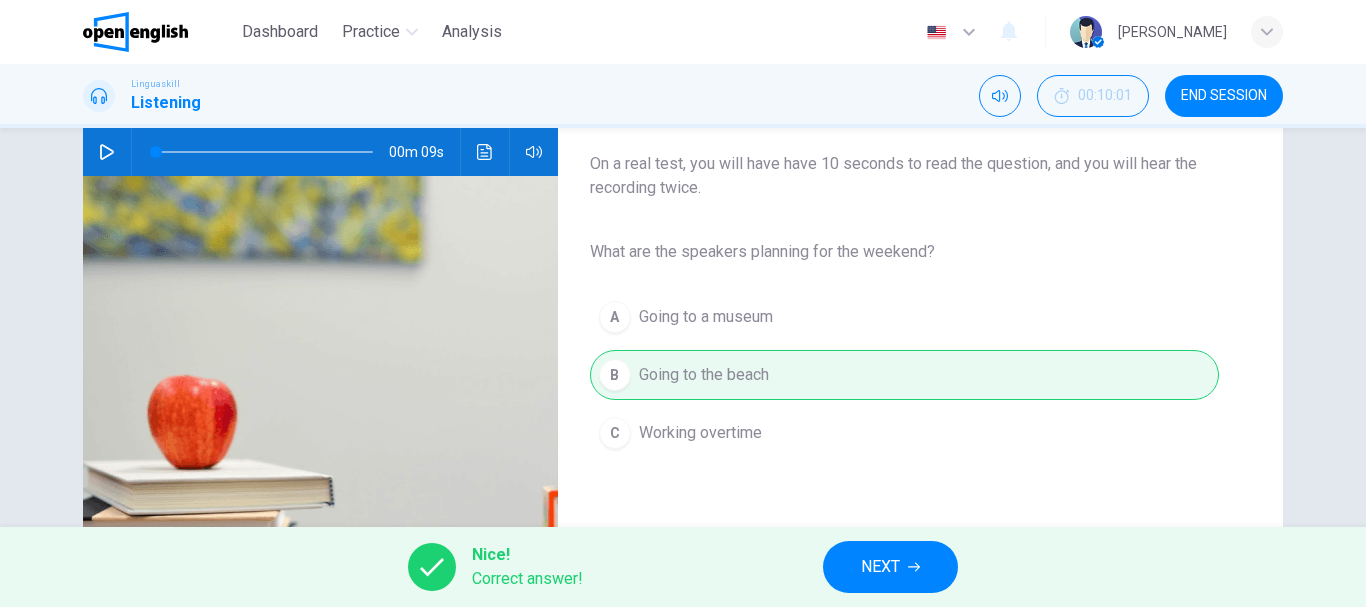 click on "NEXT" at bounding box center [880, 567] 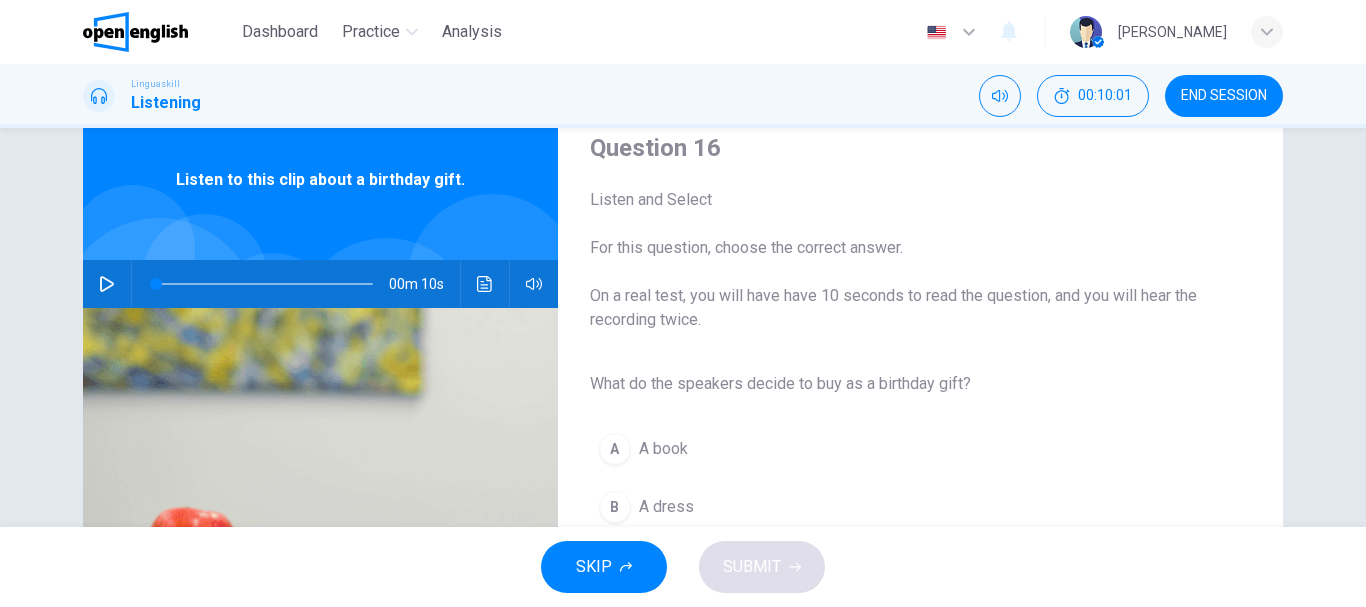 scroll, scrollTop: 100, scrollLeft: 0, axis: vertical 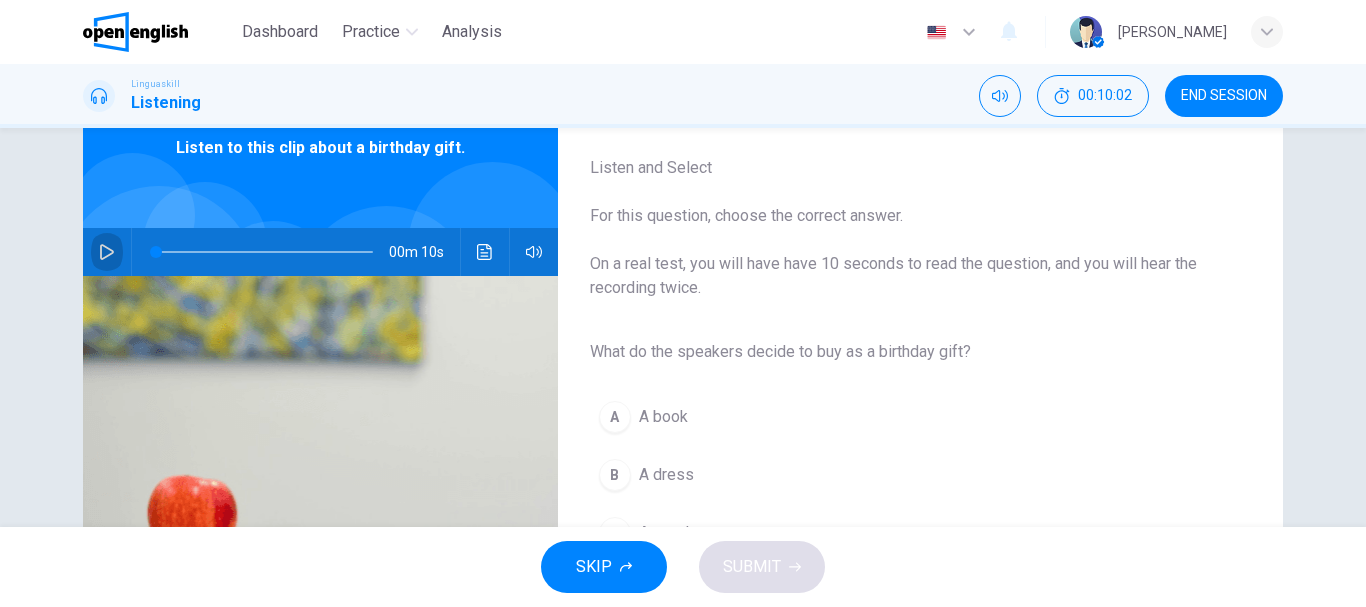 click 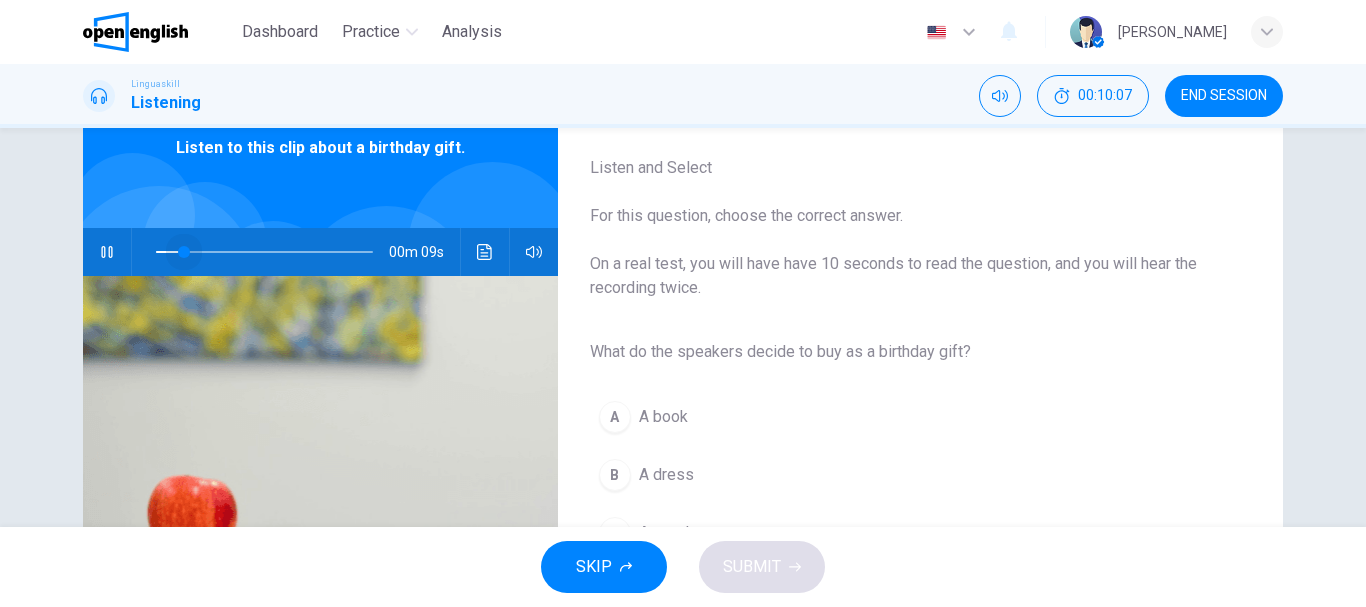 drag, startPoint x: 218, startPoint y: 252, endPoint x: 176, endPoint y: 252, distance: 42 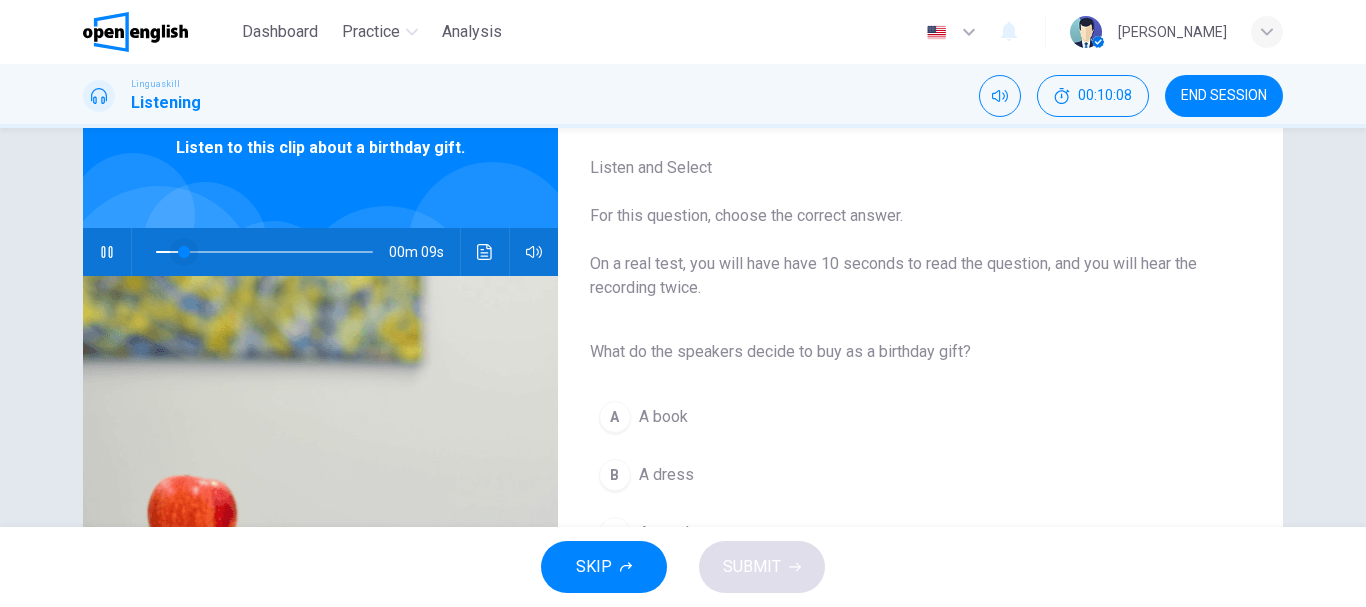 click at bounding box center (184, 252) 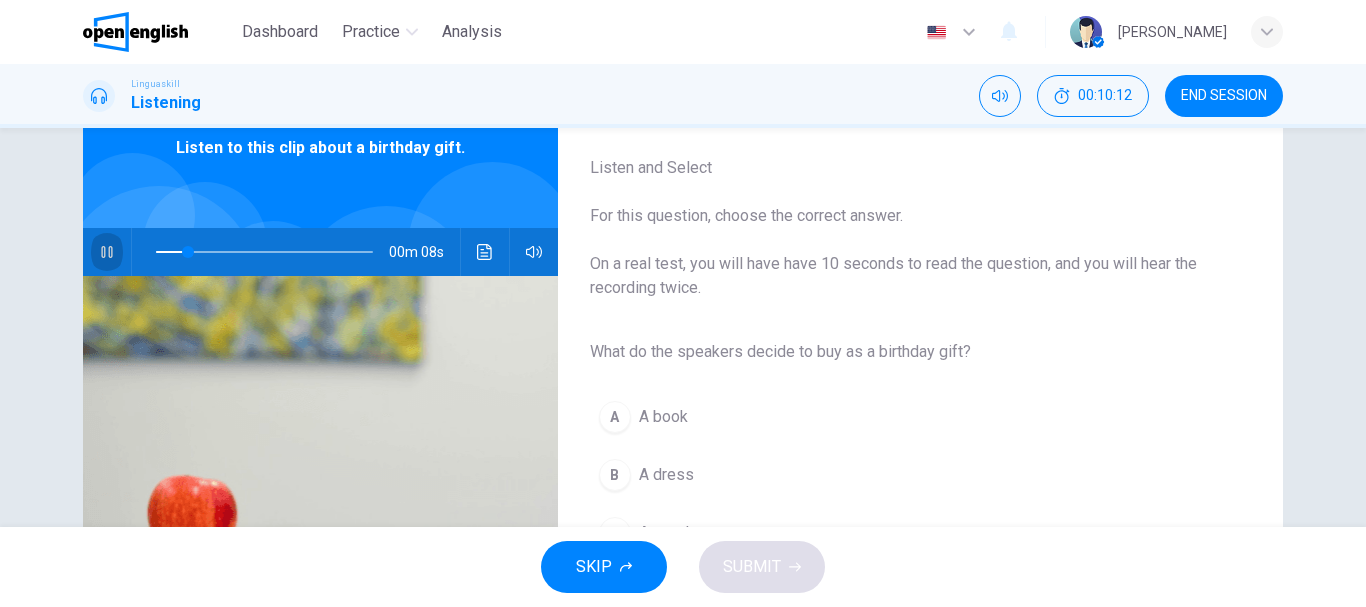 click 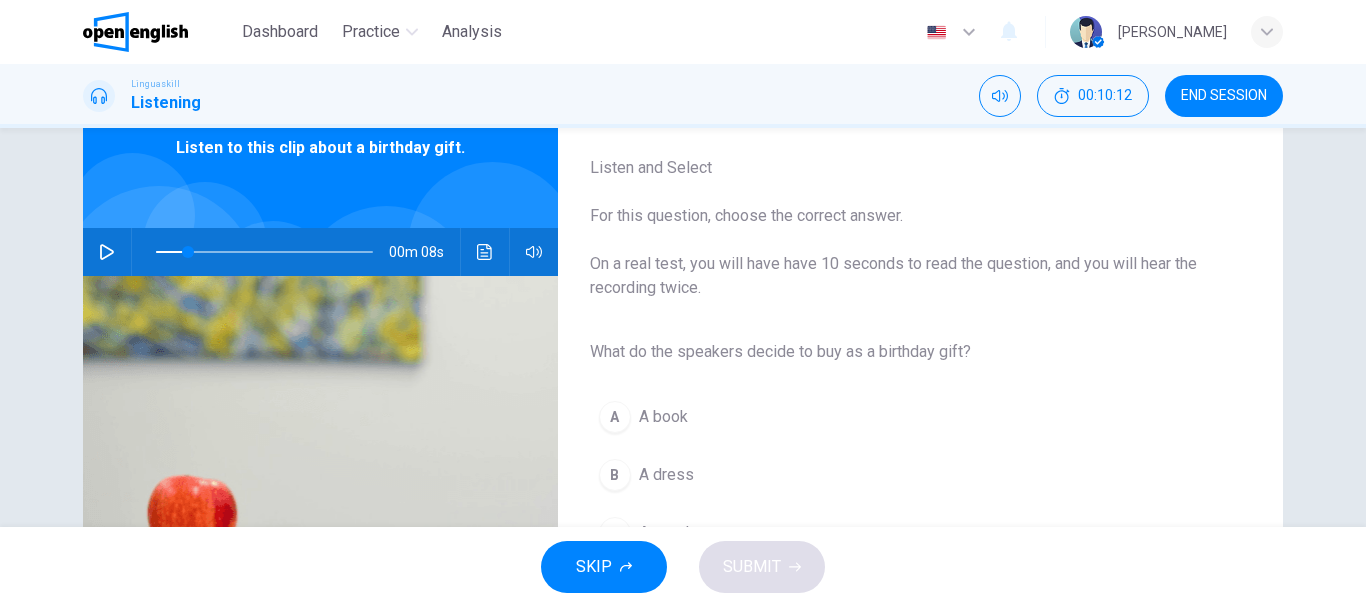 click 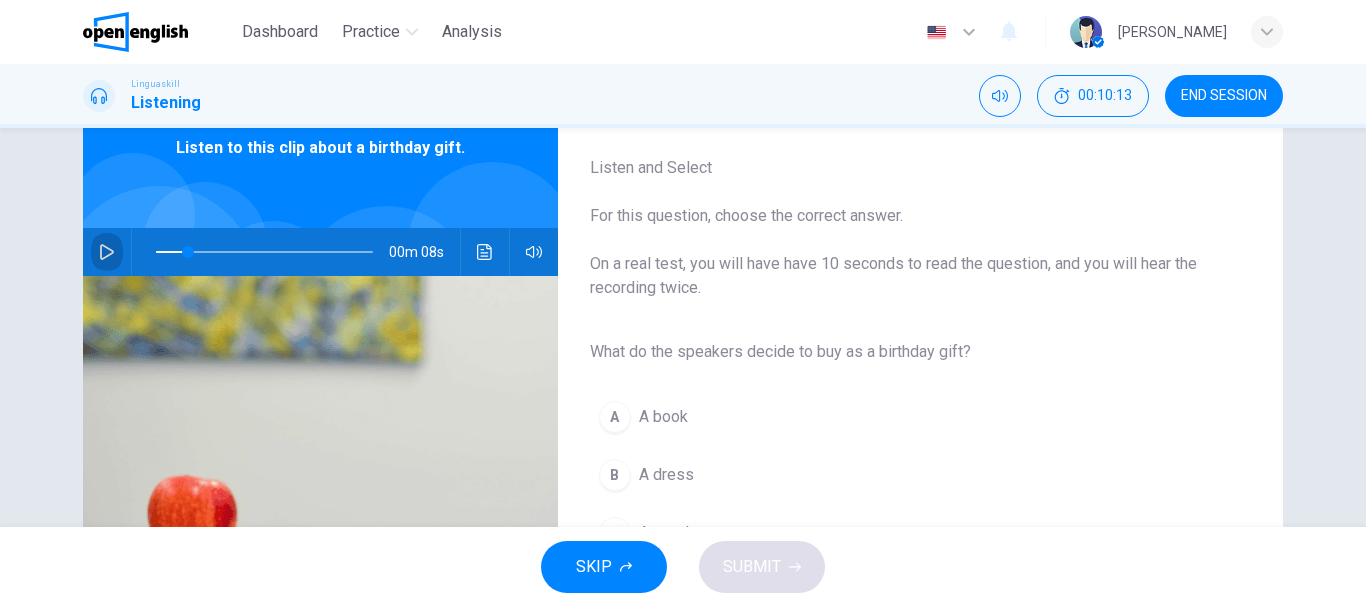 click 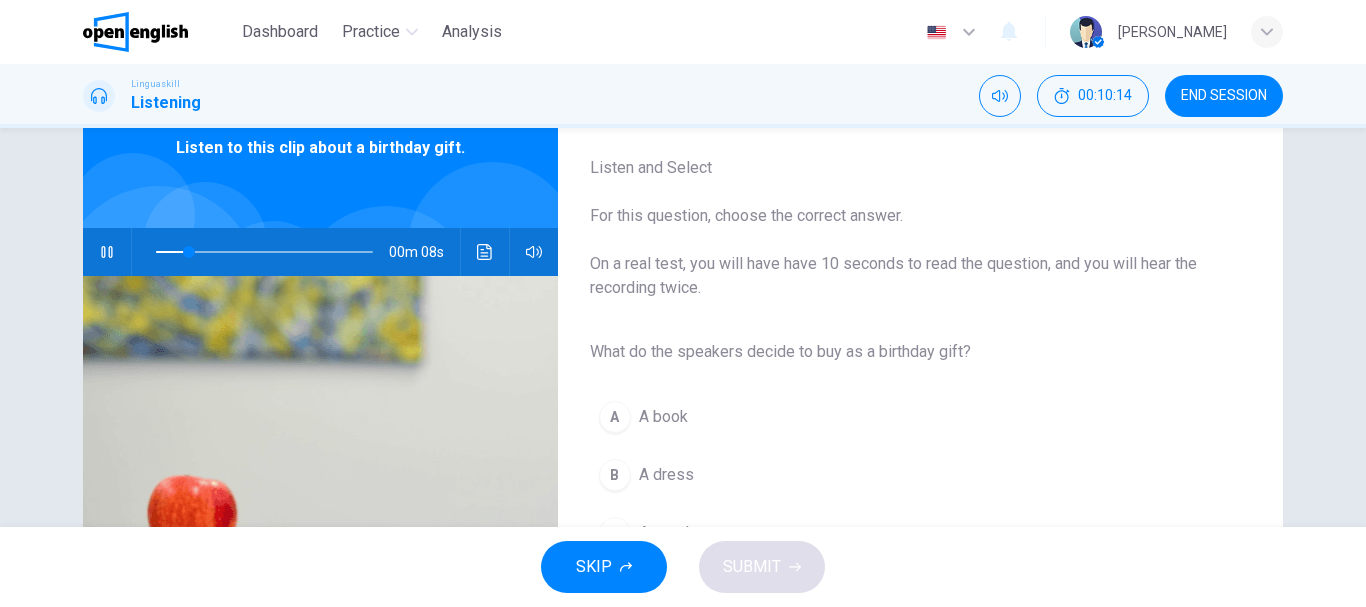click 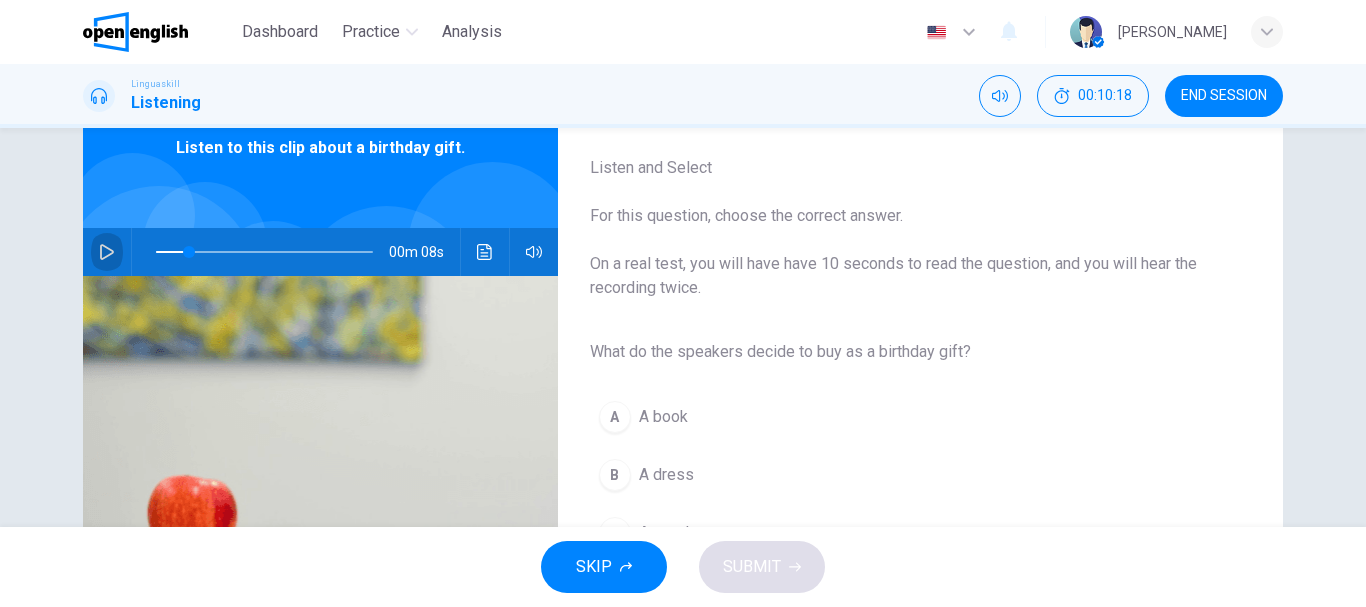 click 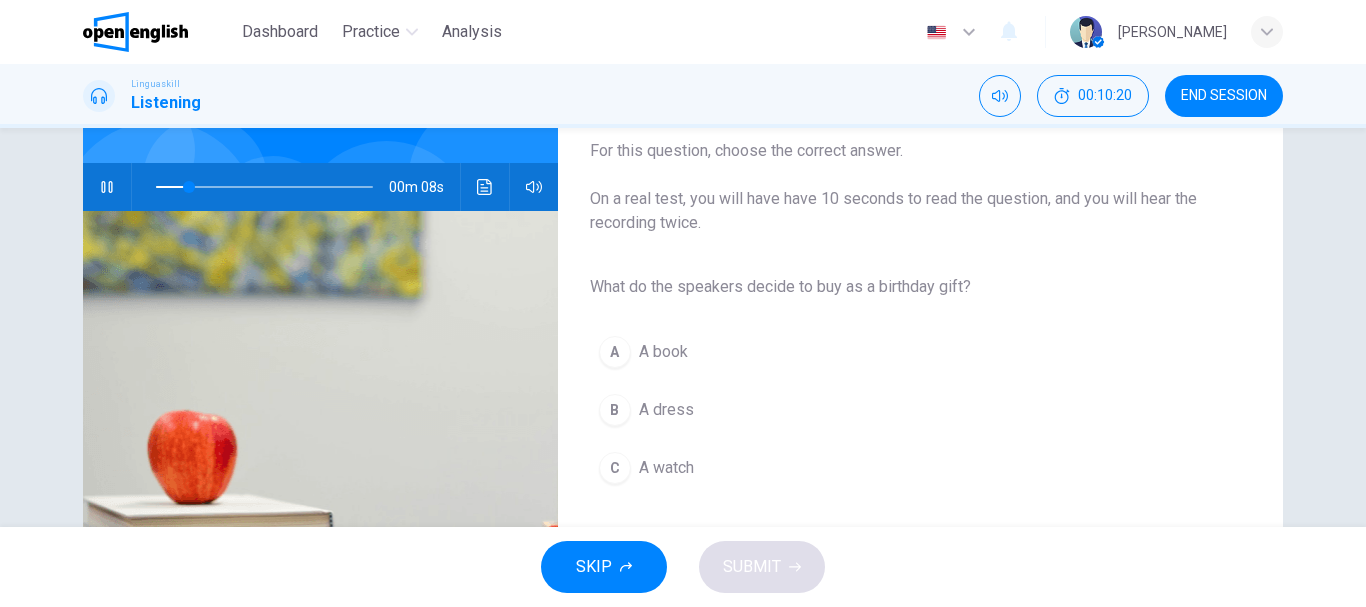 scroll, scrollTop: 200, scrollLeft: 0, axis: vertical 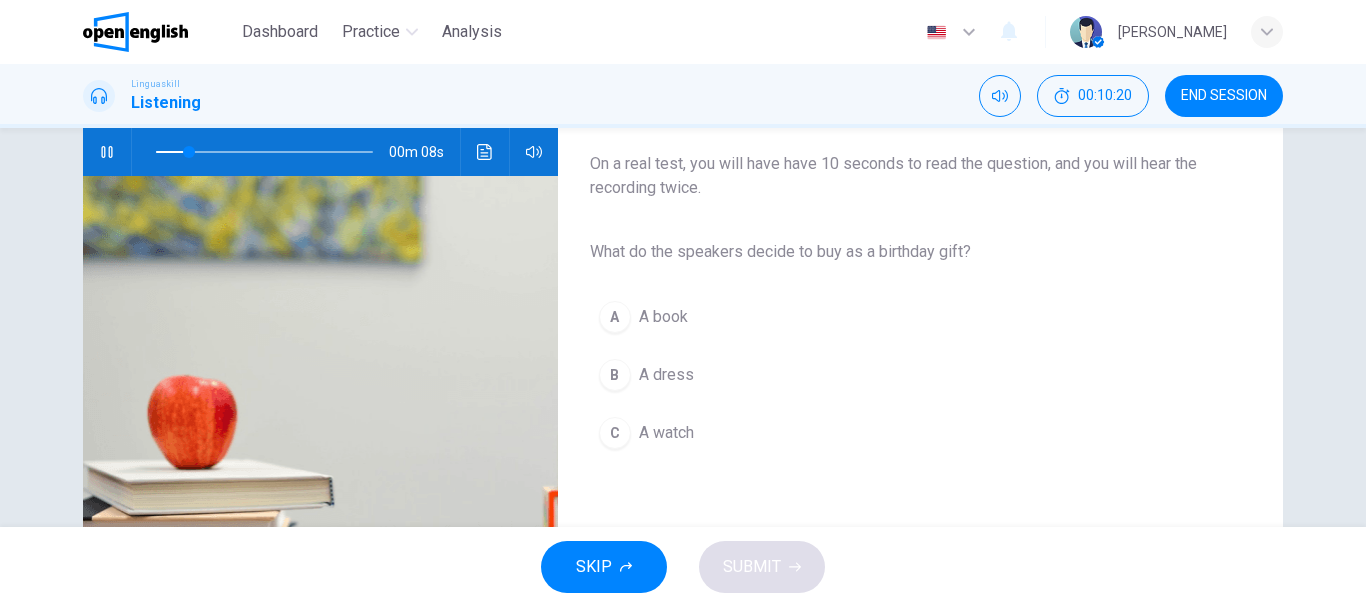 click on "A A book" at bounding box center [904, 317] 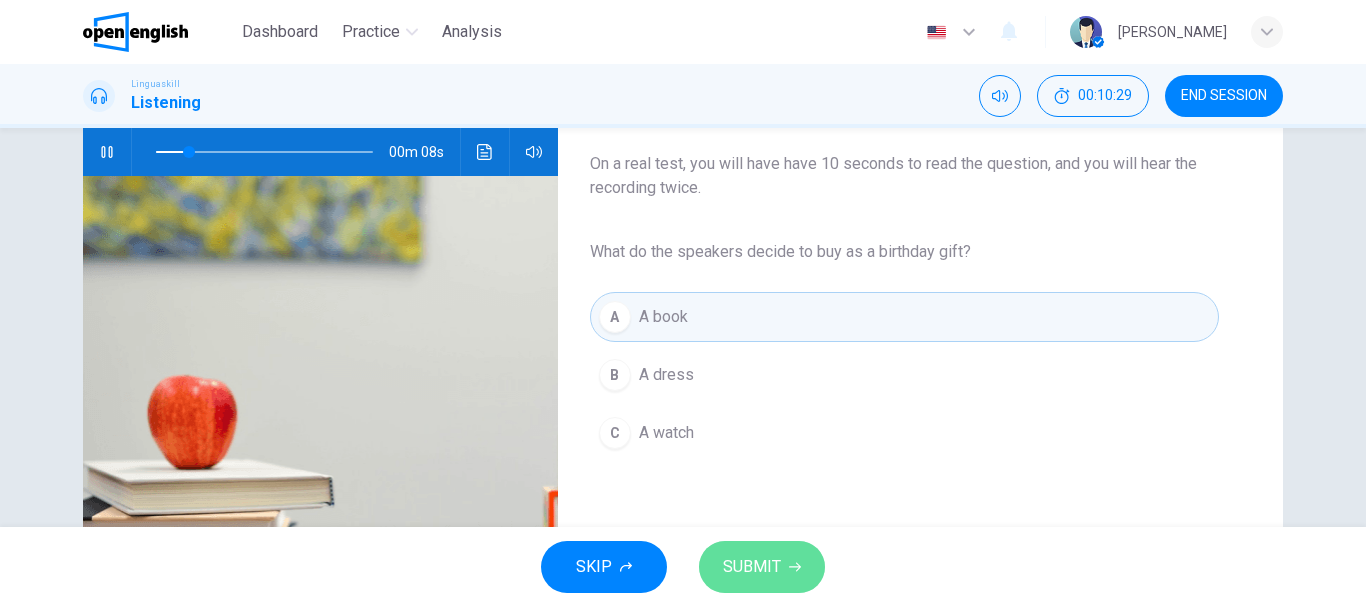 click on "SUBMIT" at bounding box center (752, 567) 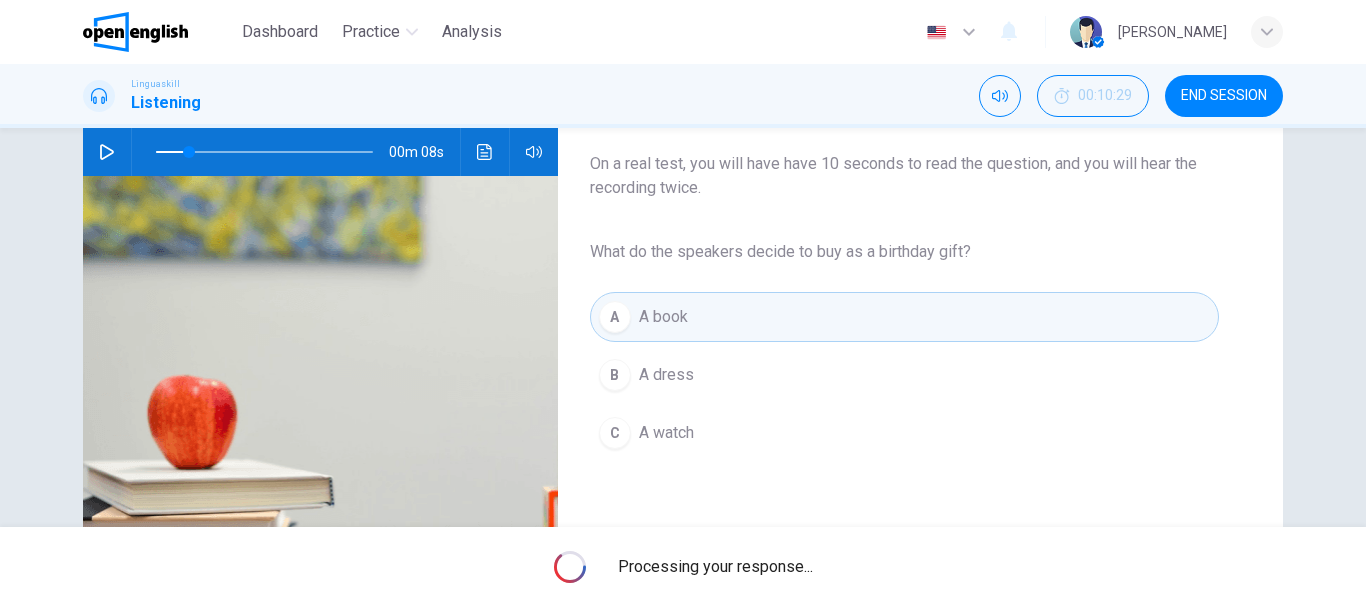 type on "**" 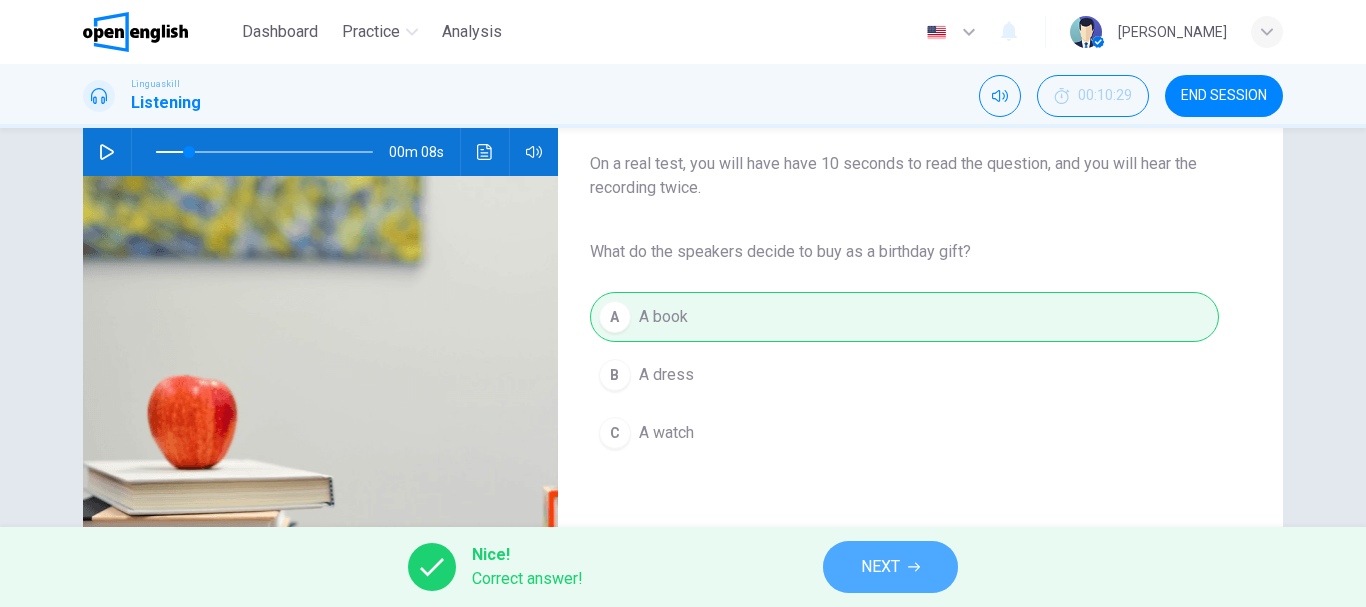 click on "NEXT" at bounding box center (890, 567) 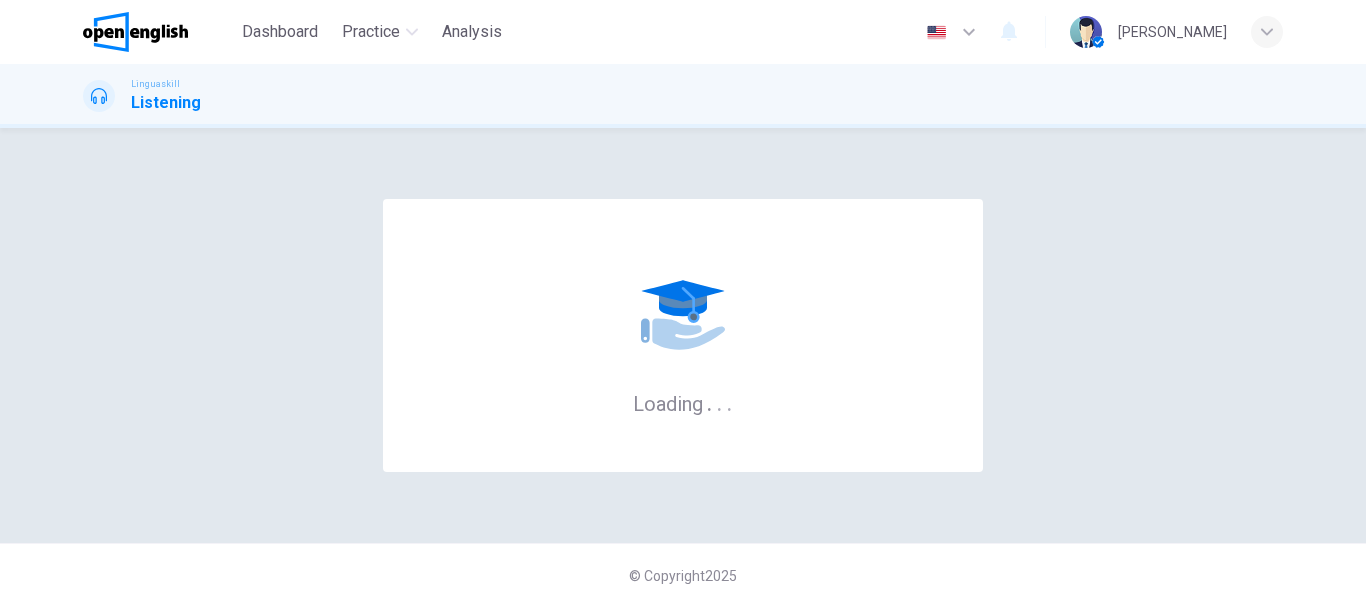 scroll, scrollTop: 0, scrollLeft: 0, axis: both 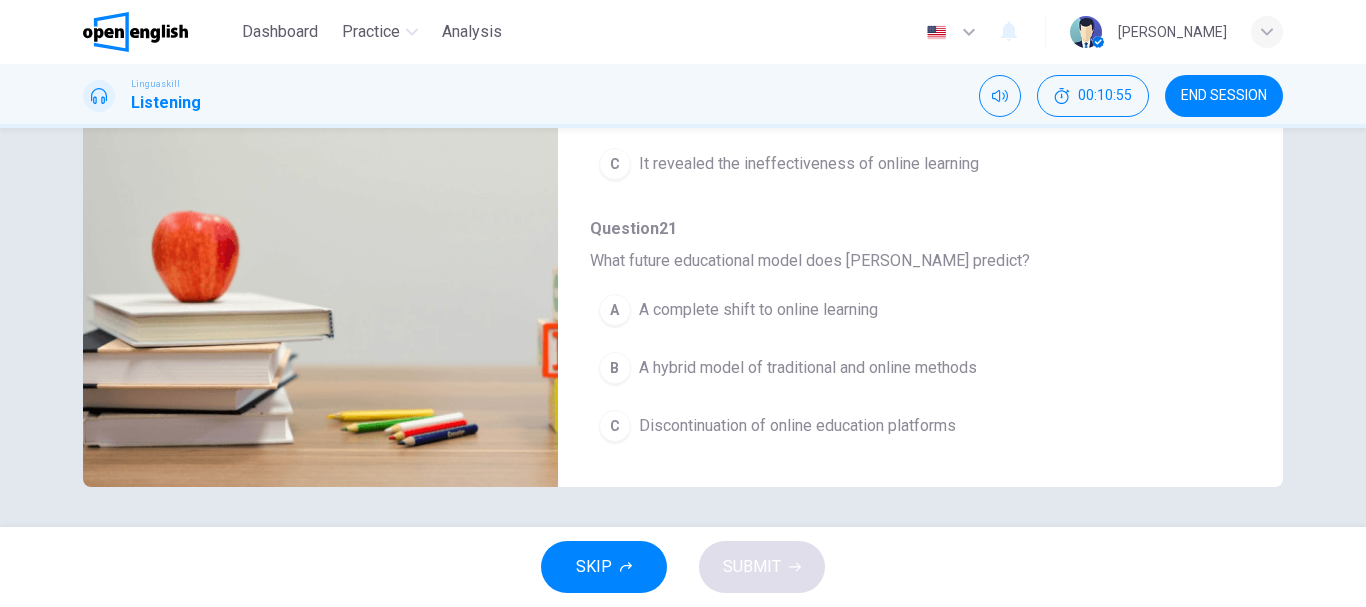 click on "B" at bounding box center [615, 368] 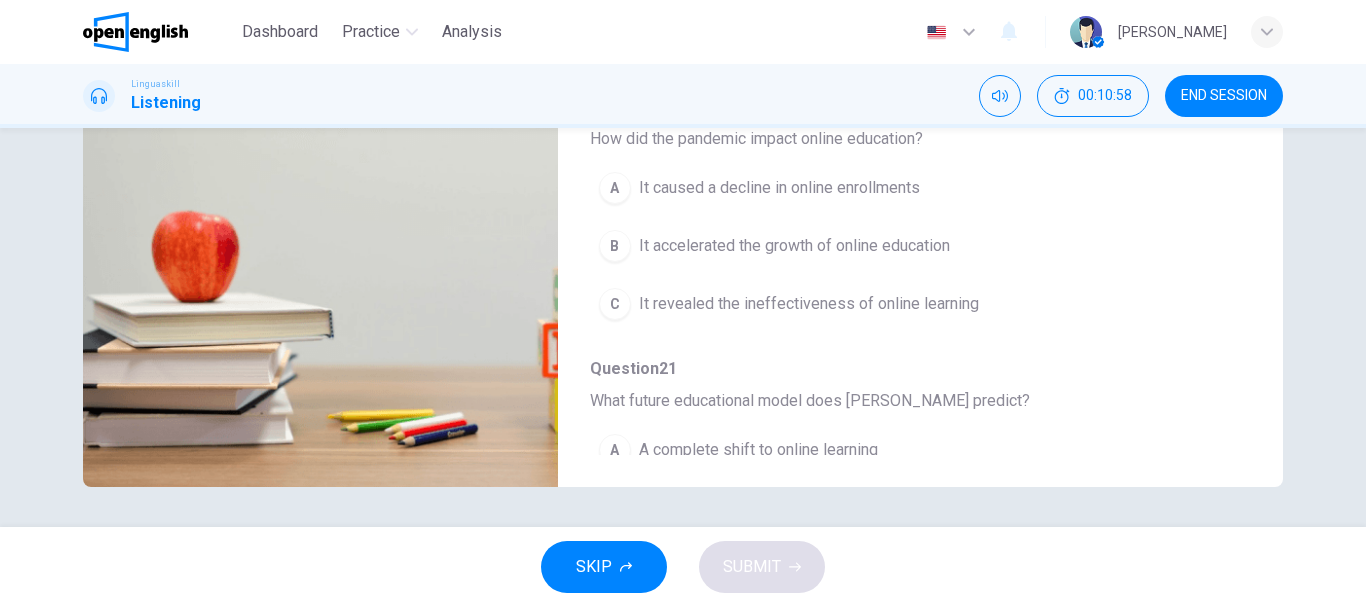scroll, scrollTop: 663, scrollLeft: 0, axis: vertical 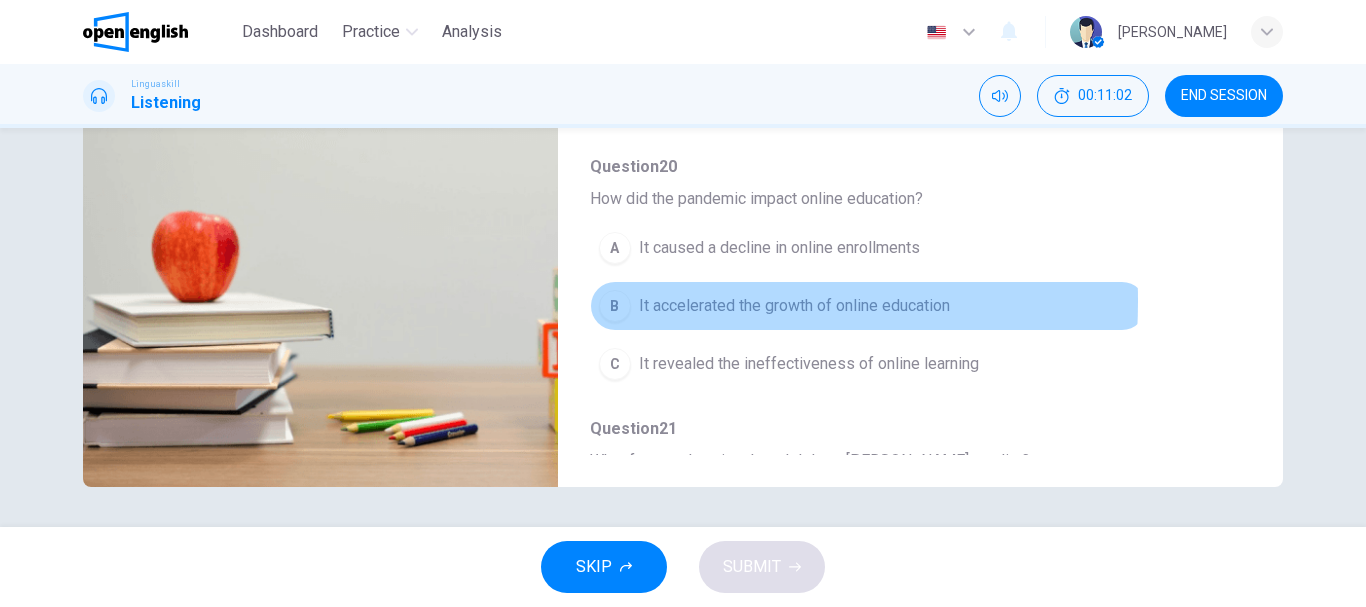 click on "B" at bounding box center (615, 306) 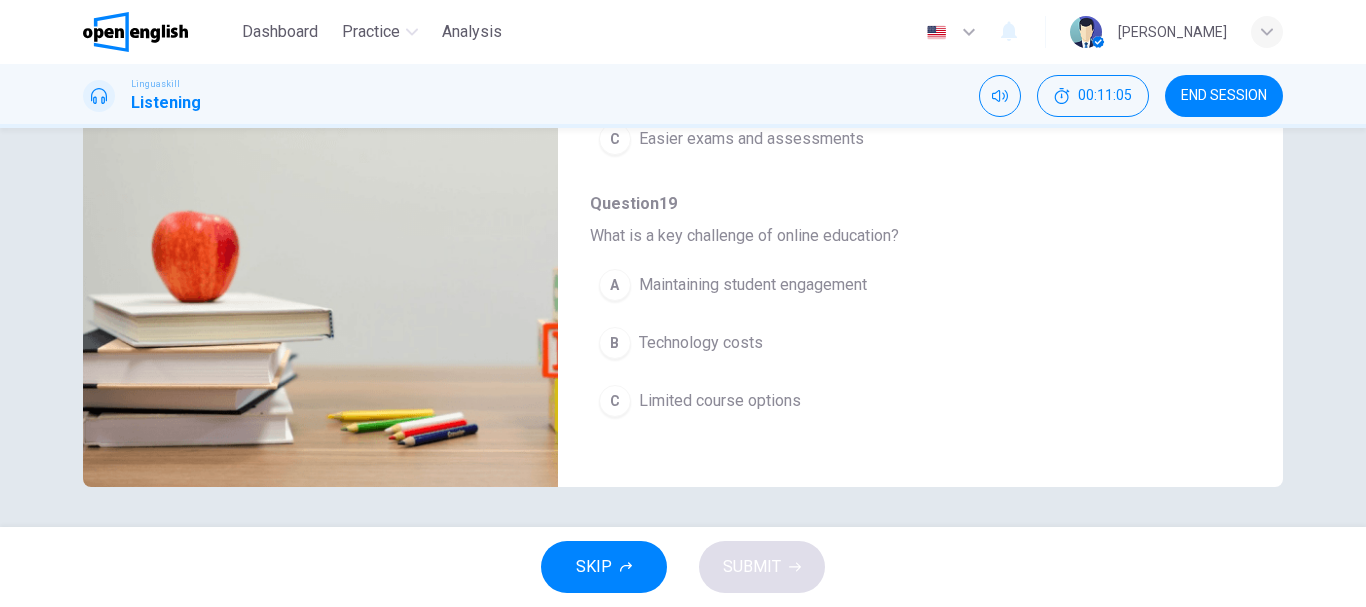 scroll, scrollTop: 363, scrollLeft: 0, axis: vertical 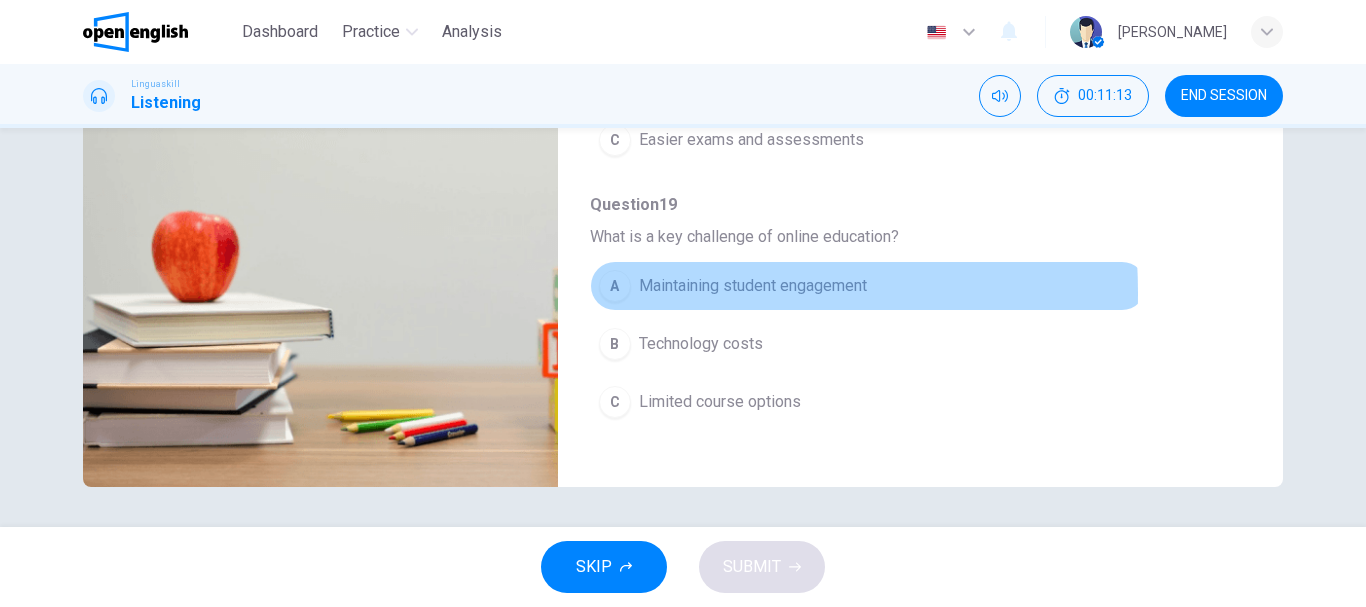 click on "A" at bounding box center [615, 286] 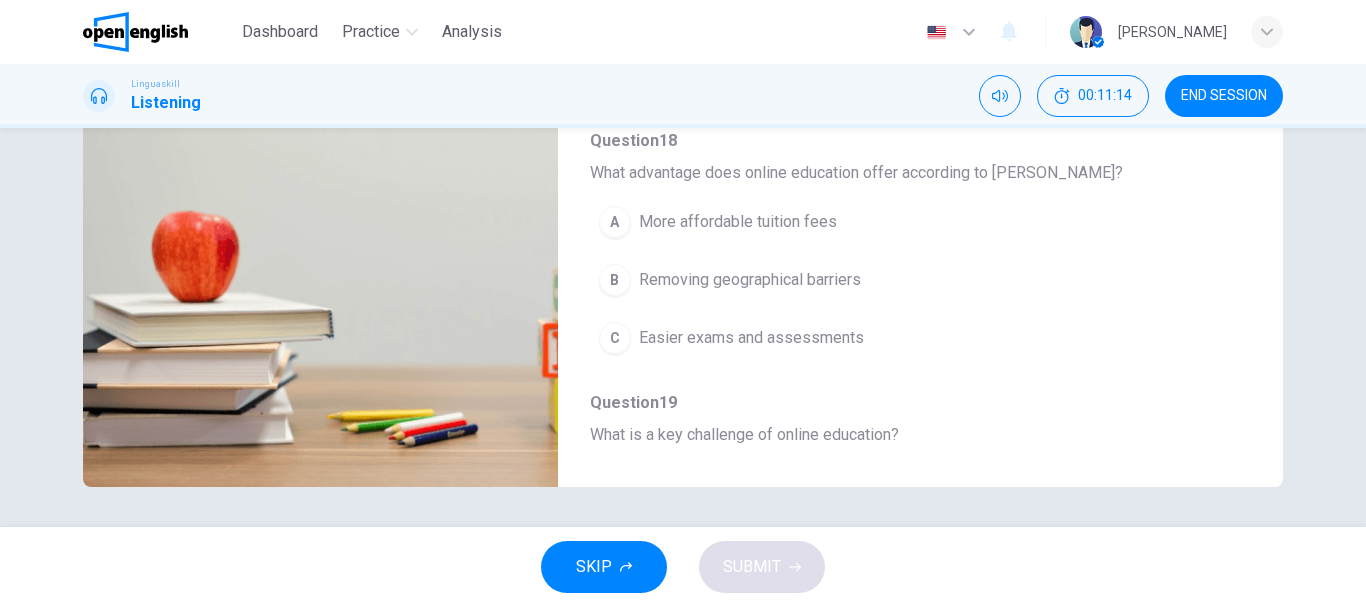 scroll, scrollTop: 163, scrollLeft: 0, axis: vertical 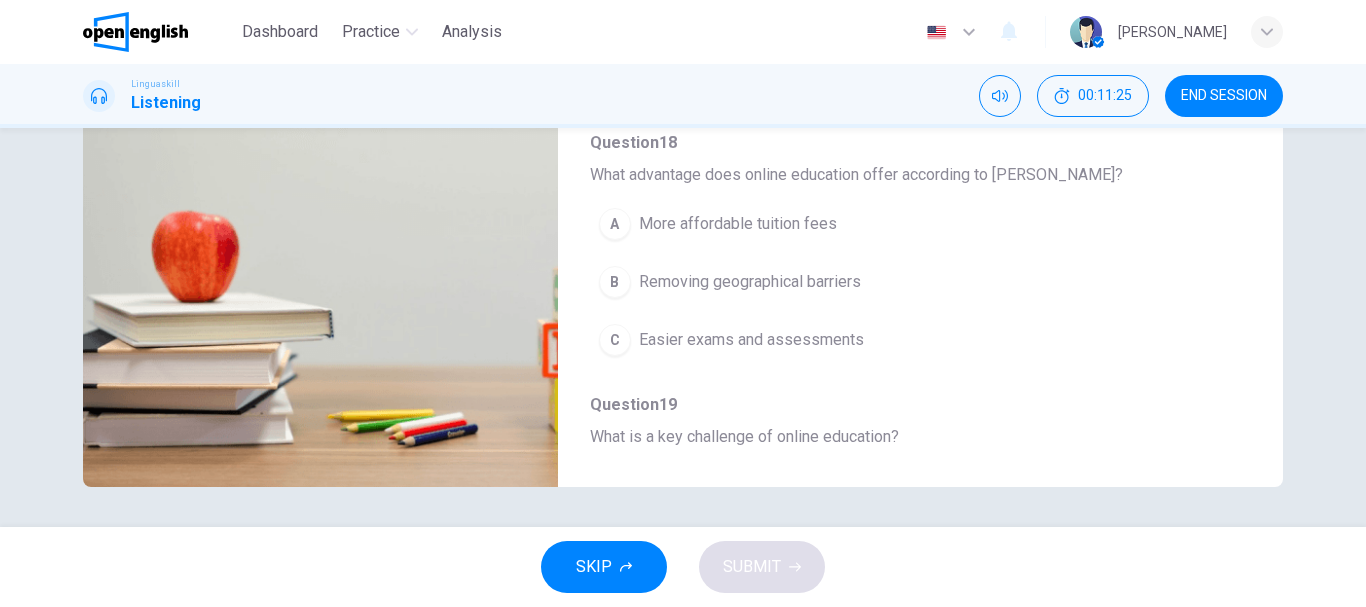 click on "B" at bounding box center (615, 282) 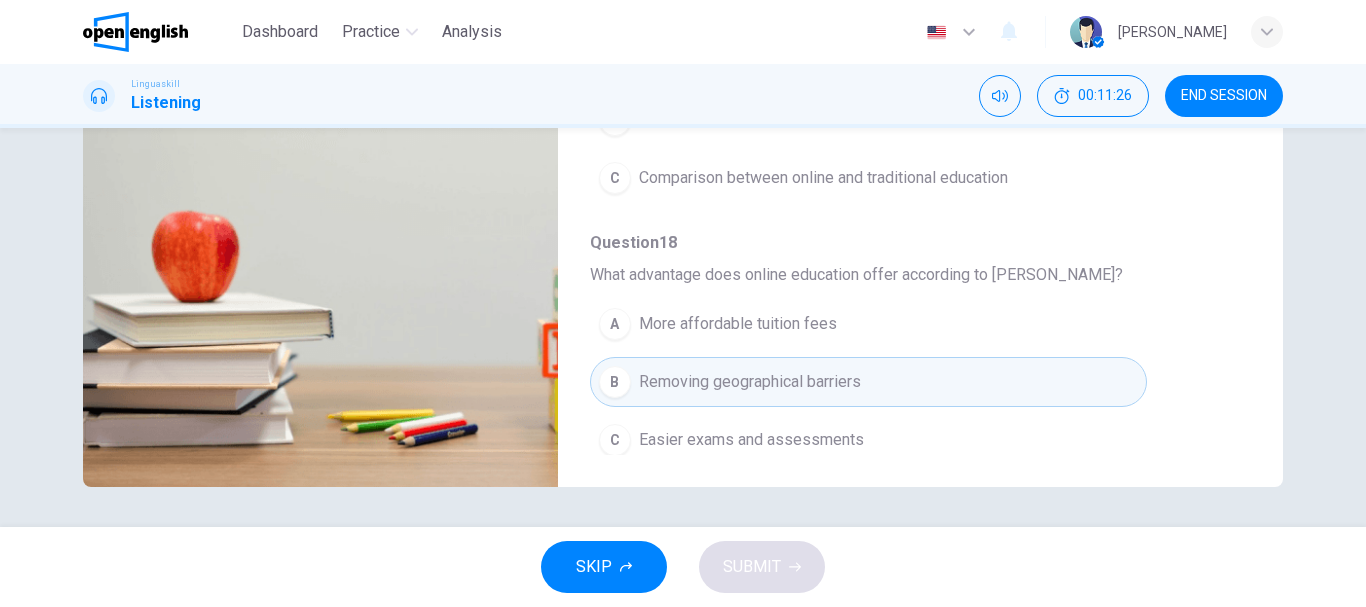 scroll, scrollTop: 0, scrollLeft: 0, axis: both 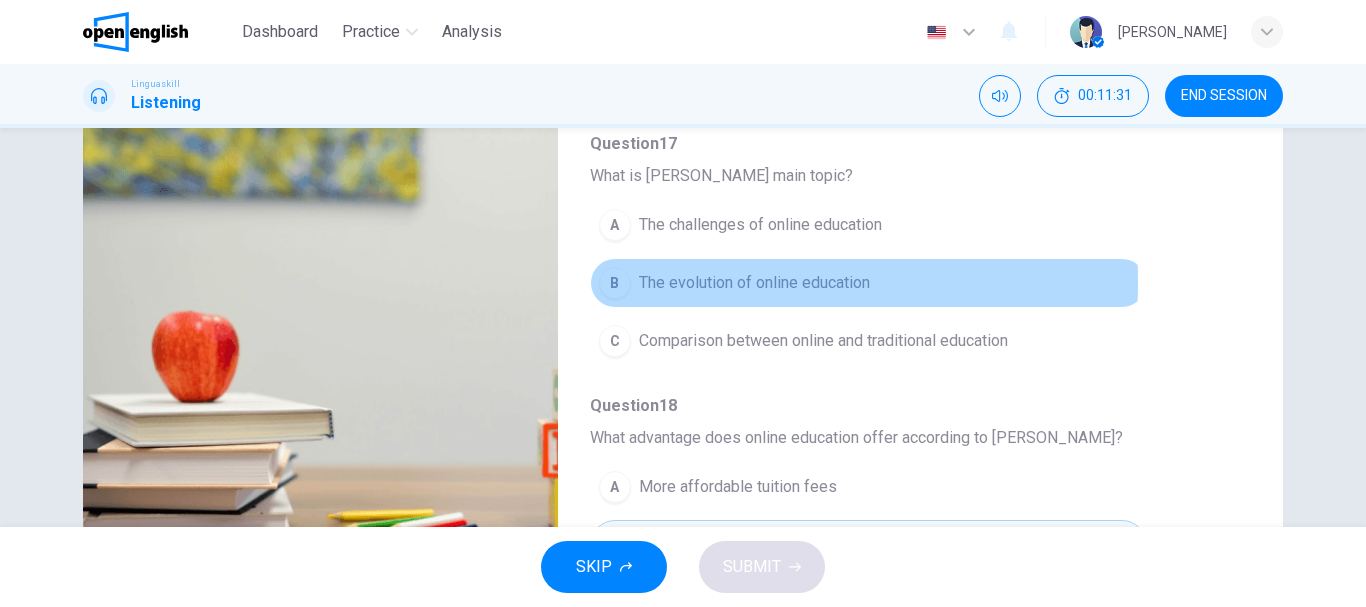 click on "B" at bounding box center (615, 283) 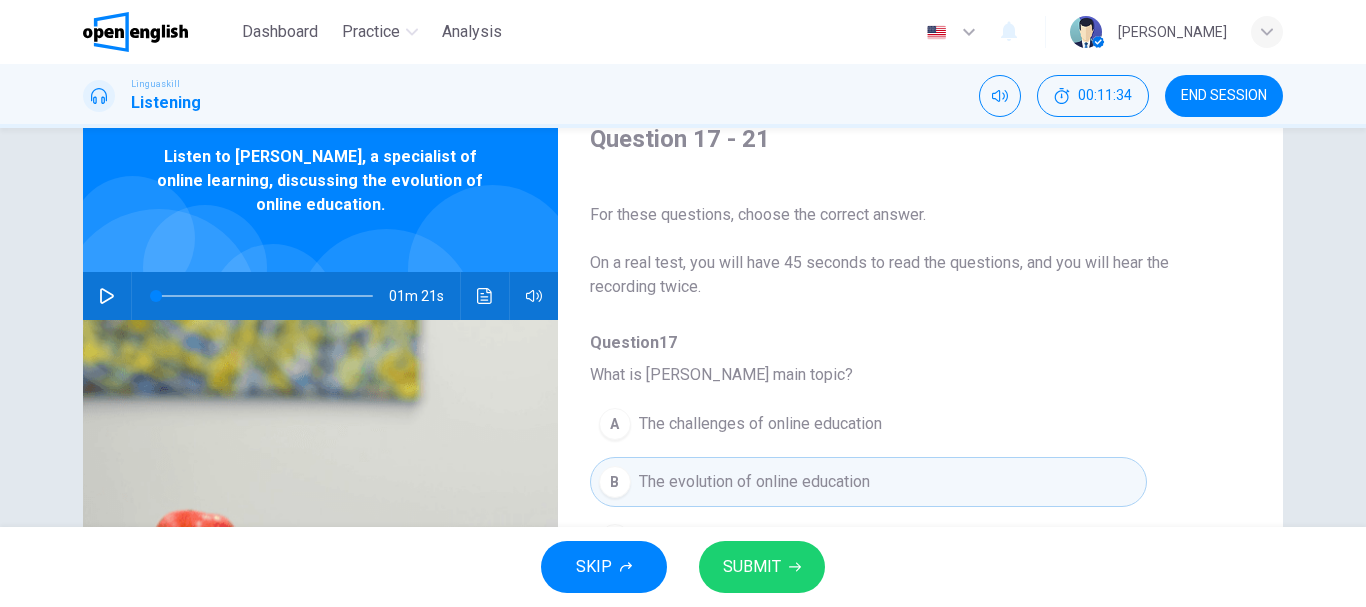 scroll, scrollTop: 76, scrollLeft: 0, axis: vertical 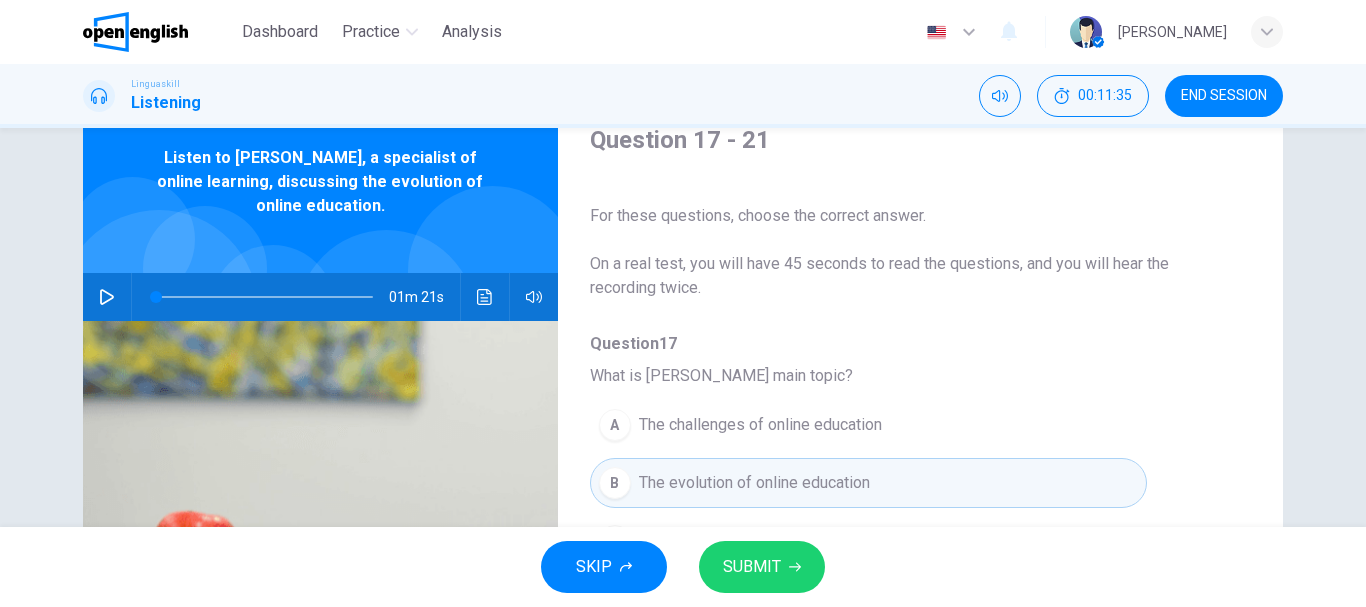 click 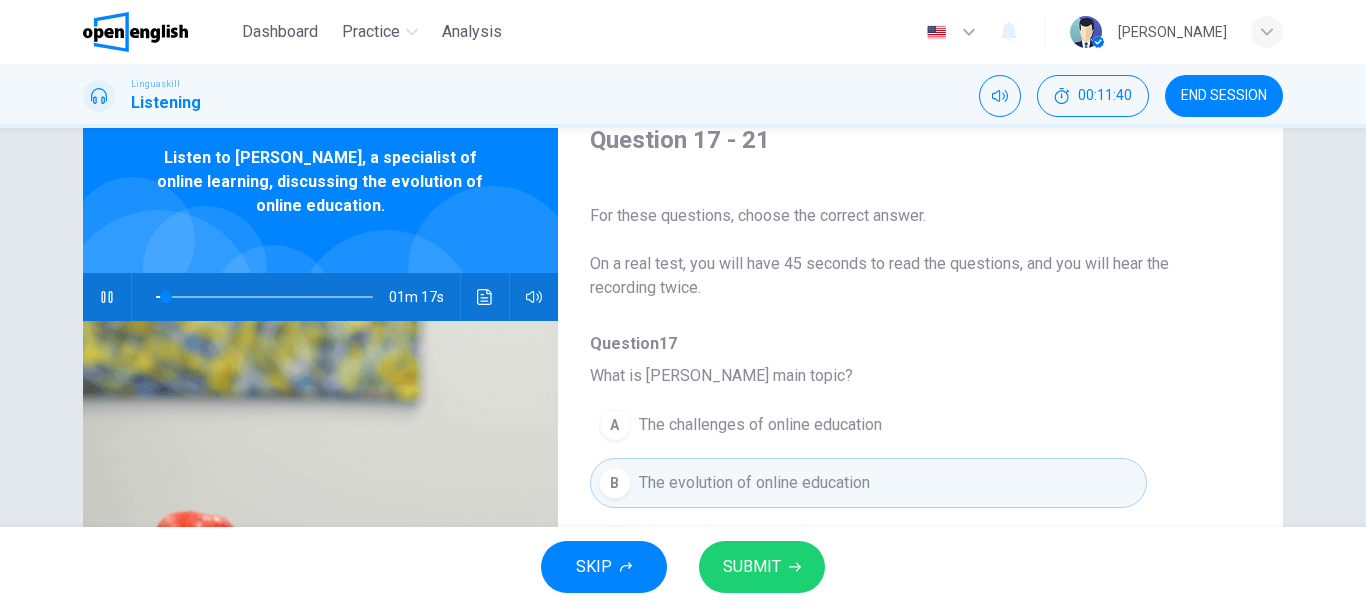 click on "Question 17 - 21 For these questions, choose the correct answer. On a real test, you will have 45 seconds to read the questions, and you will hear the recording twice. Question  17 What is [PERSON_NAME] main topic? A The challenges of online education B The evolution of online education C Comparison between online and traditional education Question  18 What advantage does online education offer according to [PERSON_NAME]? A More affordable tuition fees B Removing geographical barriers C Easier exams and assessments Question  19 What is a key challenge of online education? A Maintaining student engagement B Technology costs C Limited course options Question  20 How did the pandemic impact online education? A It caused a decline in online enrollments B It accelerated the growth of online education C It revealed the ineffectiveness of online learning Question  21 What future educational model does [PERSON_NAME] predict? A A complete shift to online learning B A hybrid model of traditional and online methods C 01m 17s" at bounding box center (683, 439) 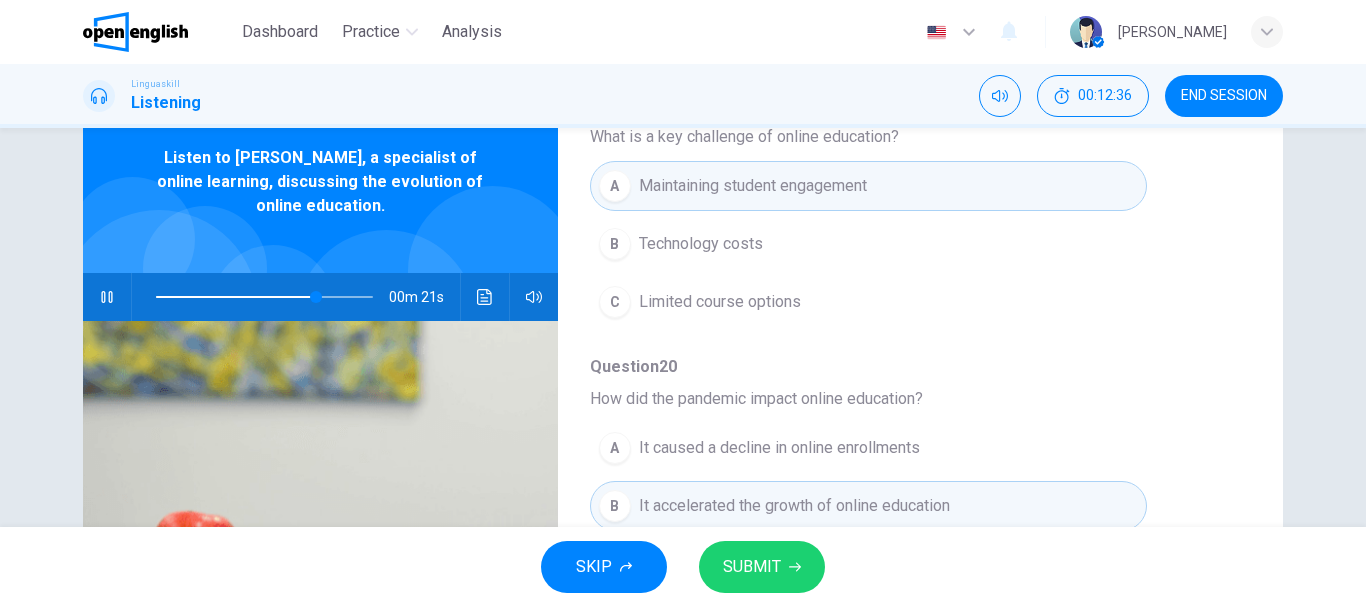 scroll, scrollTop: 863, scrollLeft: 0, axis: vertical 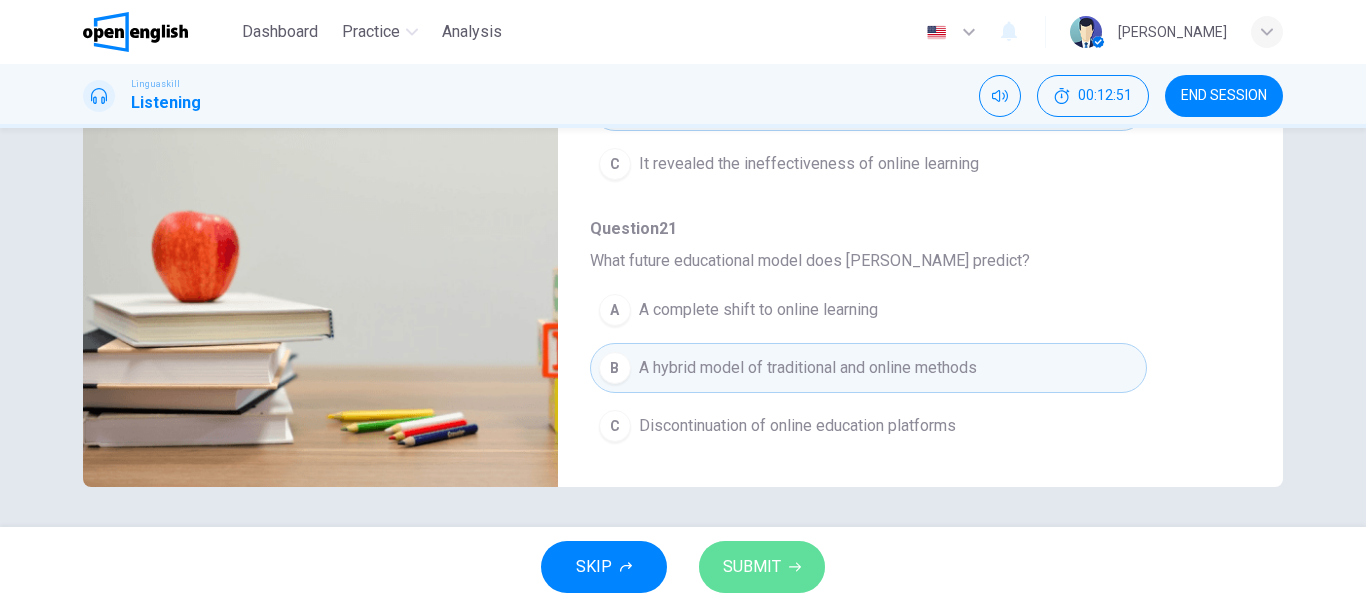 click on "SUBMIT" at bounding box center (752, 567) 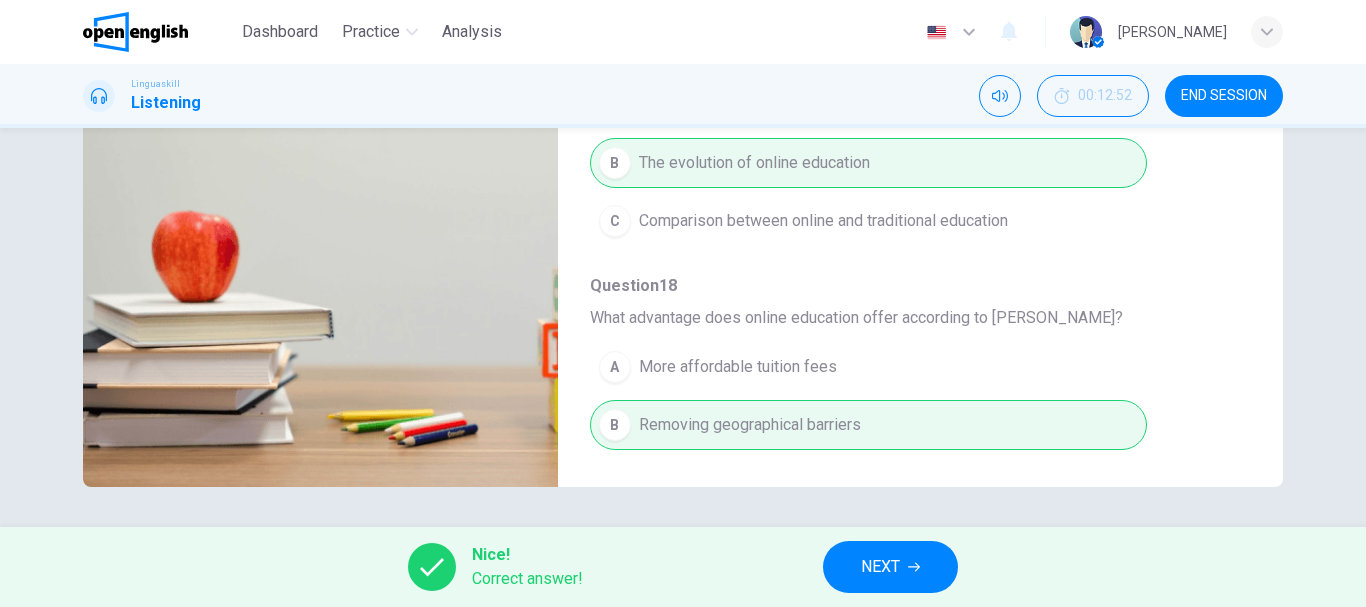 scroll, scrollTop: 0, scrollLeft: 0, axis: both 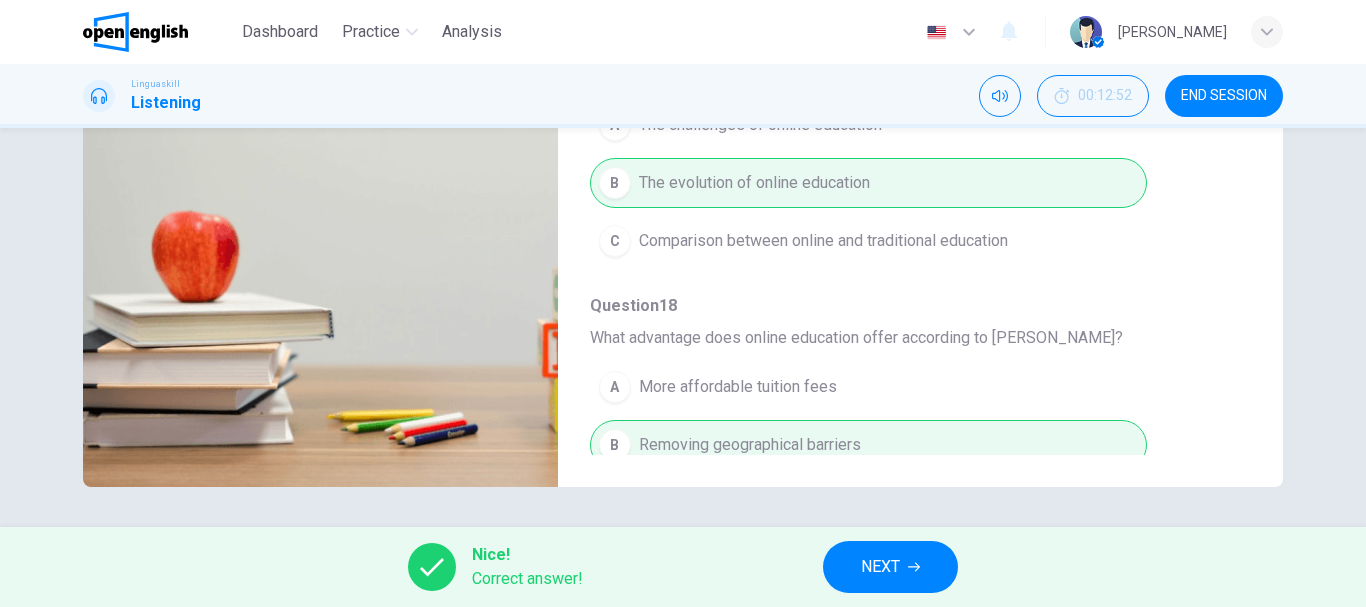 type on "**" 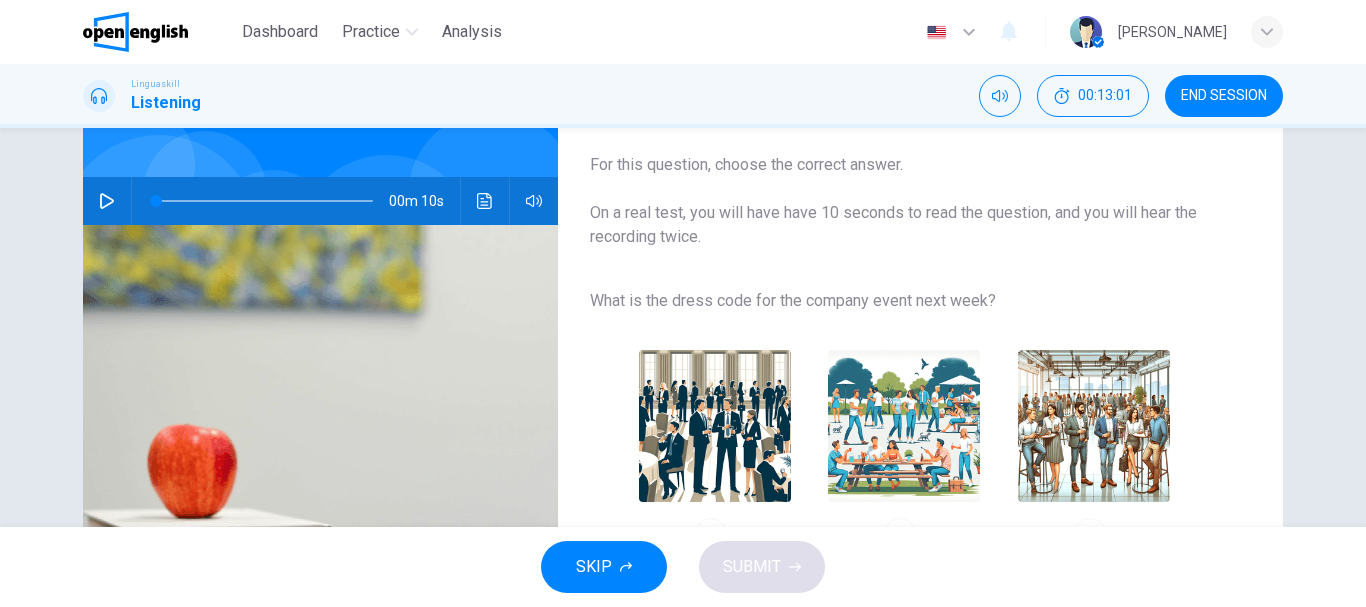 scroll, scrollTop: 200, scrollLeft: 0, axis: vertical 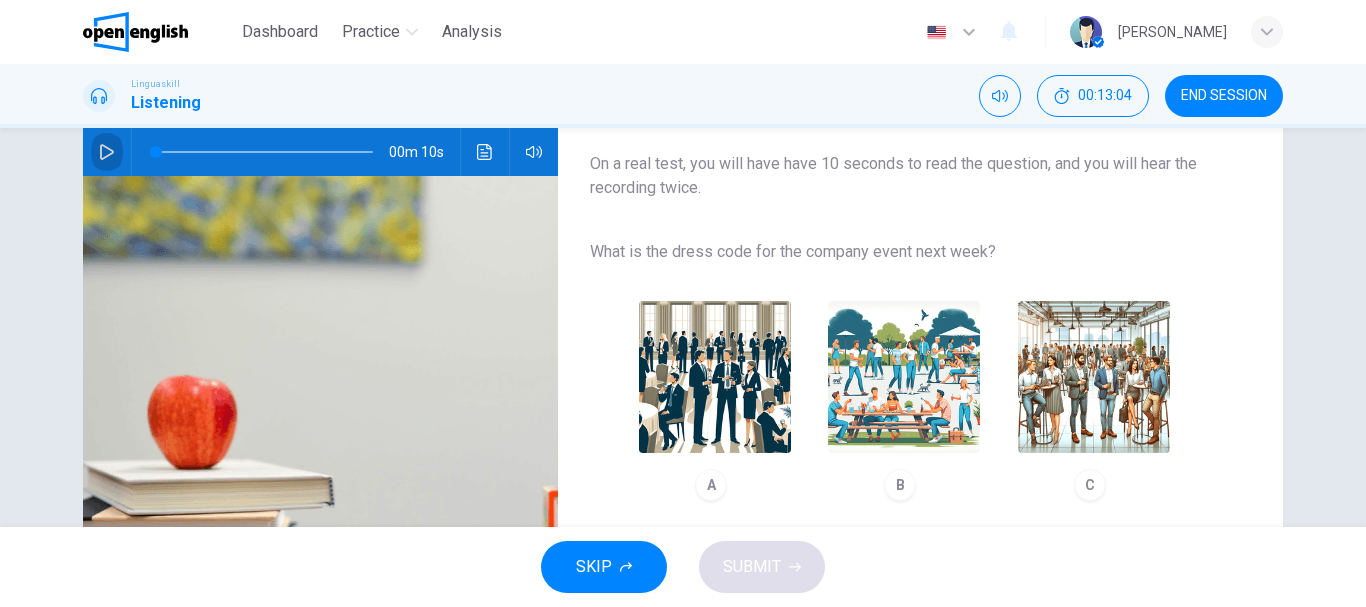 click at bounding box center [107, 152] 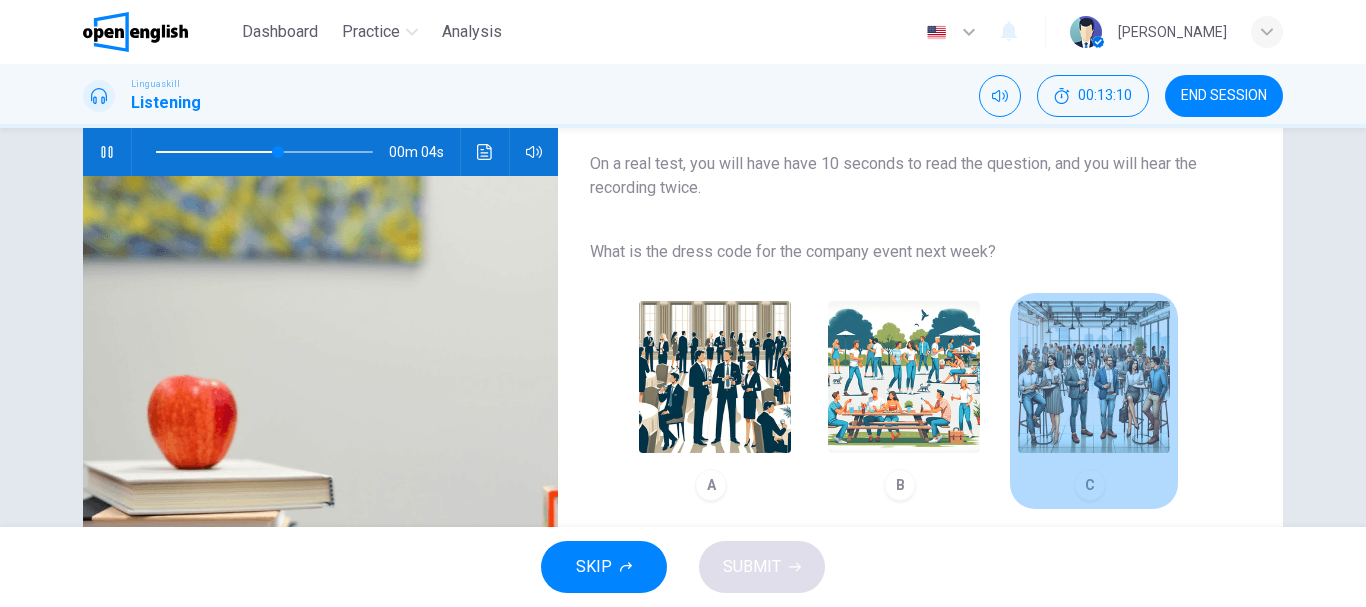 click at bounding box center [1094, 377] 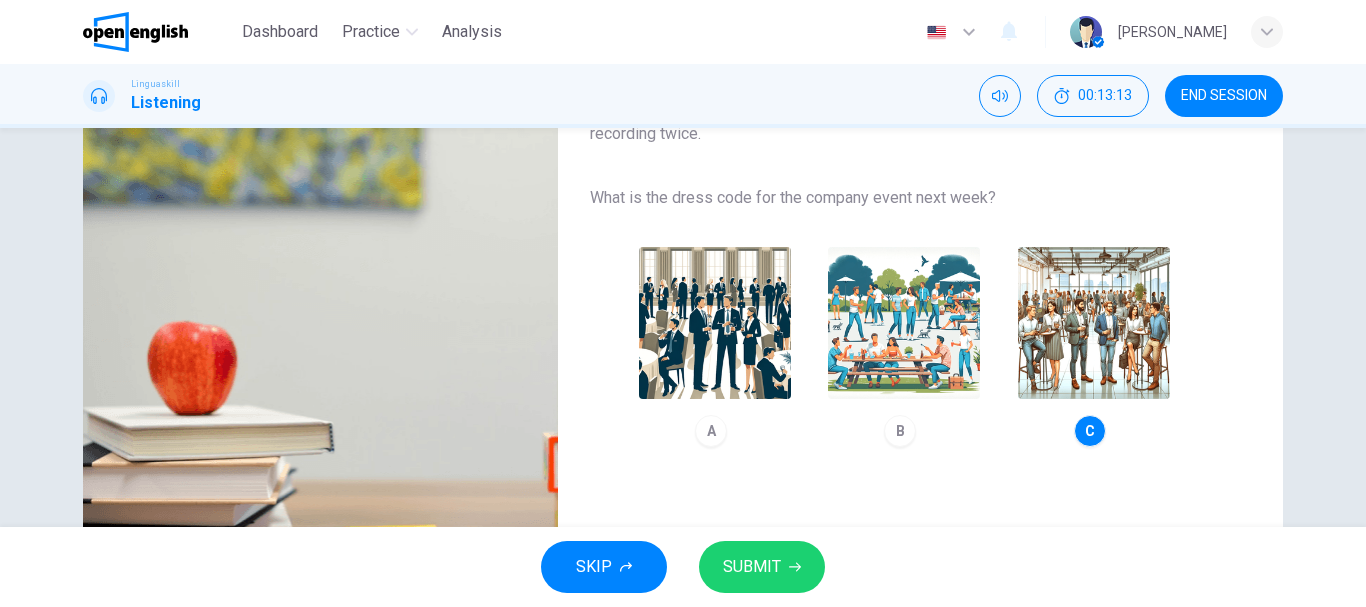 scroll, scrollTop: 300, scrollLeft: 0, axis: vertical 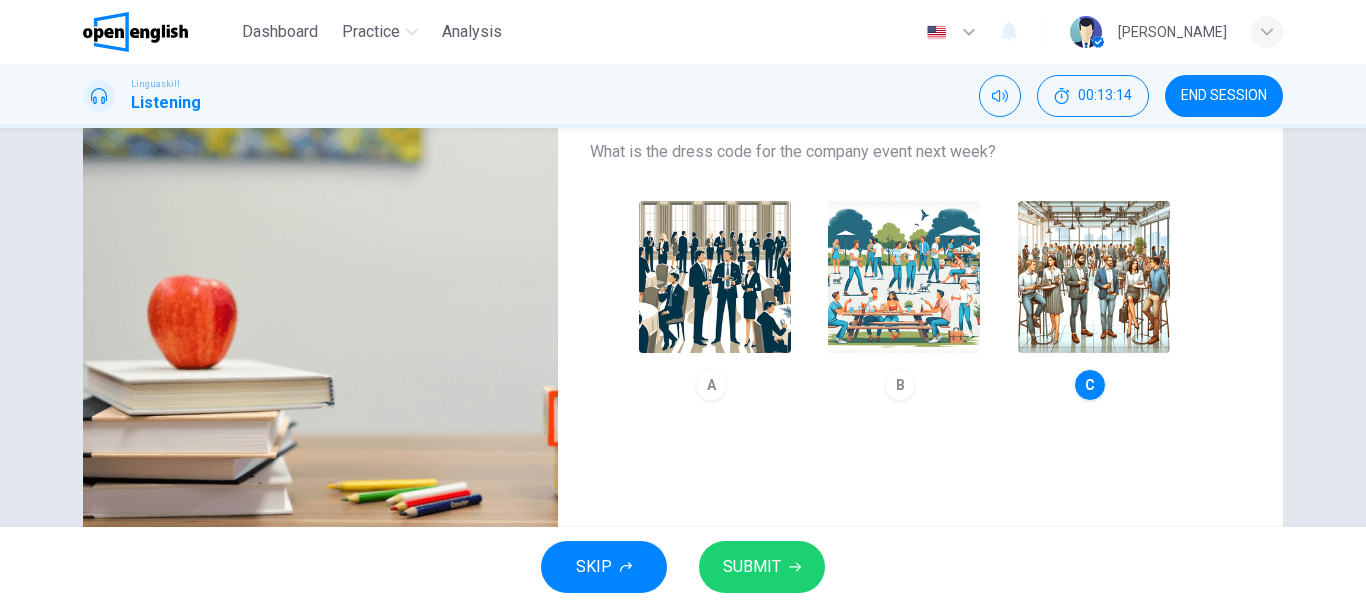 click on "SUBMIT" at bounding box center (762, 567) 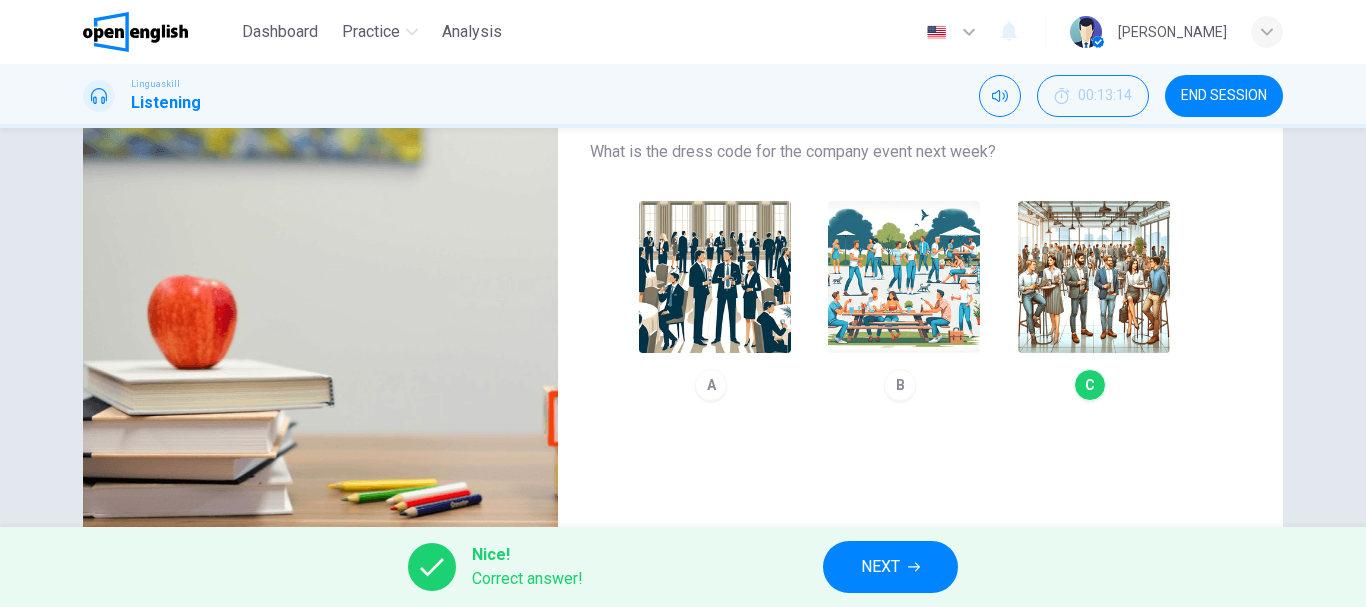 type on "*" 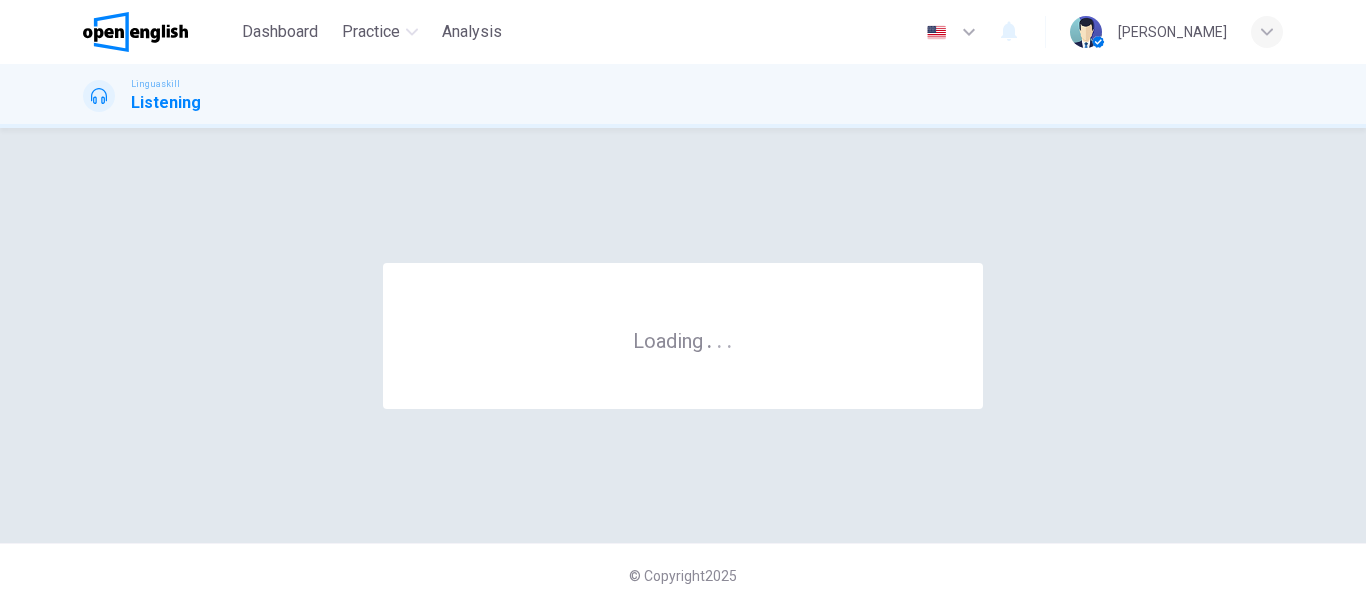 scroll, scrollTop: 0, scrollLeft: 0, axis: both 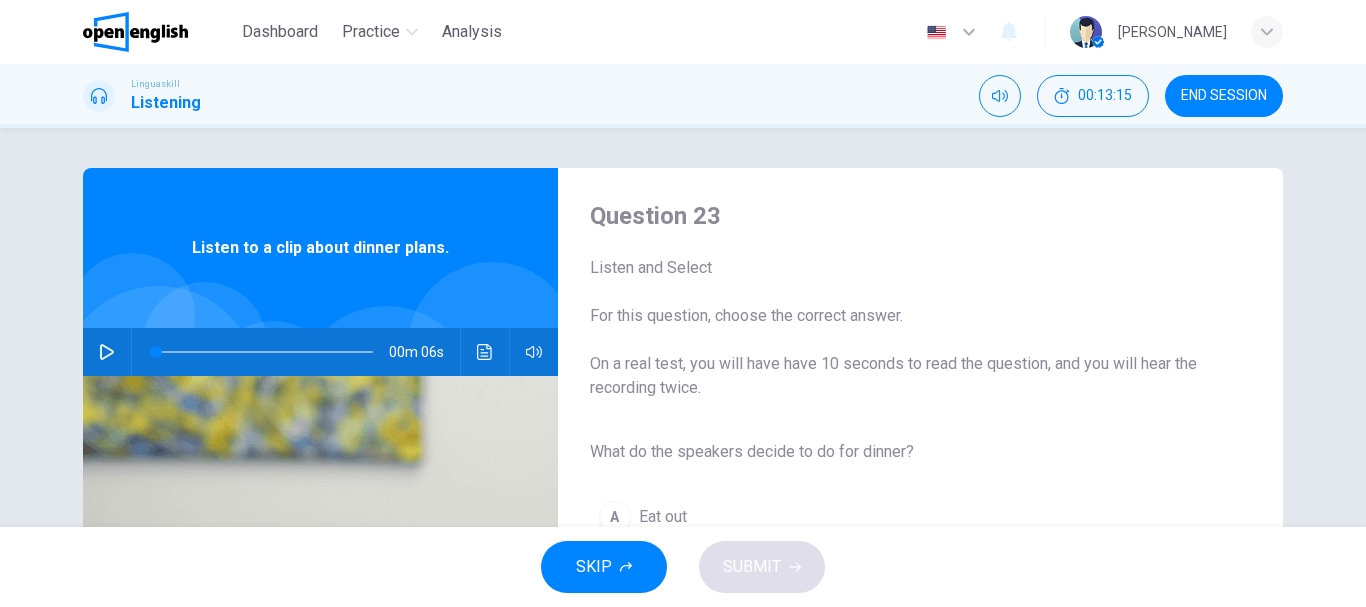 click 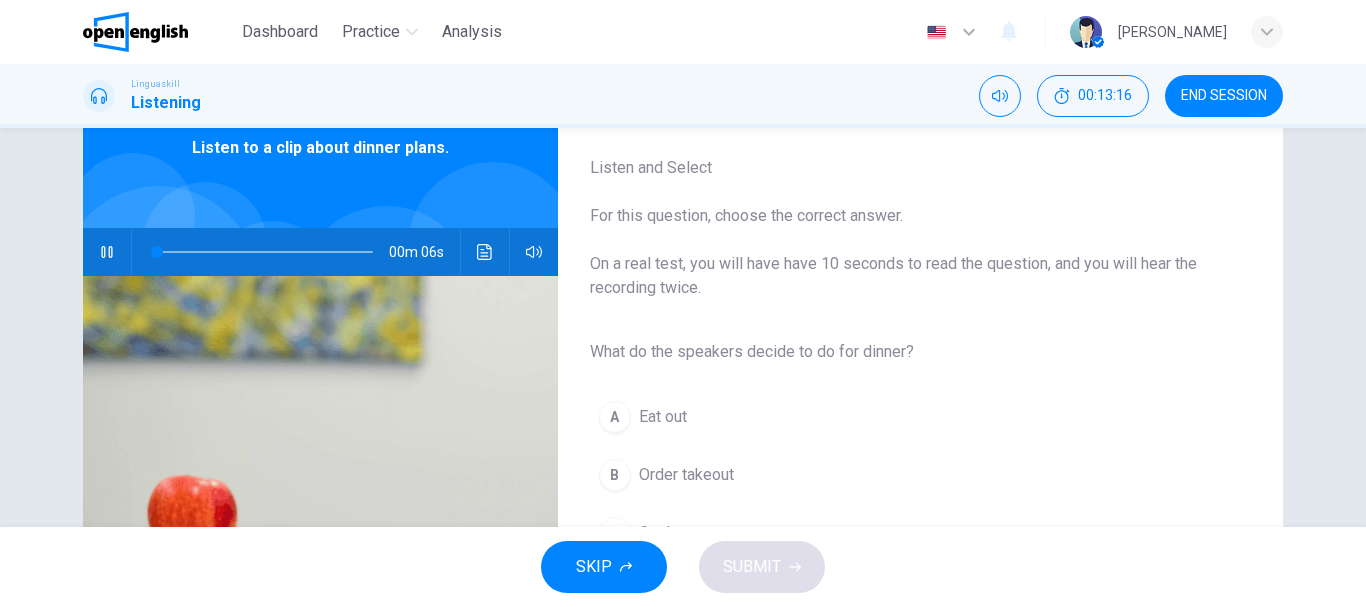 scroll, scrollTop: 200, scrollLeft: 0, axis: vertical 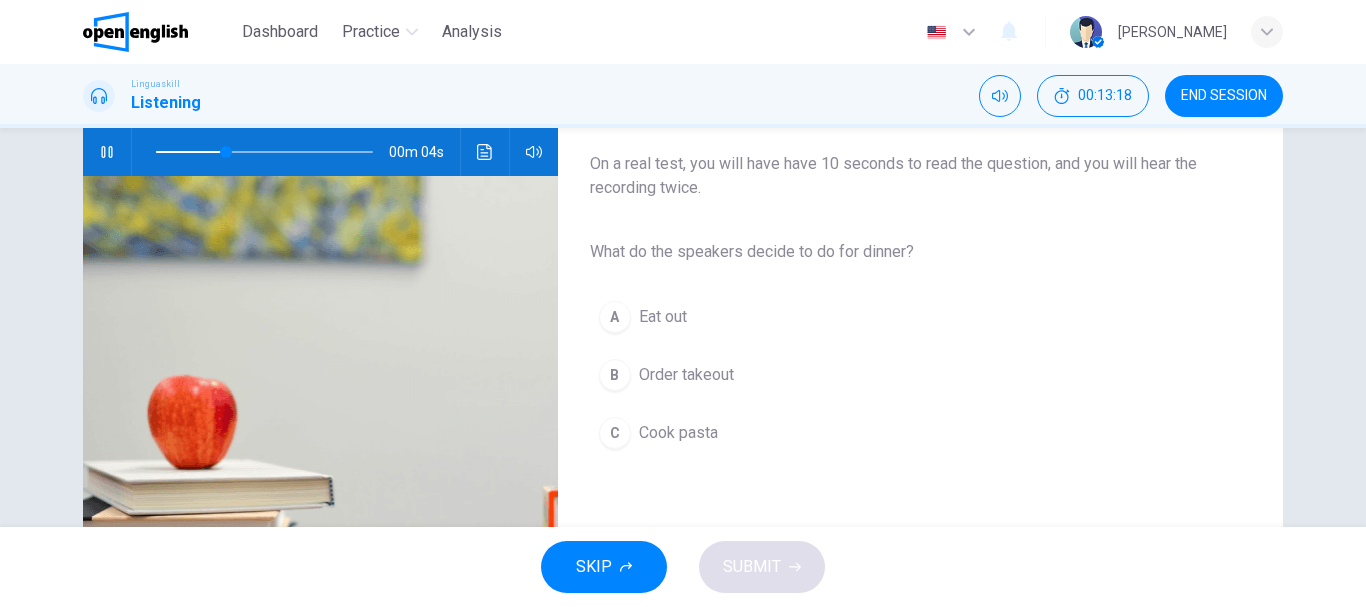 click 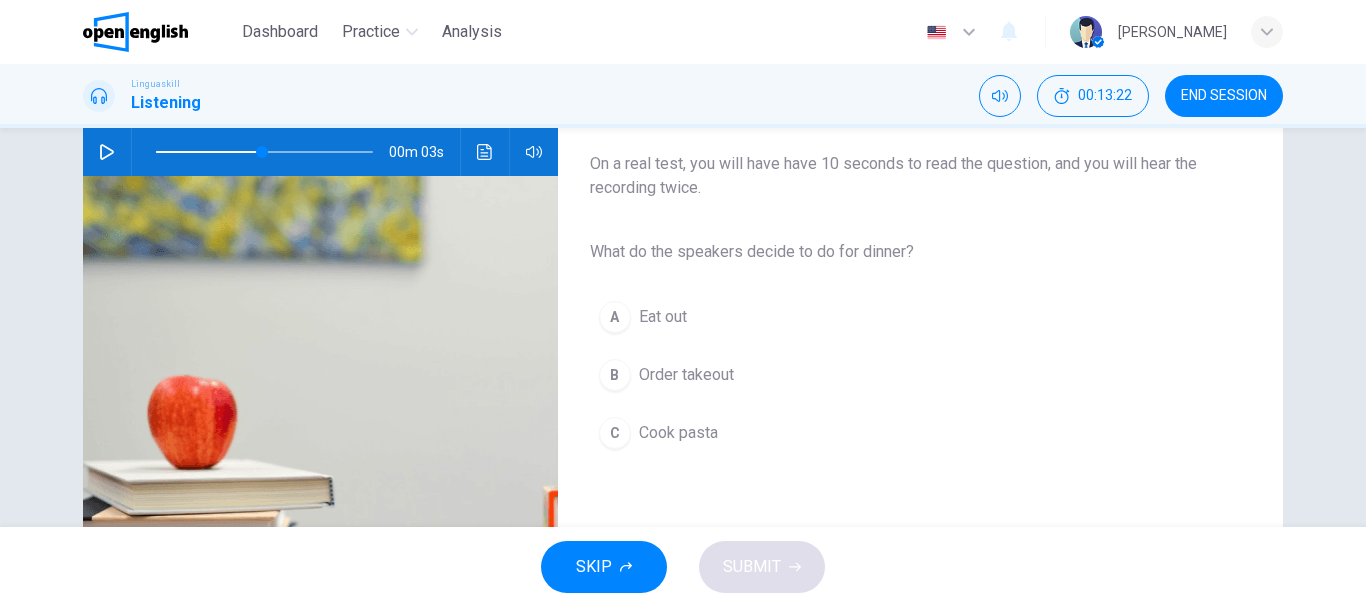 click 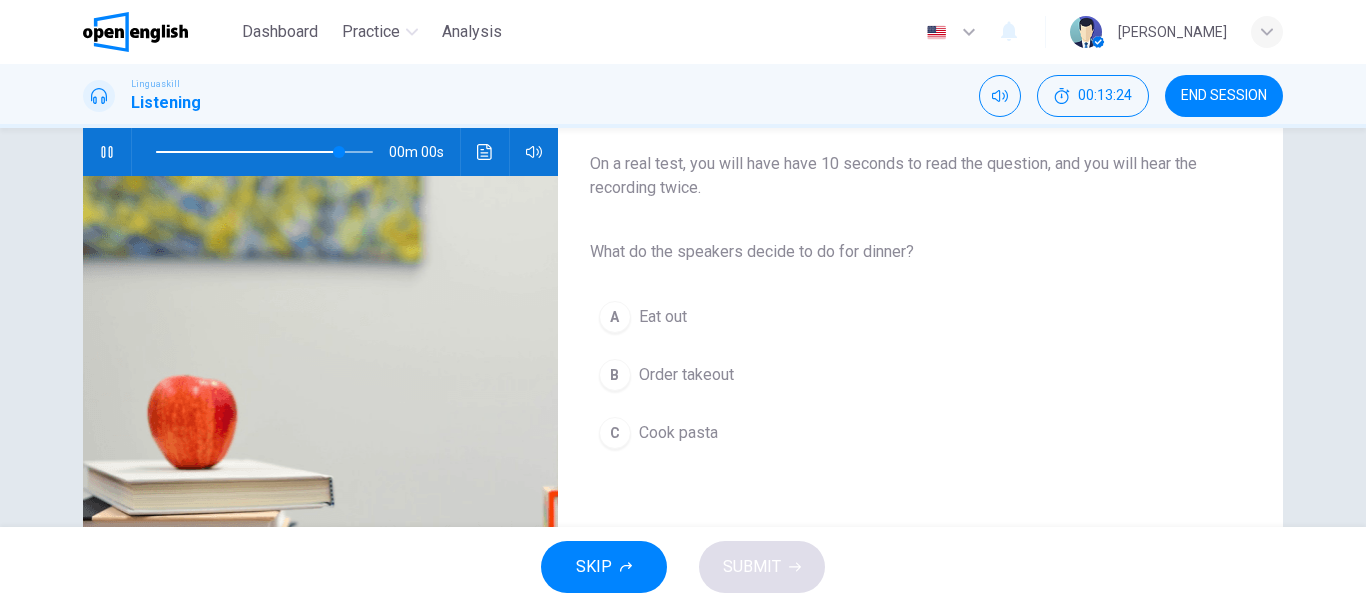 click at bounding box center (264, 152) 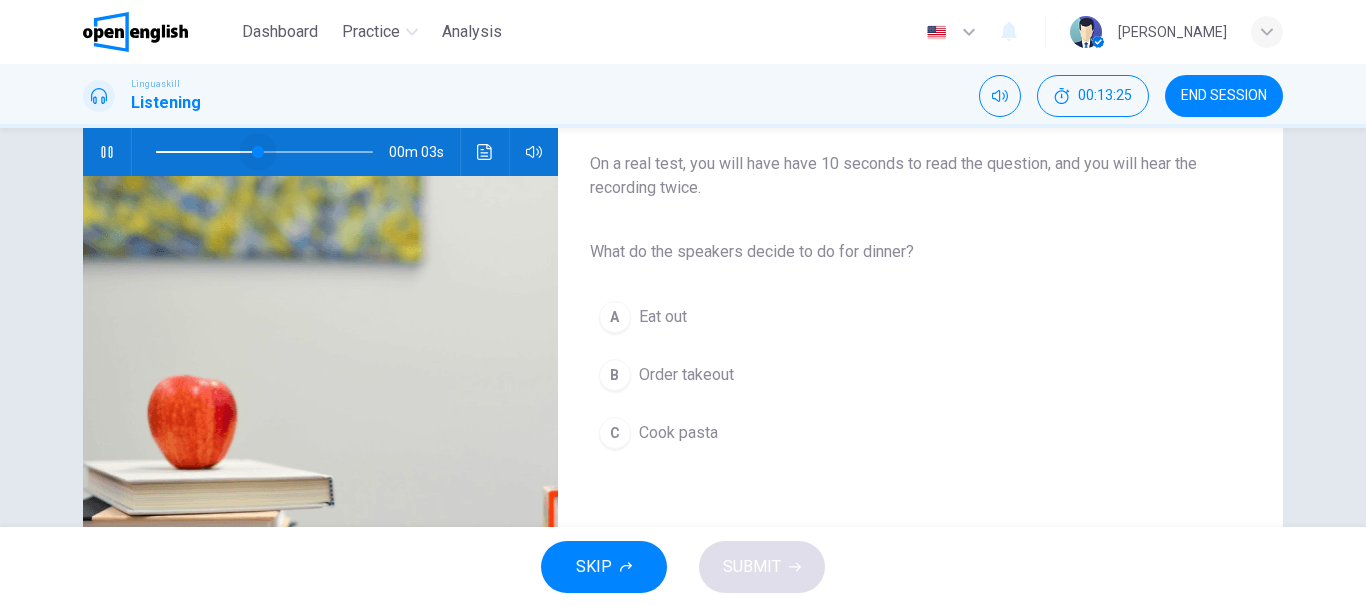 click at bounding box center [264, 152] 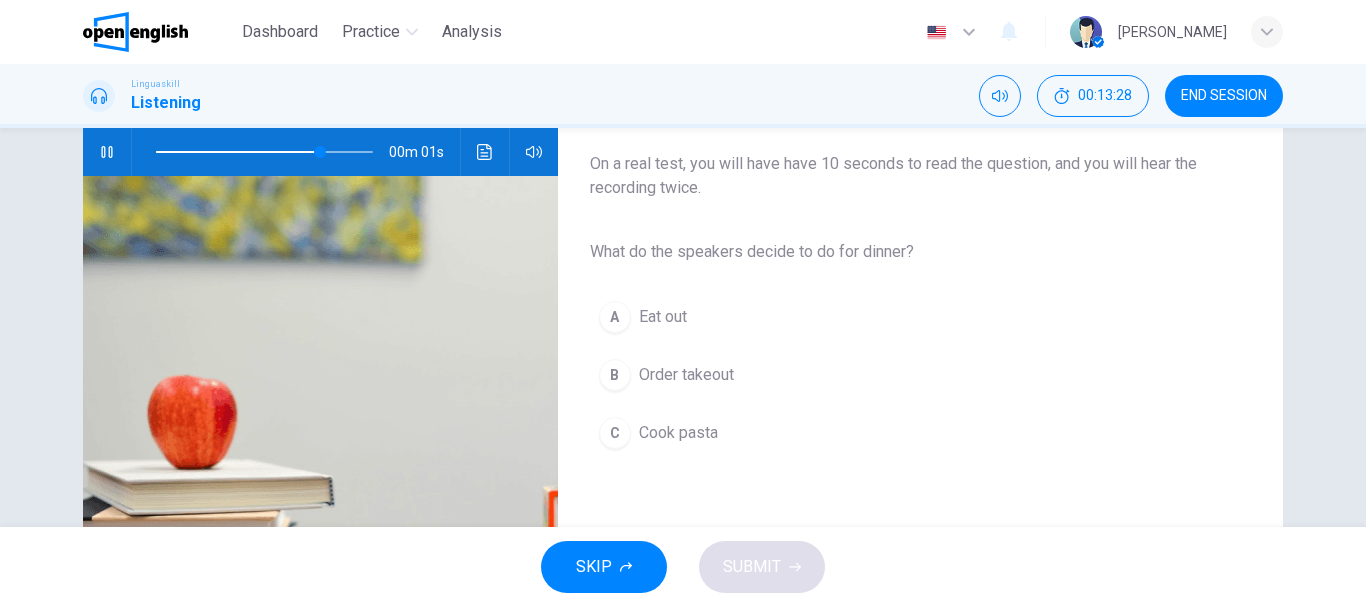 click at bounding box center [264, 152] 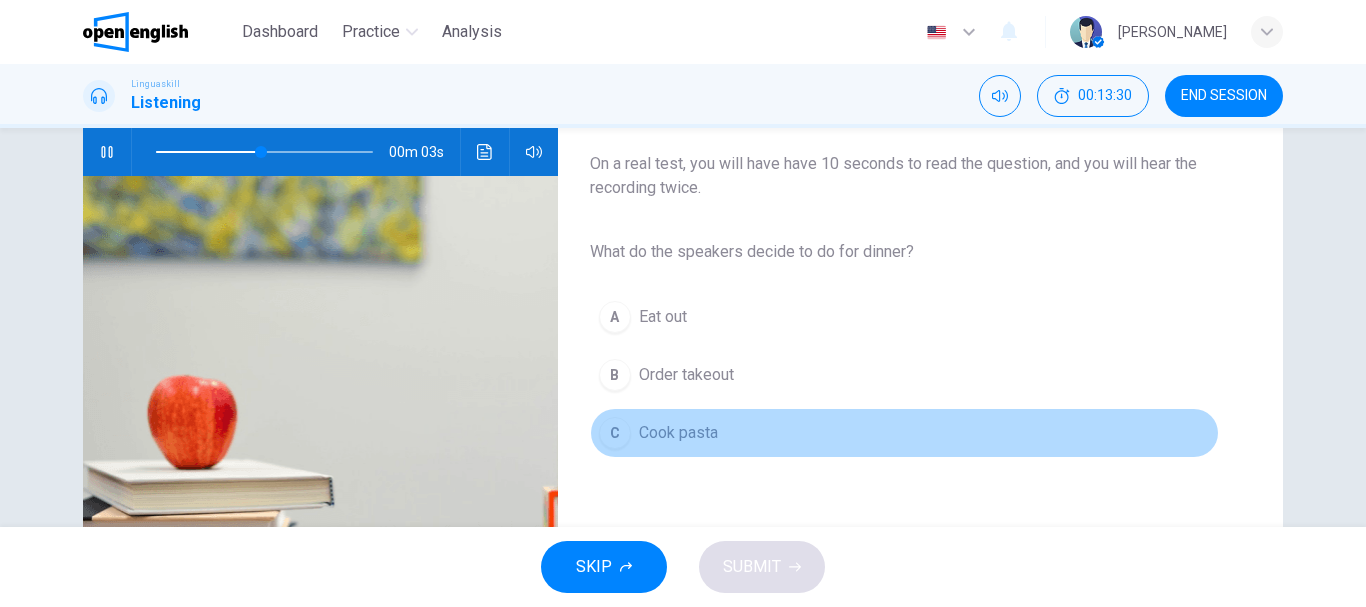 click on "C" at bounding box center (615, 433) 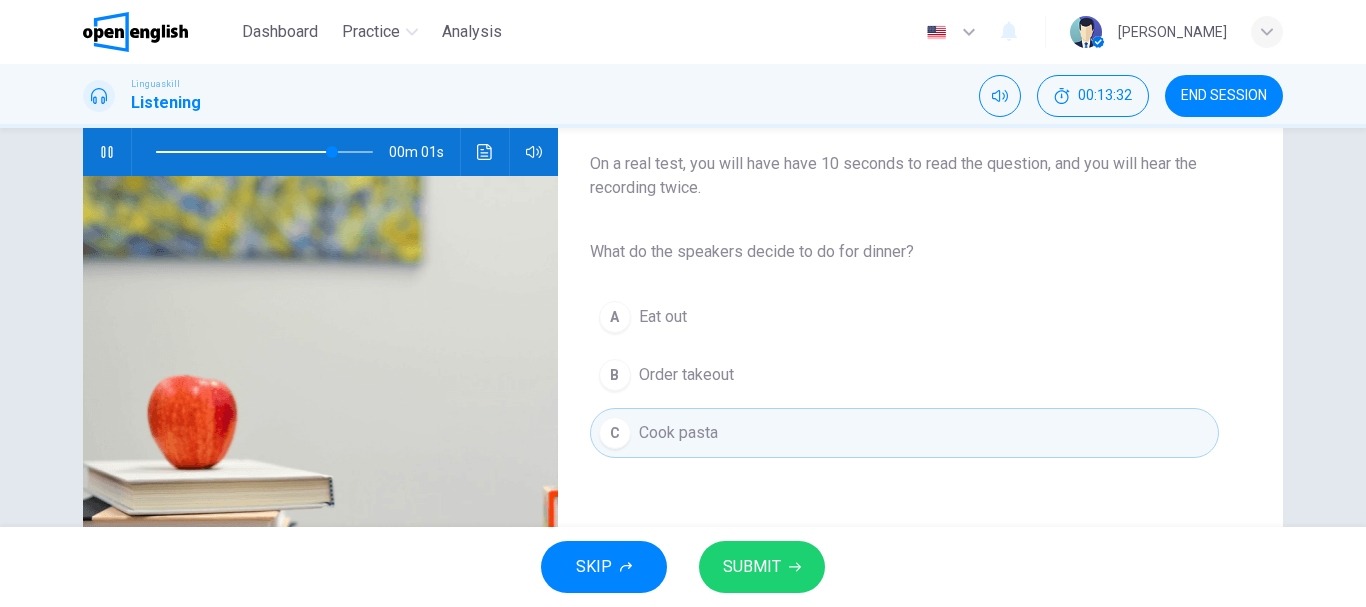 type on "*" 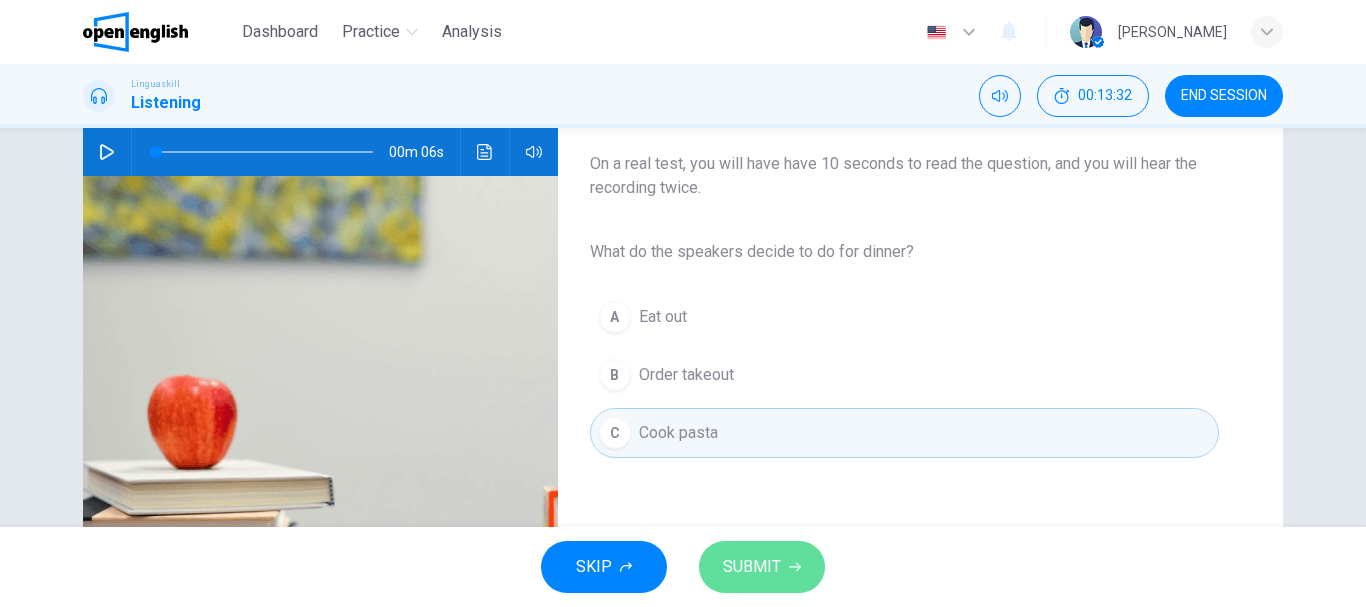 click on "SUBMIT" at bounding box center [752, 567] 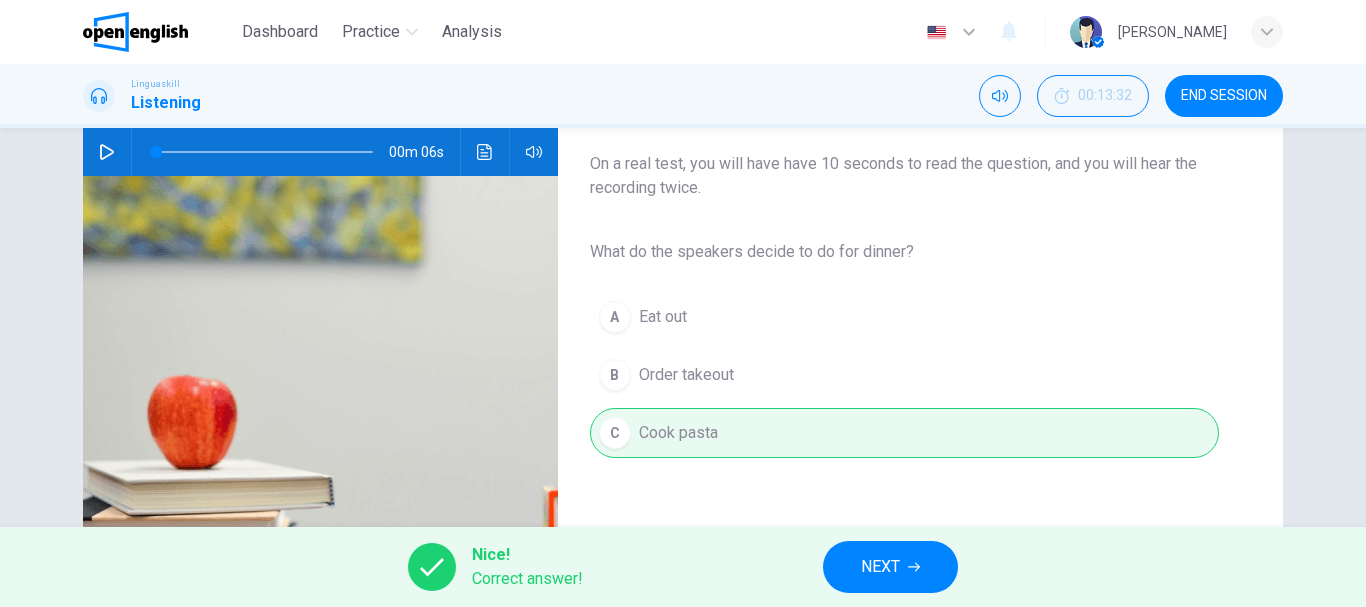 click on "NEXT" at bounding box center (880, 567) 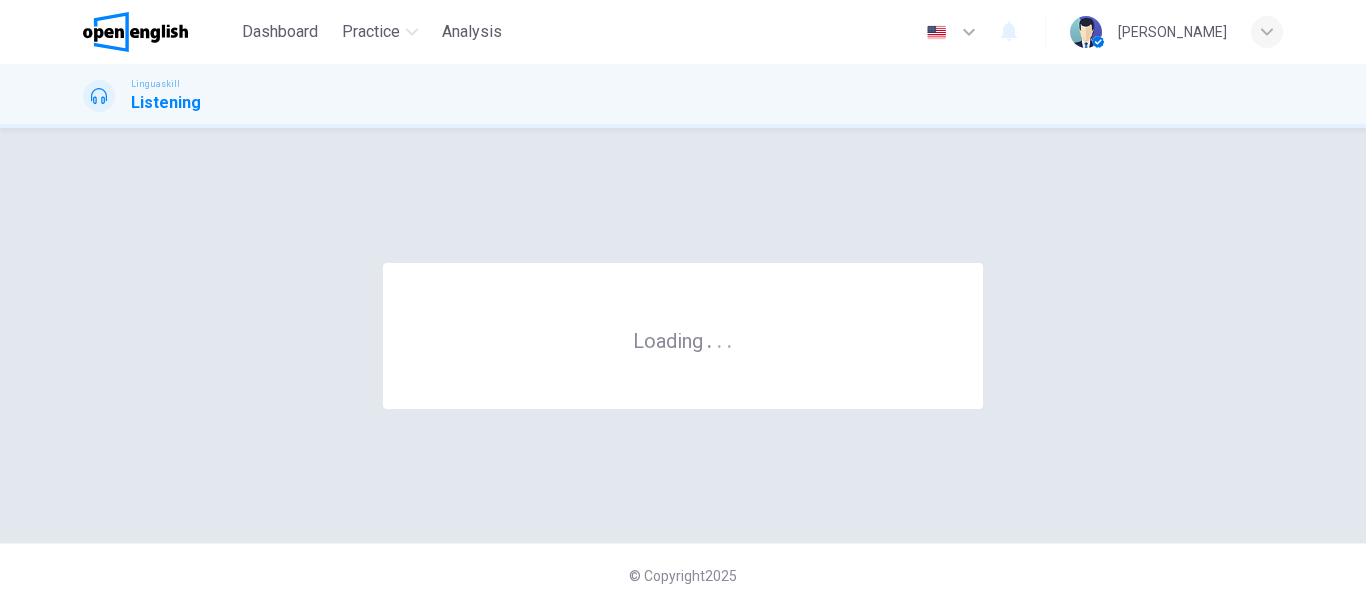 scroll, scrollTop: 0, scrollLeft: 0, axis: both 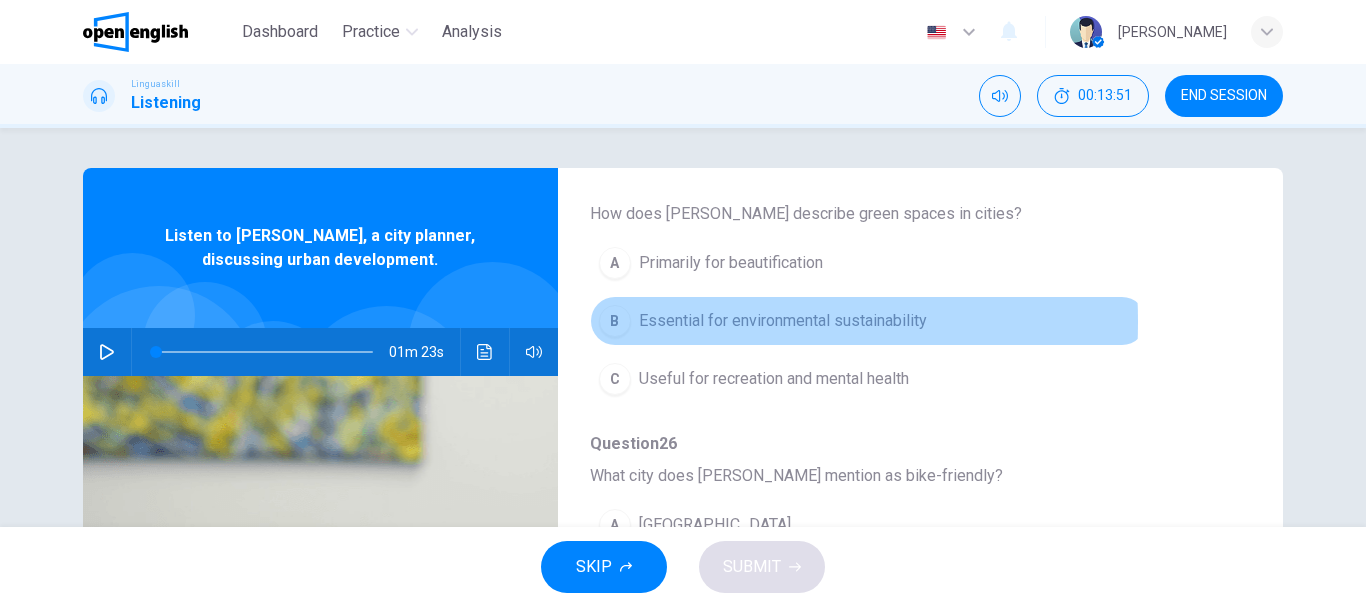 click on "B" at bounding box center (615, 321) 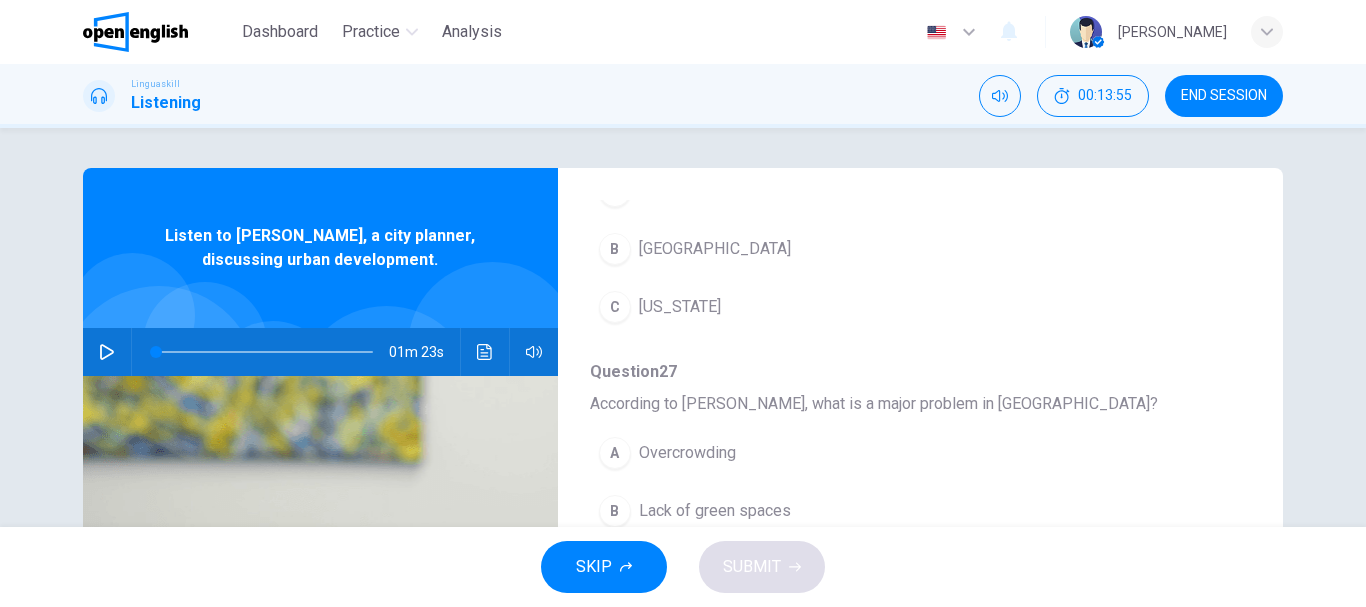scroll, scrollTop: 863, scrollLeft: 0, axis: vertical 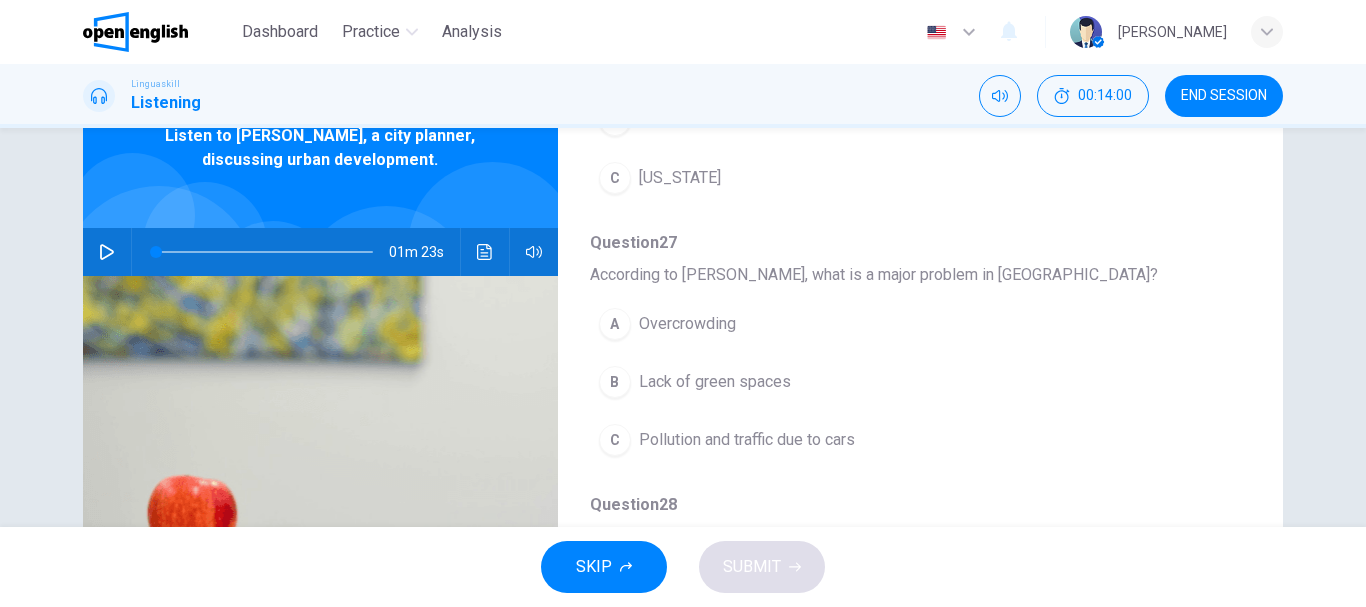 click on "B Lack of green spaces" at bounding box center [868, 382] 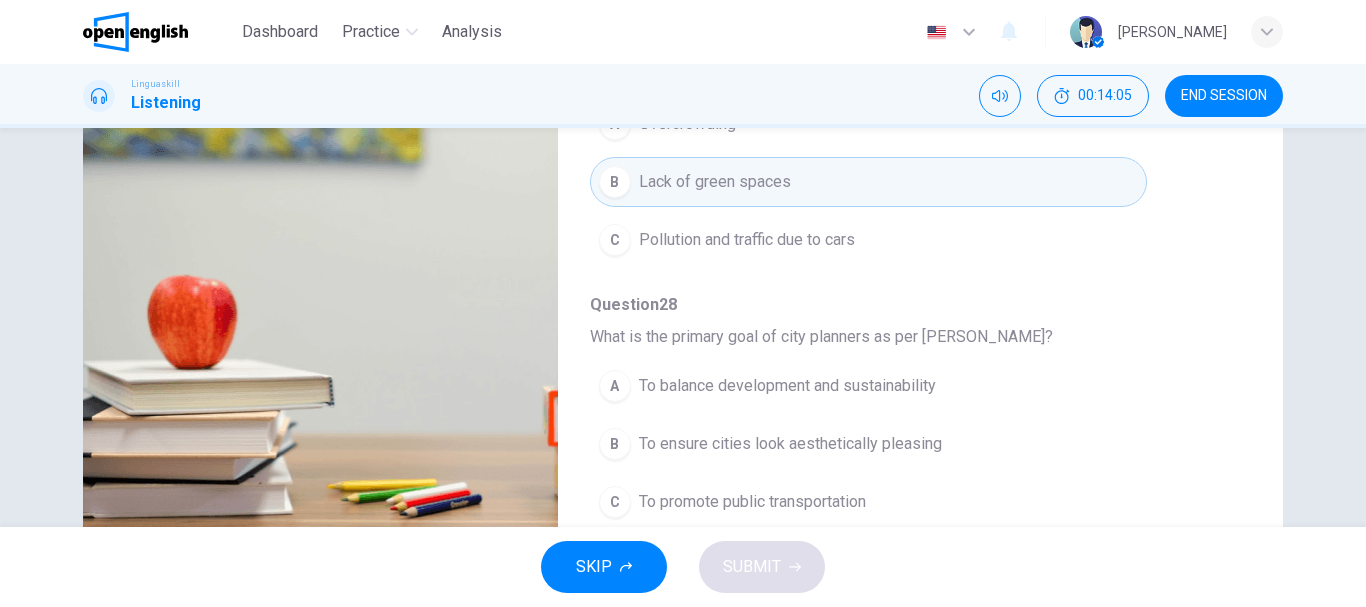 scroll, scrollTop: 376, scrollLeft: 0, axis: vertical 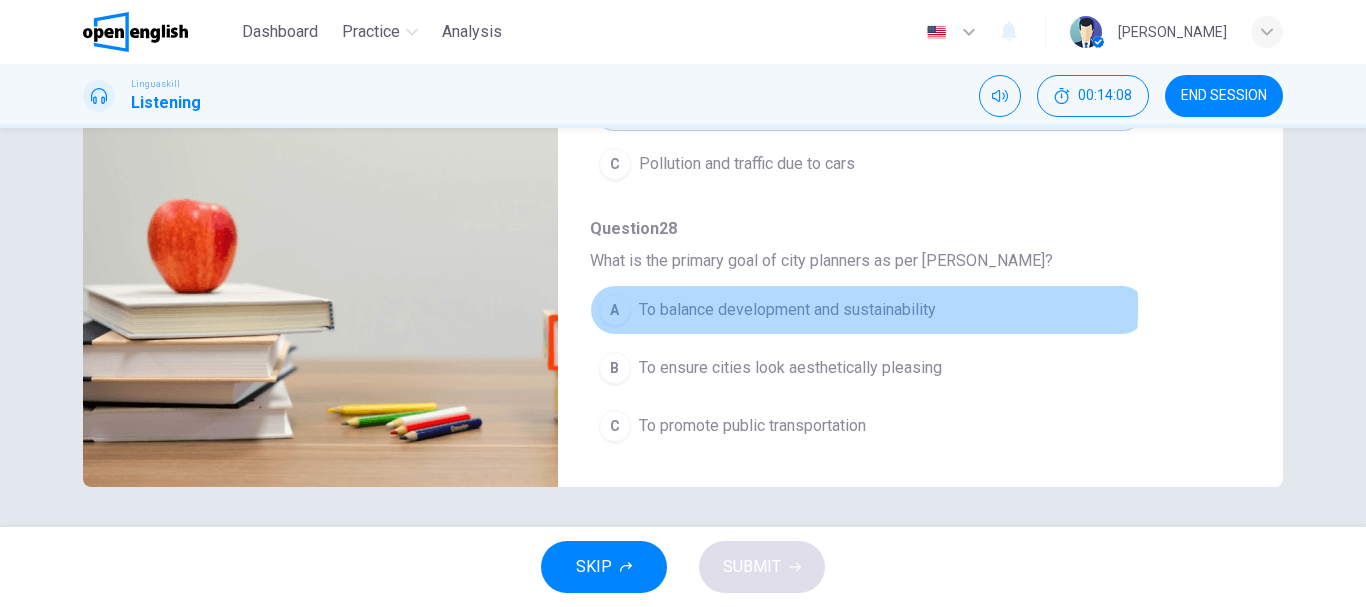click on "A" at bounding box center (615, 310) 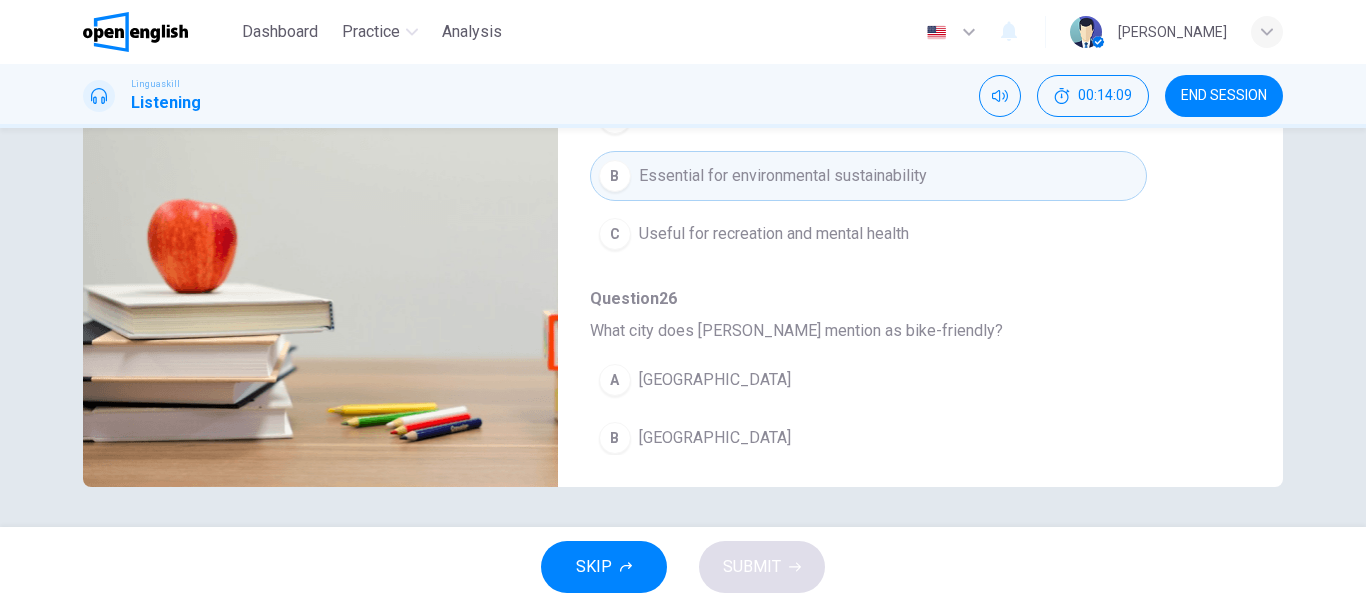 scroll, scrollTop: 263, scrollLeft: 0, axis: vertical 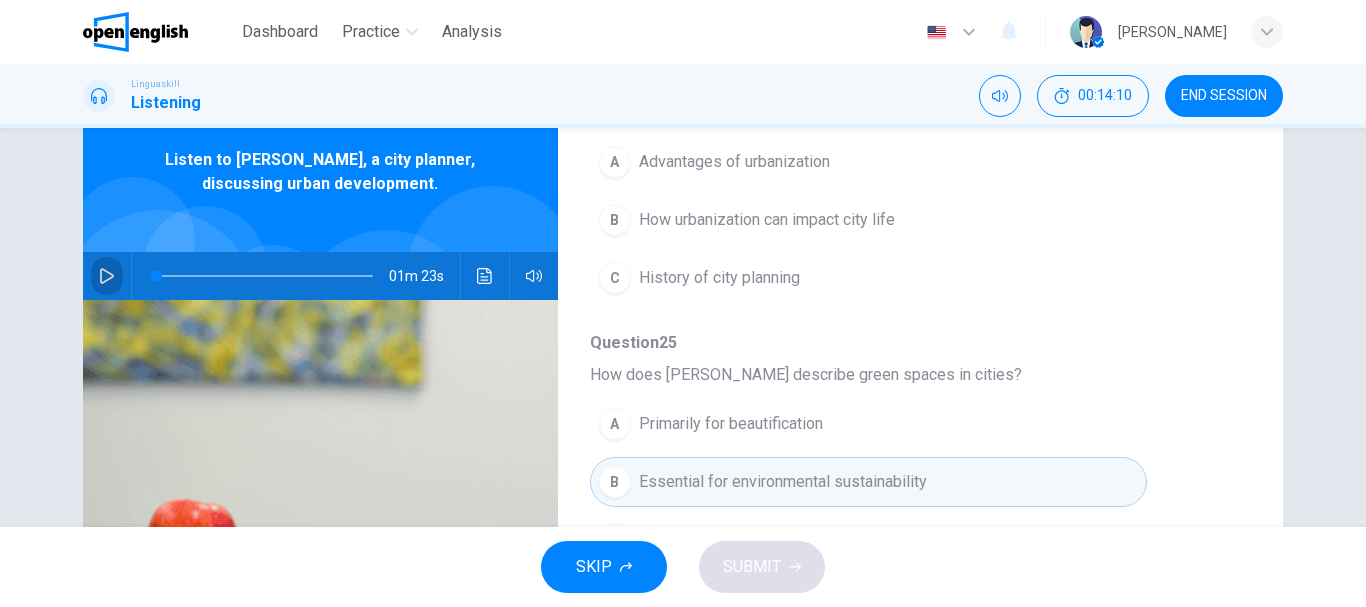 click 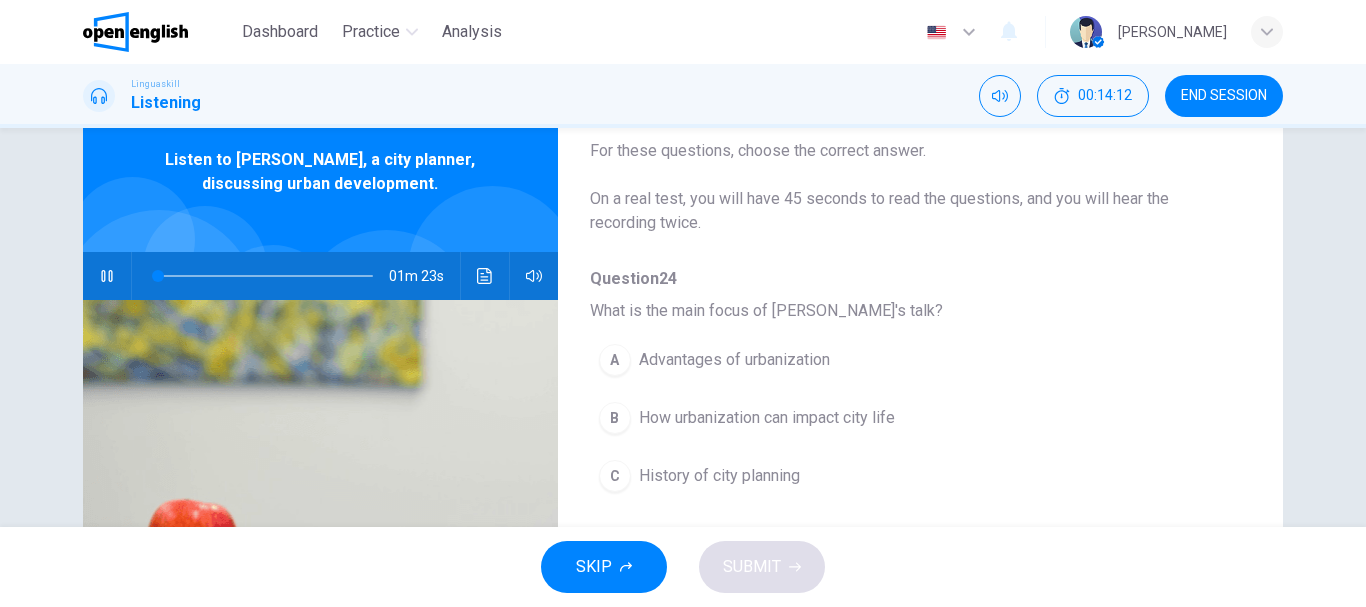scroll, scrollTop: 100, scrollLeft: 0, axis: vertical 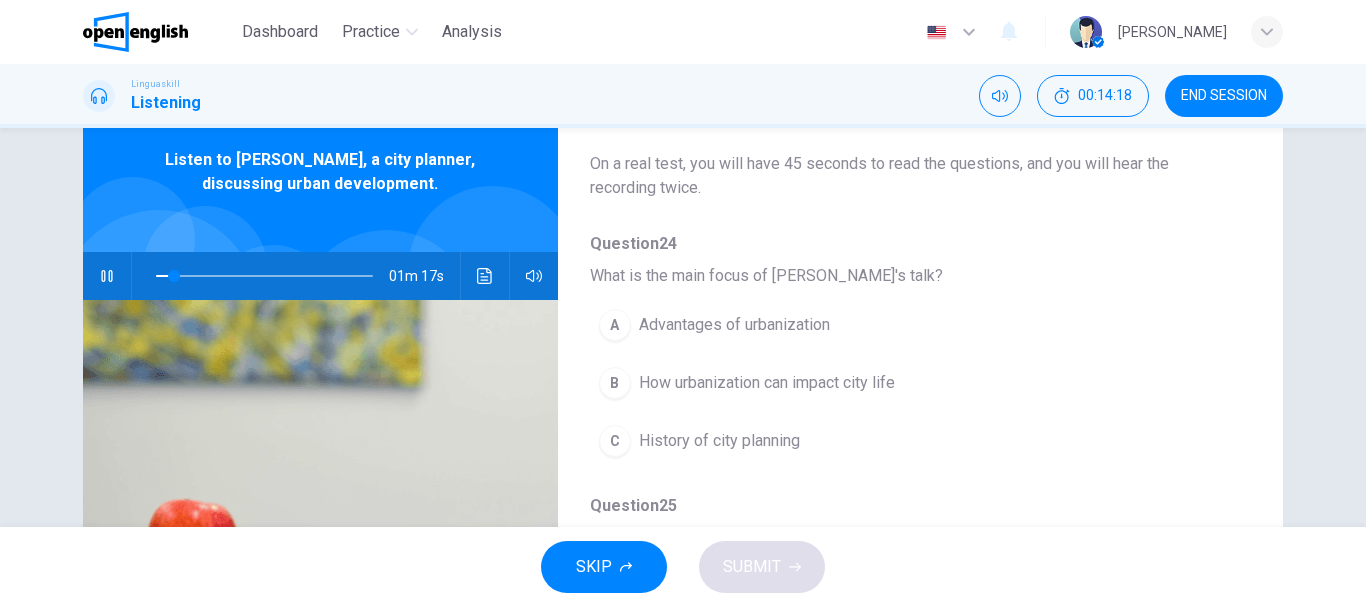 click on "Question 24 - 28 For these questions, choose the correct answer. On a real test, you will have 45 seconds to read the questions, and you will hear the recording twice. Question  24 What is the main focus of [PERSON_NAME]'s talk? A Advantages of urbanization B How urbanization can impact city life C History of city planning Question  25 How does [PERSON_NAME] describe green spaces in cities? A Primarily for beautification B Essential for environmental sustainability C Useful for recreation and mental health Question  26 What city does [PERSON_NAME] mention as bike-friendly? A Los Angeles B Copenhagen C [US_STATE] Question  27 According to [PERSON_NAME], what is a major problem in [GEOGRAPHIC_DATA]? A Overcrowding B Lack of green spaces C Pollution and traffic due to cars Question  28 What is the primary goal of city planners as per [PERSON_NAME]? A To balance development and sustainability B To ensure cities look aesthetically pleasing C To promote public transportation Listen to [PERSON_NAME], a city planner, discussing urban development. 01m 17s" at bounding box center [683, 327] 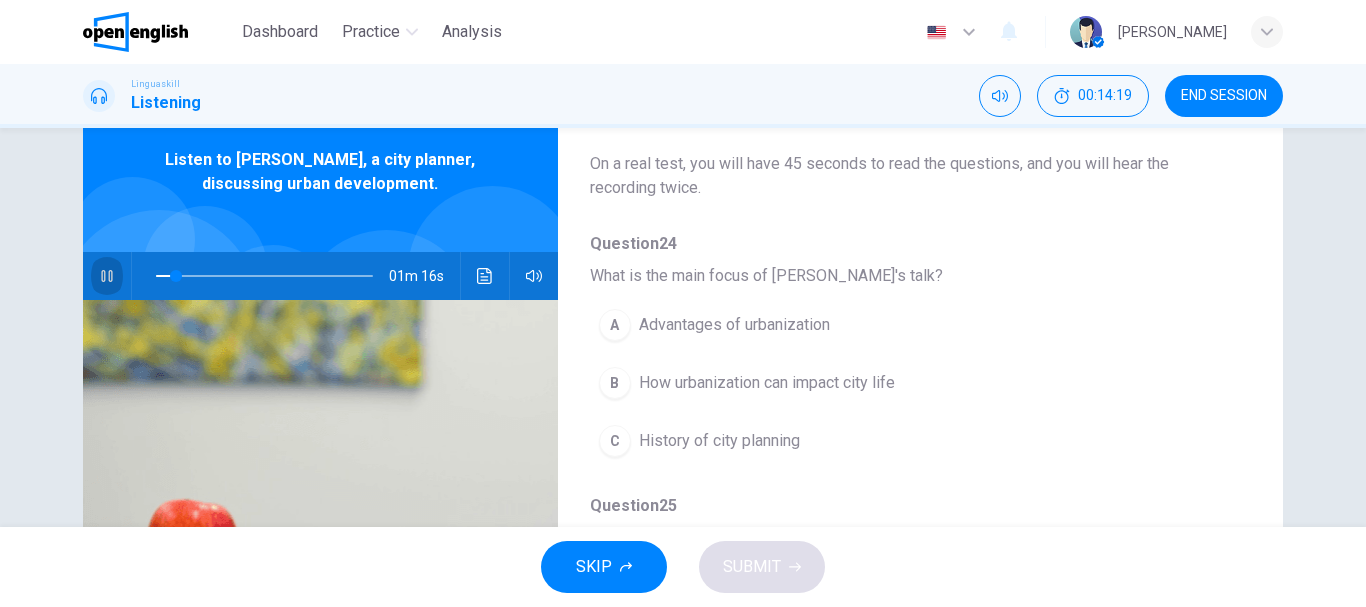 click 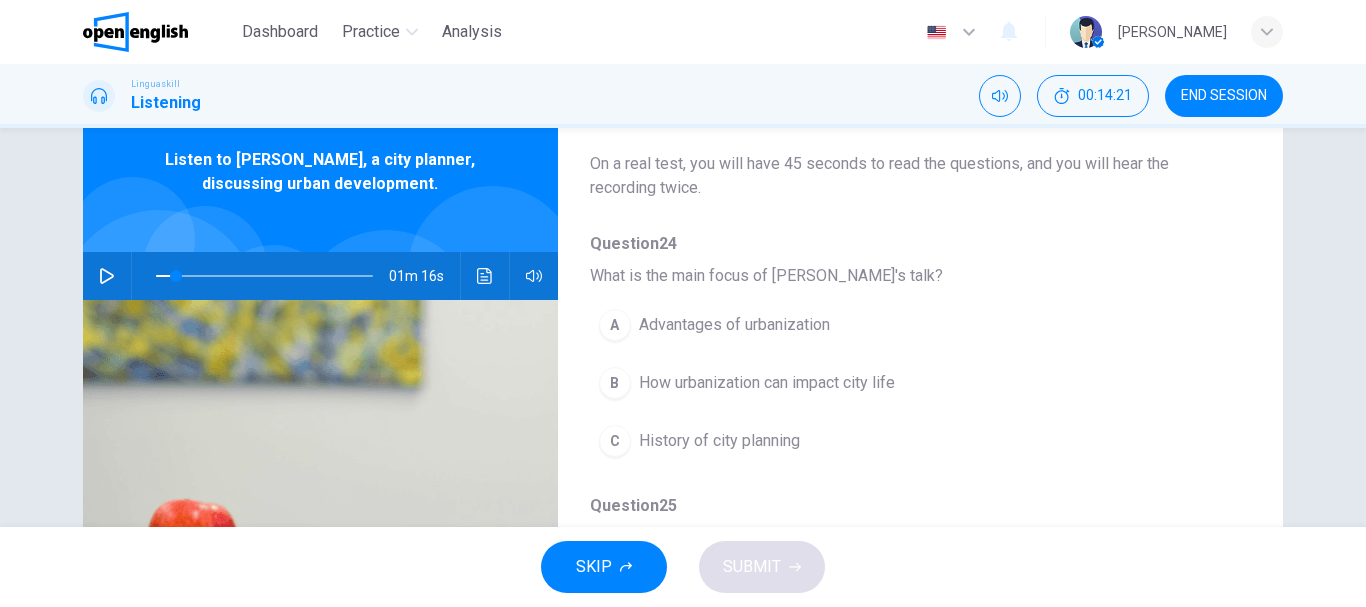 click 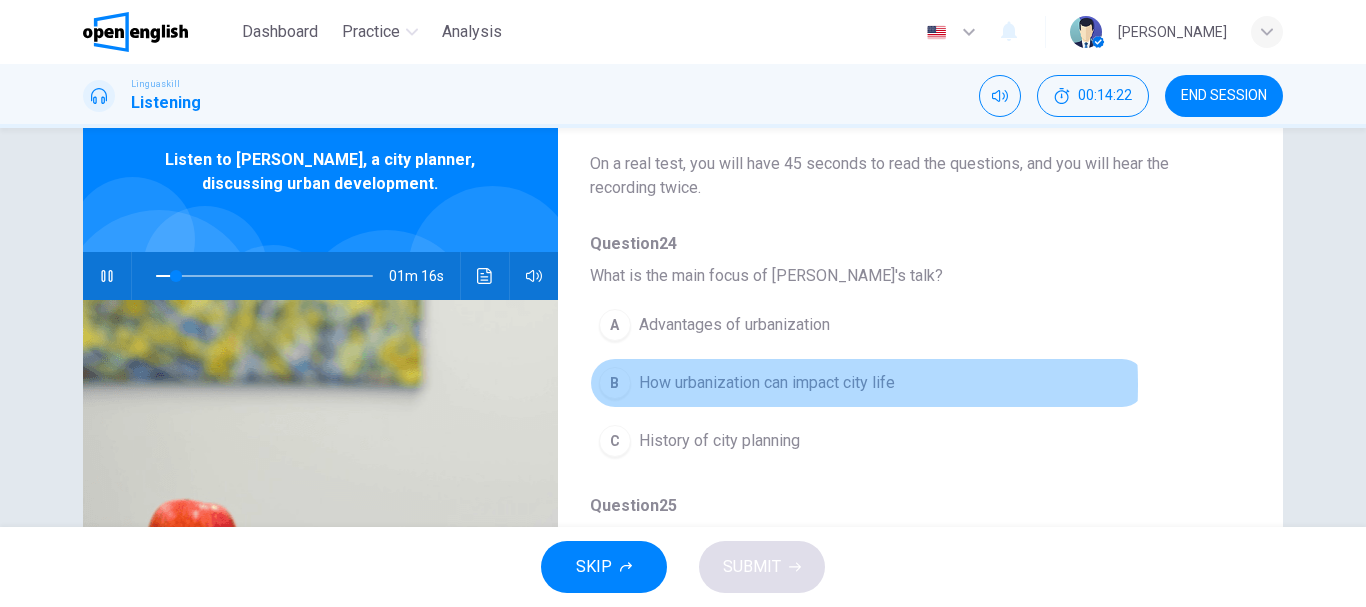 click on "How urbanization can impact city life" at bounding box center [767, 383] 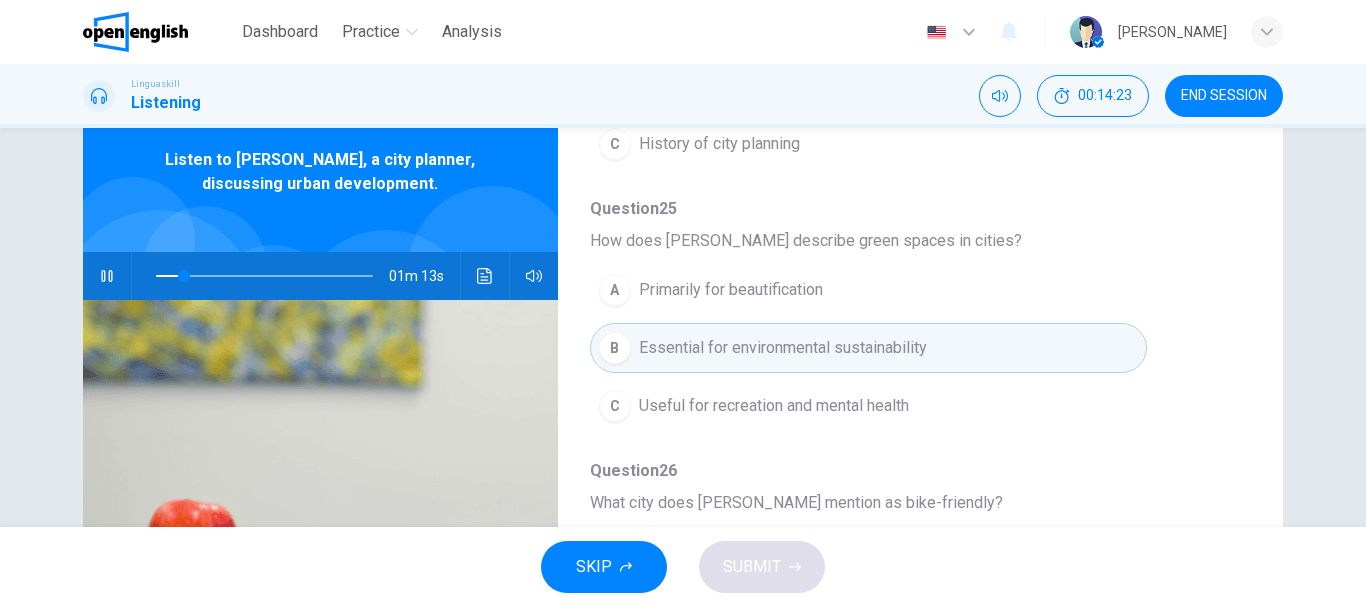 scroll, scrollTop: 400, scrollLeft: 0, axis: vertical 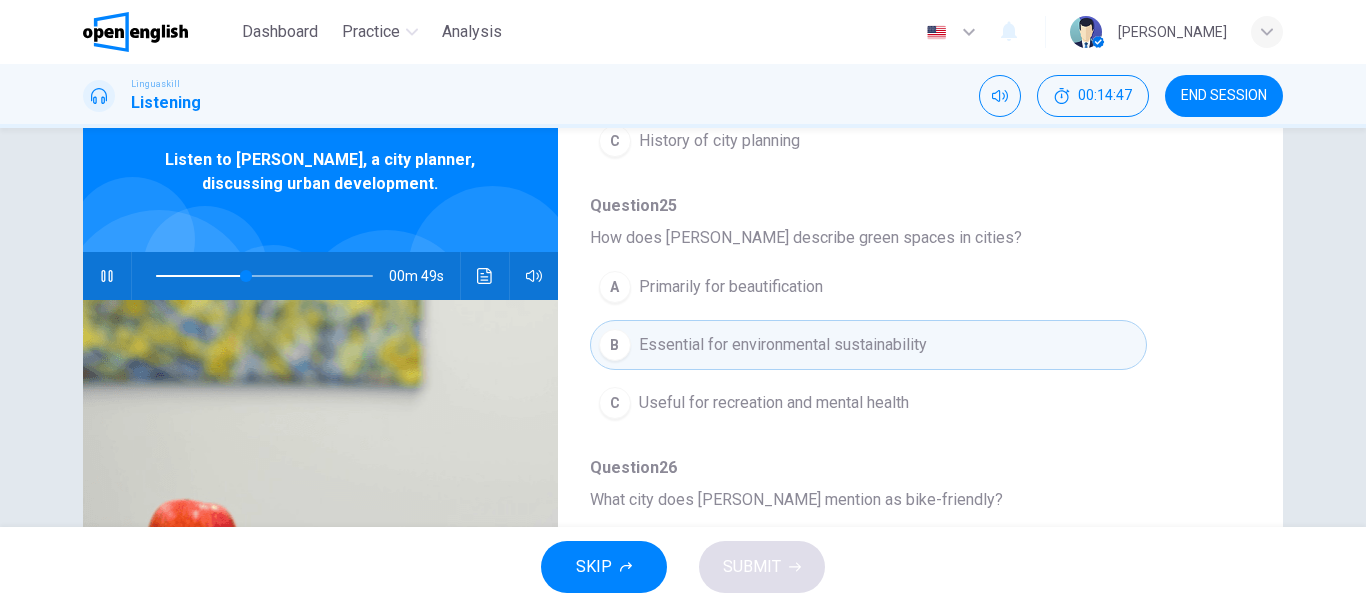 click on "Useful for recreation and mental health" at bounding box center [774, 403] 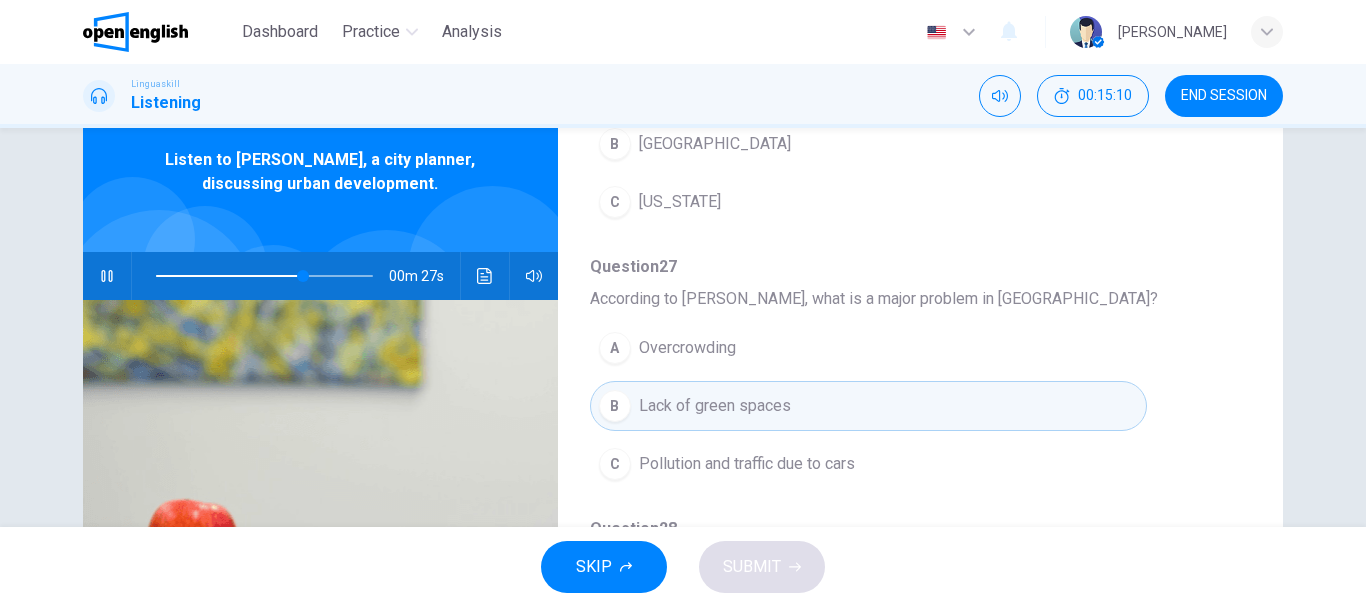 scroll, scrollTop: 763, scrollLeft: 0, axis: vertical 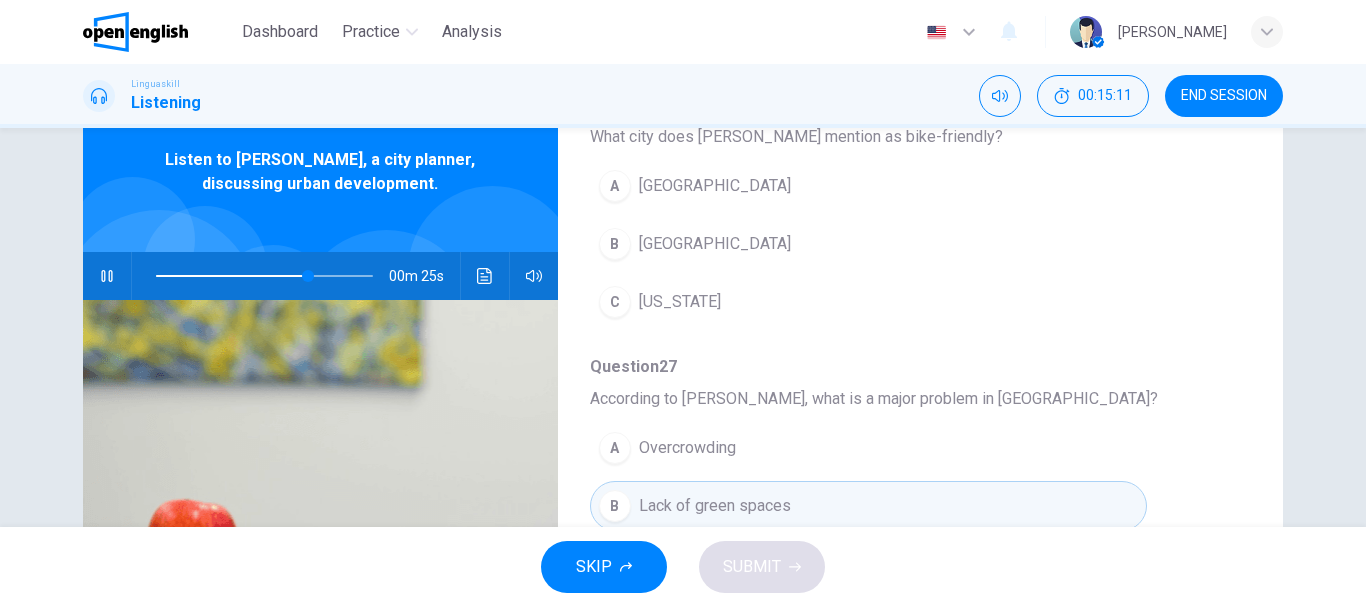 click on "B" at bounding box center [615, 244] 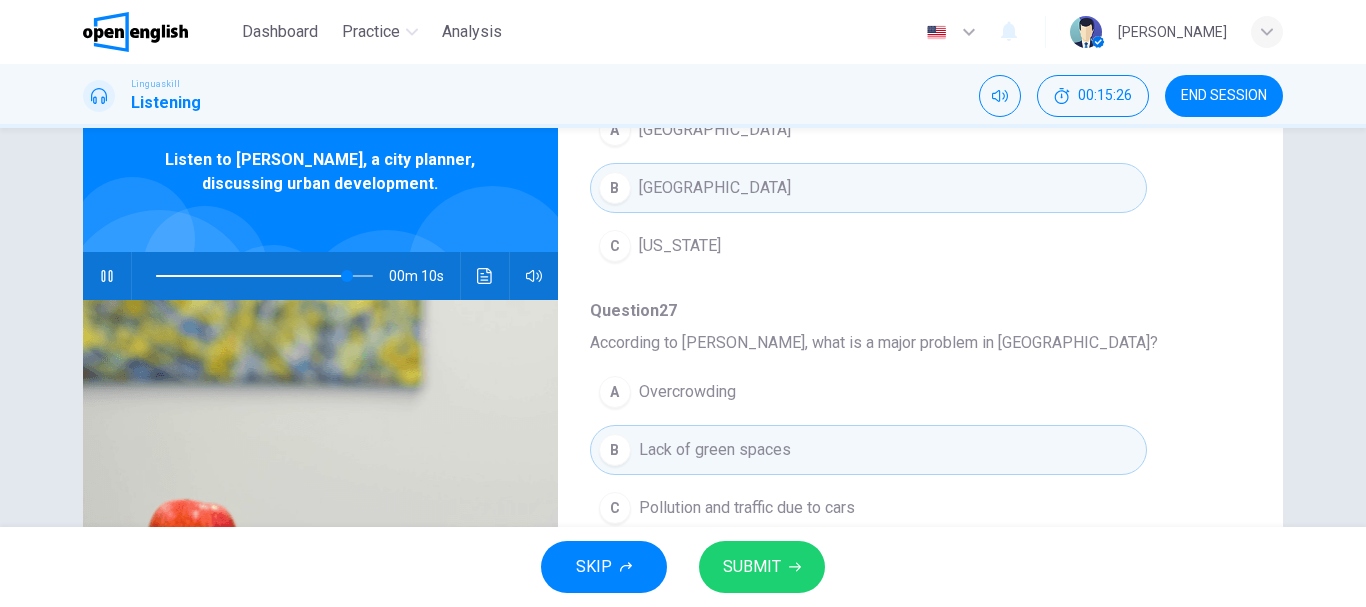 scroll, scrollTop: 863, scrollLeft: 0, axis: vertical 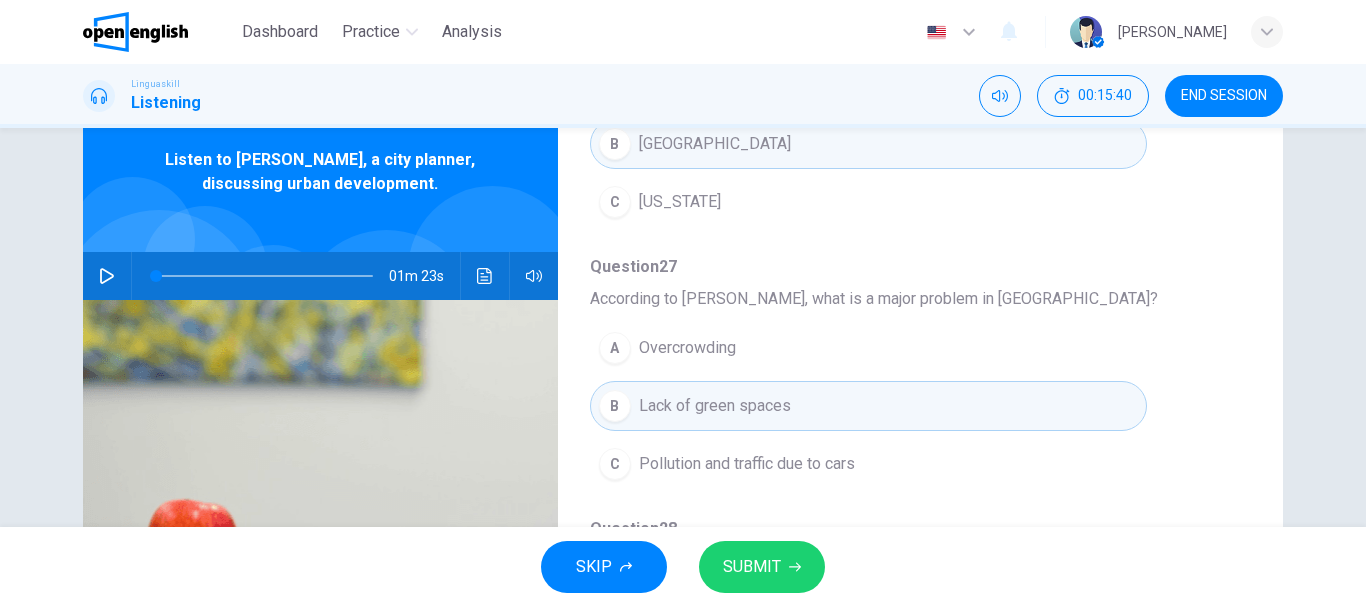 click at bounding box center [107, 276] 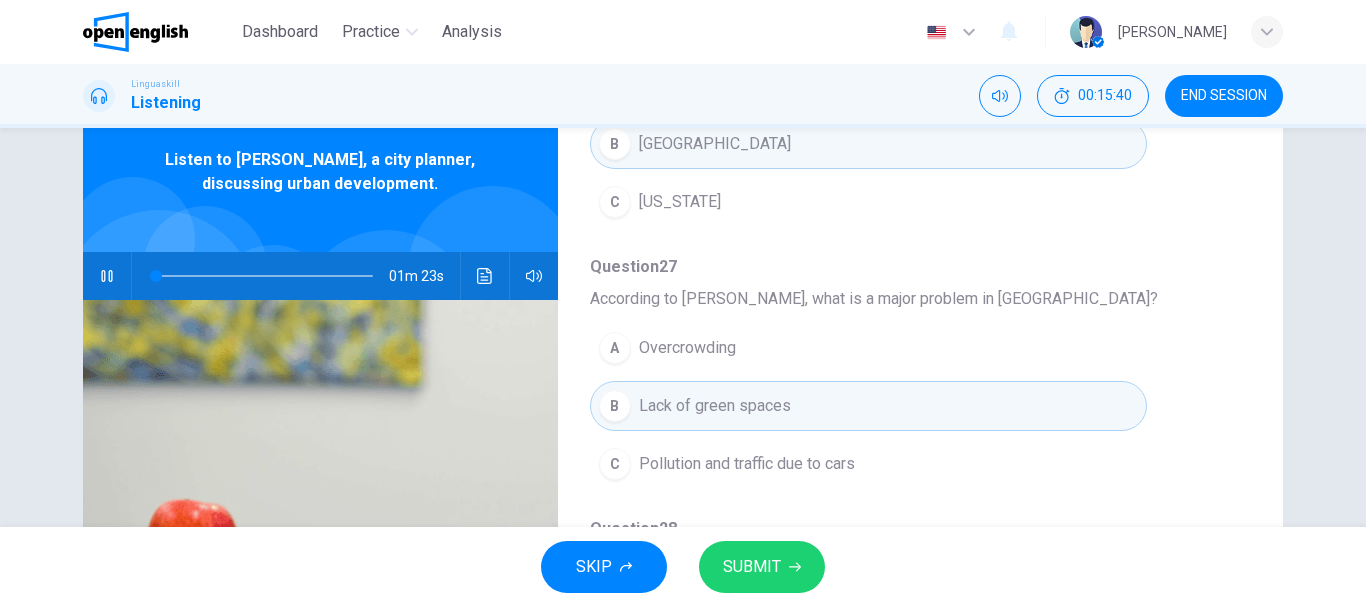 scroll, scrollTop: 376, scrollLeft: 0, axis: vertical 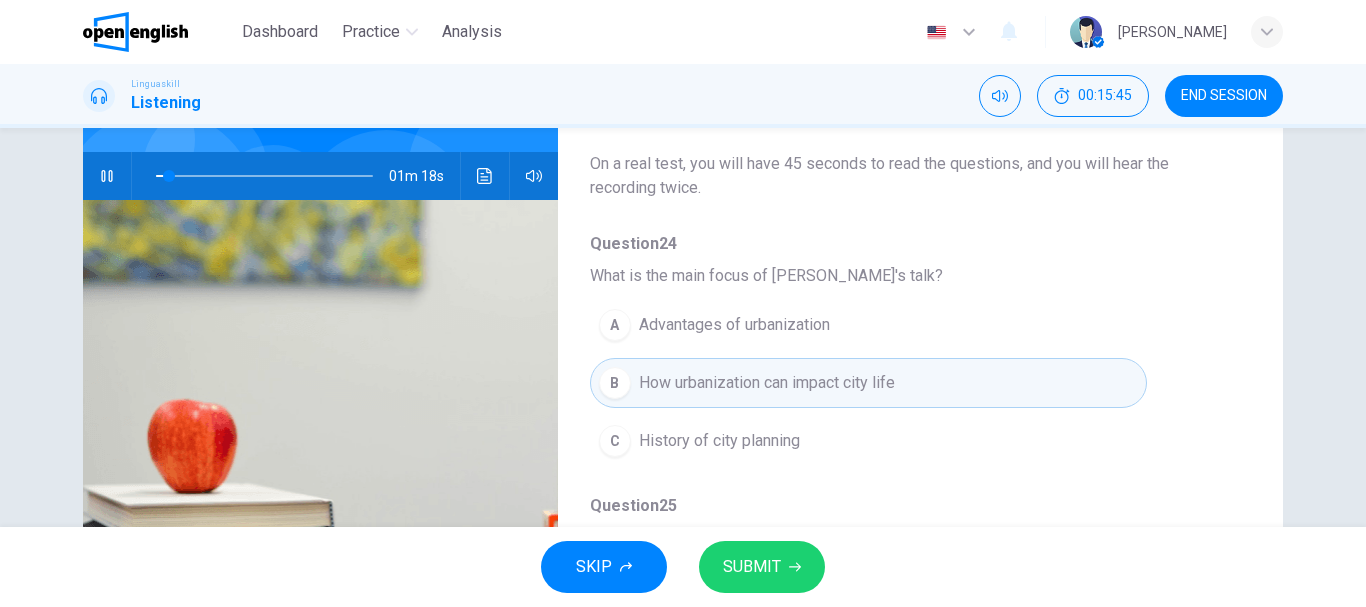 click 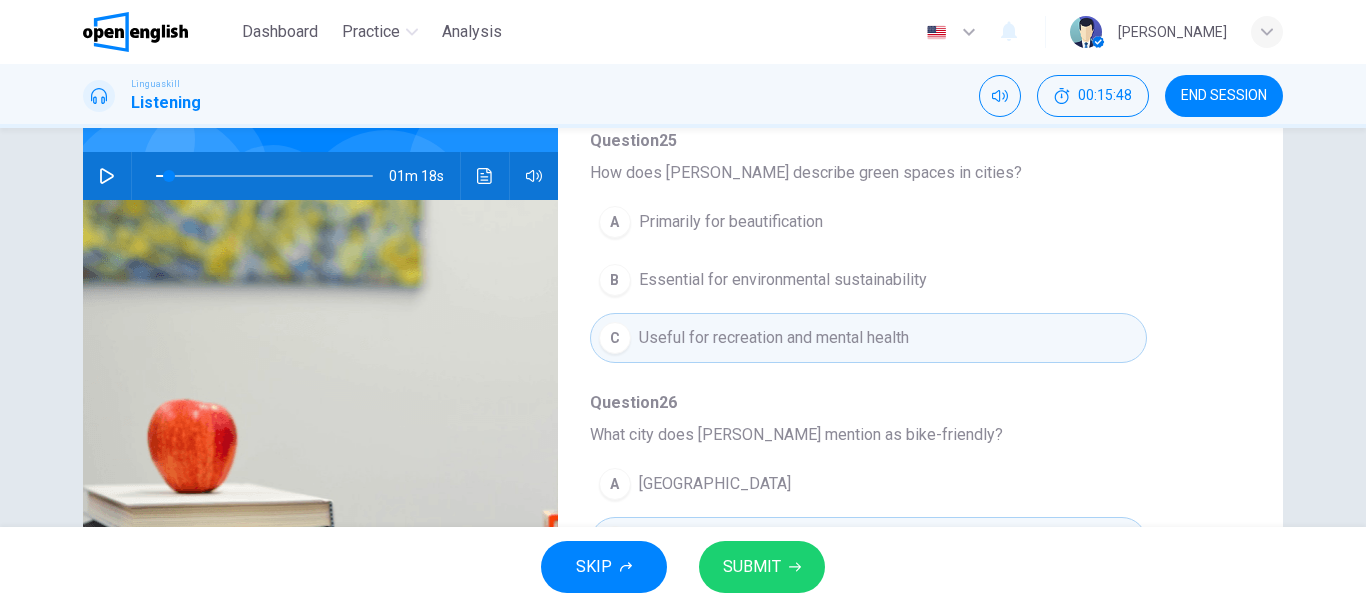 scroll, scrollTop: 400, scrollLeft: 0, axis: vertical 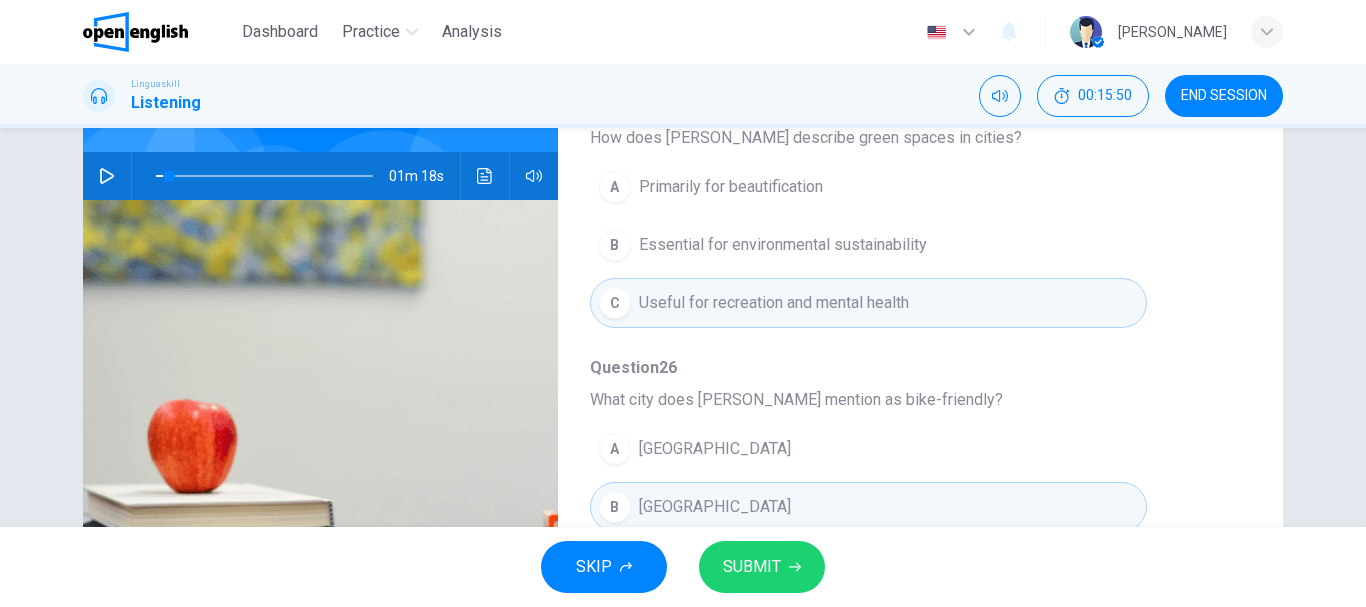 drag, startPoint x: 822, startPoint y: 399, endPoint x: 914, endPoint y: 409, distance: 92.541885 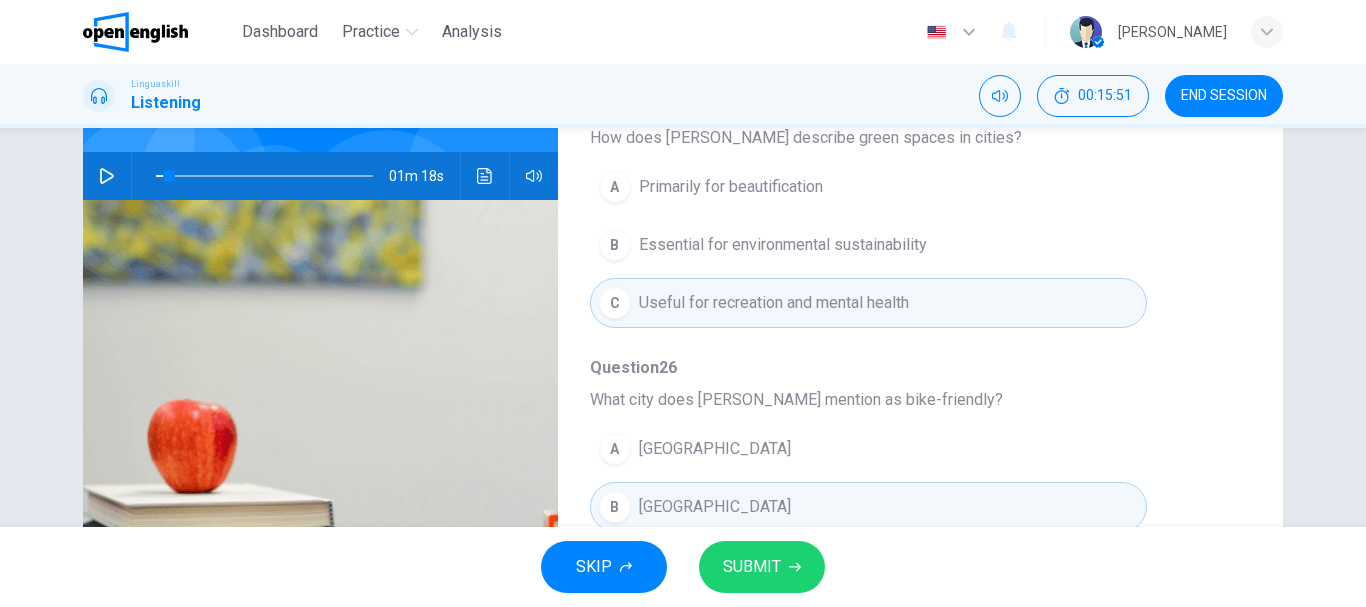 drag, startPoint x: 905, startPoint y: 401, endPoint x: 825, endPoint y: 398, distance: 80.05623 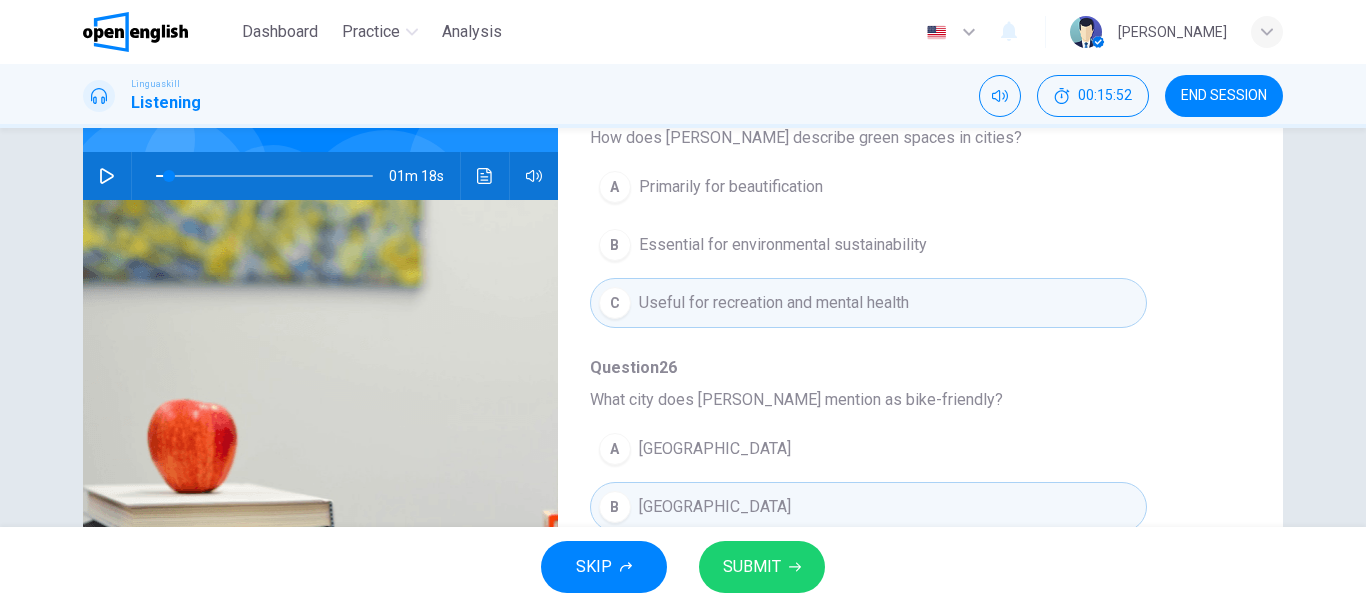 drag, startPoint x: 825, startPoint y: 398, endPoint x: 877, endPoint y: 388, distance: 52.95281 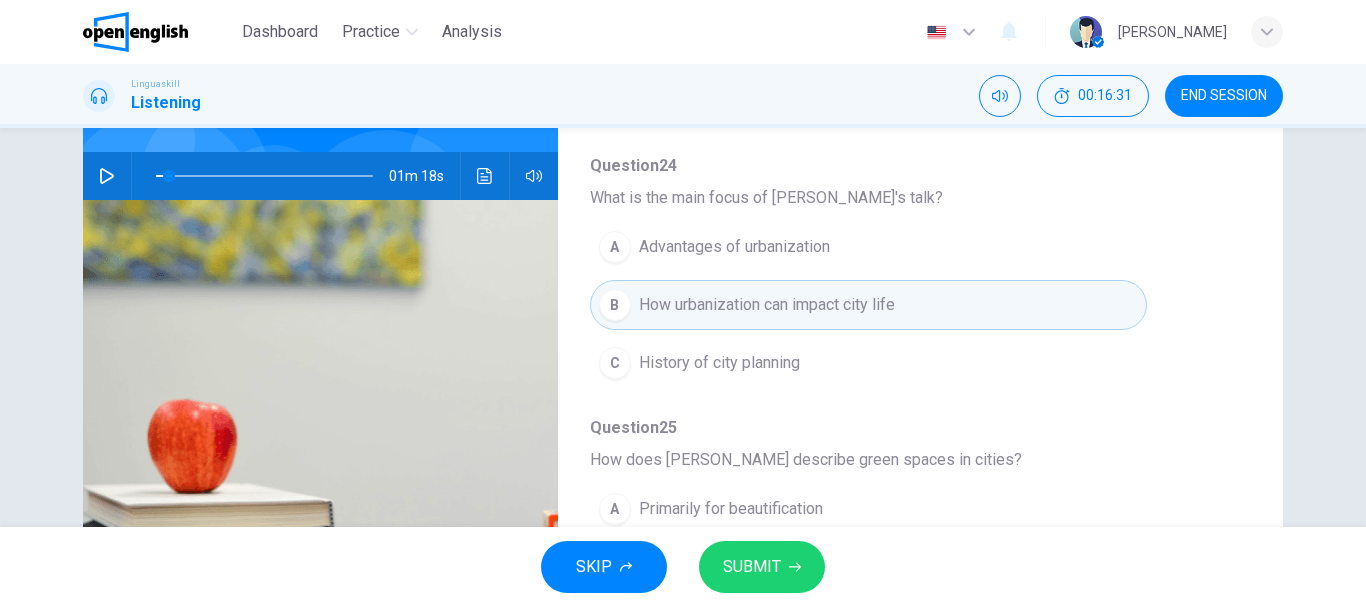 scroll, scrollTop: 100, scrollLeft: 0, axis: vertical 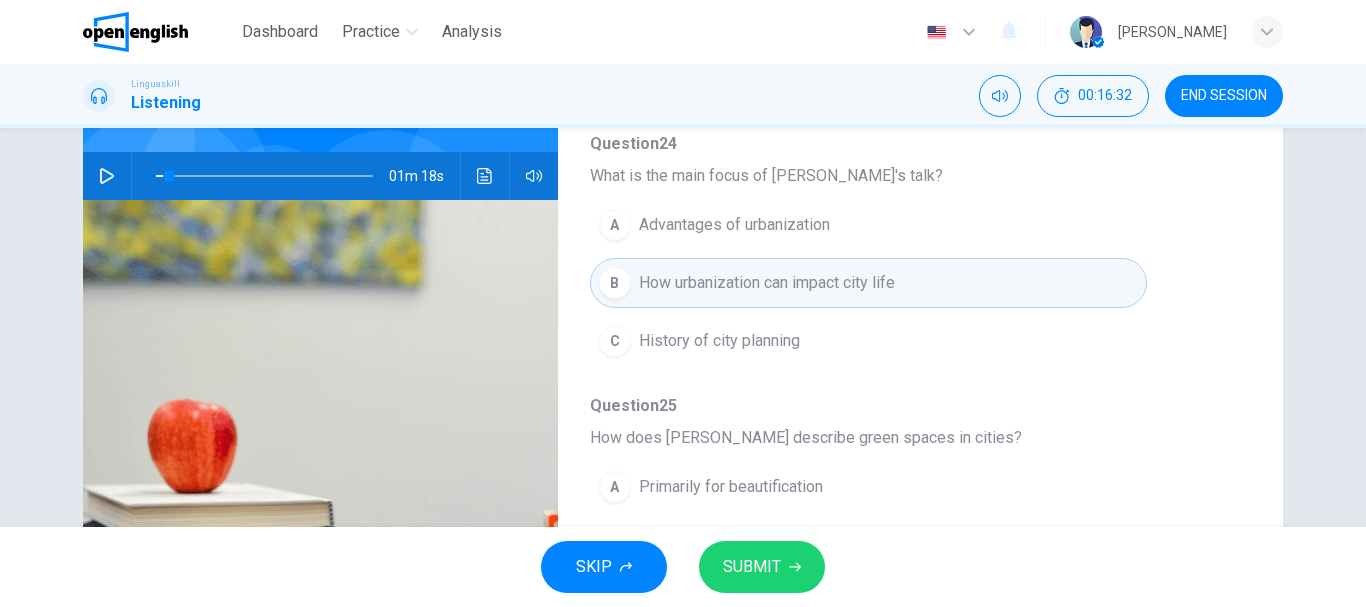 click 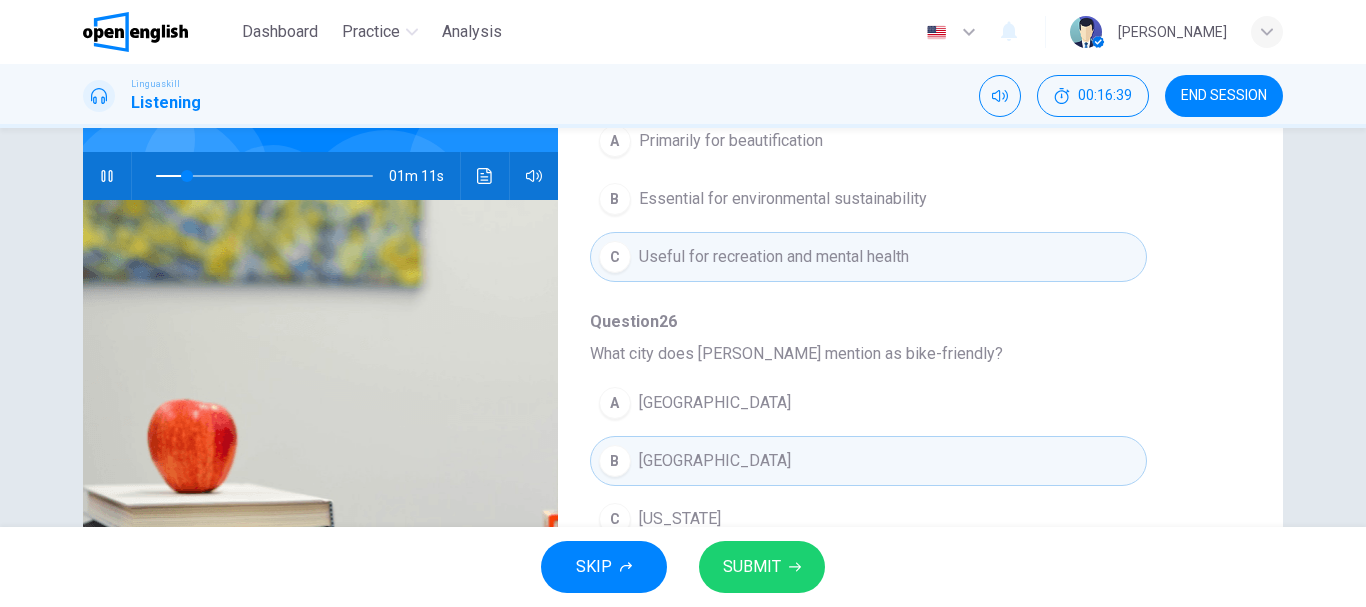 scroll, scrollTop: 400, scrollLeft: 0, axis: vertical 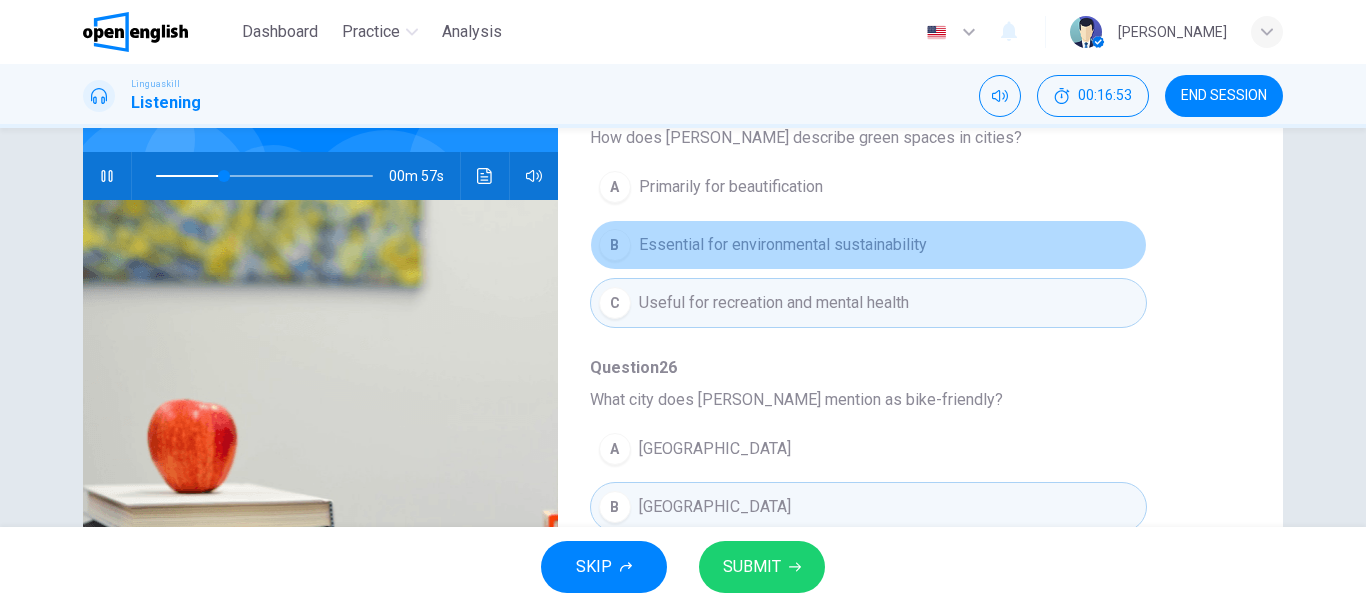 click on "Essential for environmental sustainability" at bounding box center [783, 245] 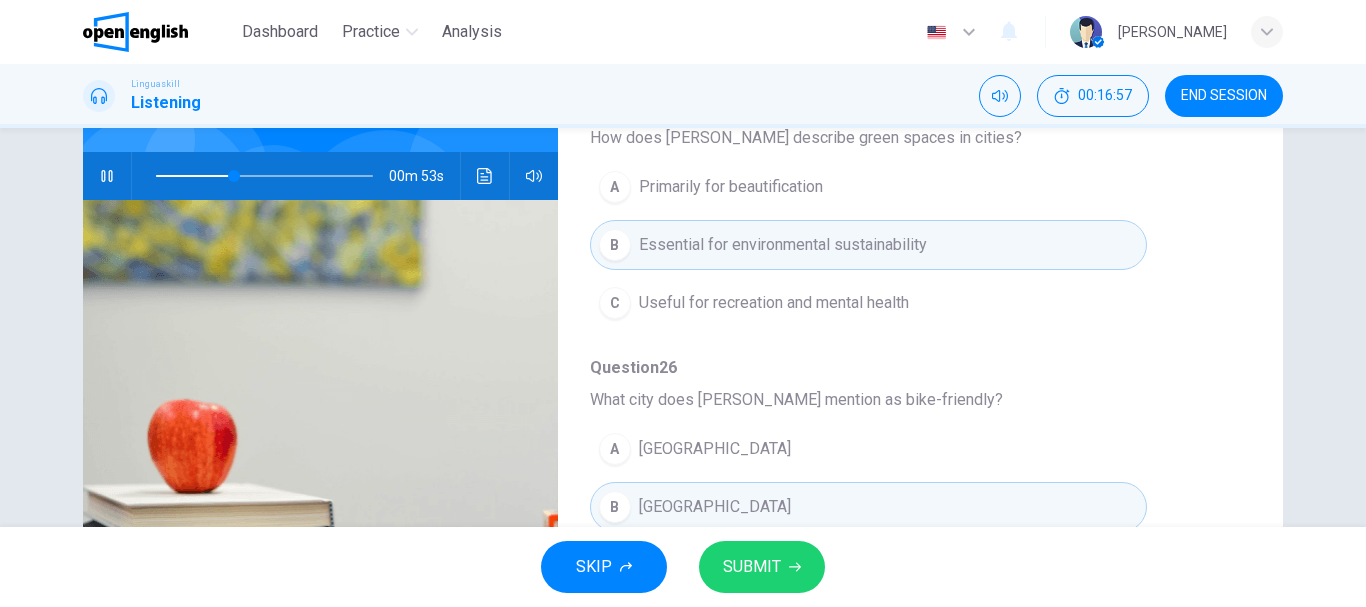 click on "Useful for recreation and mental health" at bounding box center [774, 303] 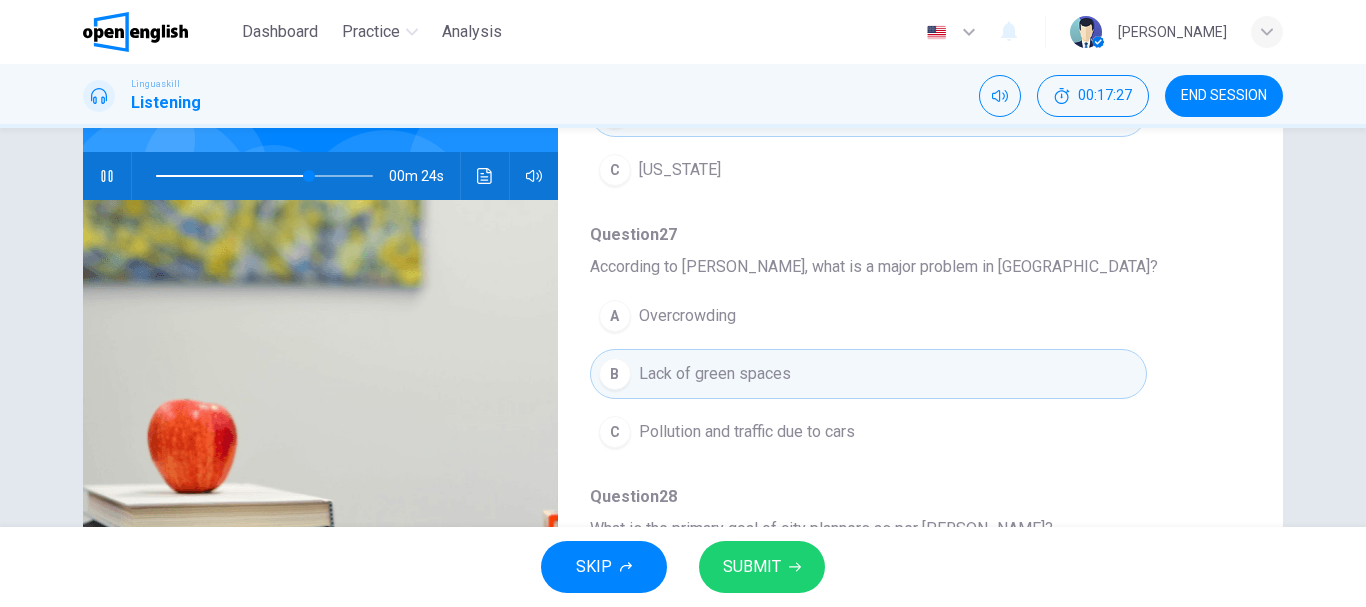 scroll, scrollTop: 800, scrollLeft: 0, axis: vertical 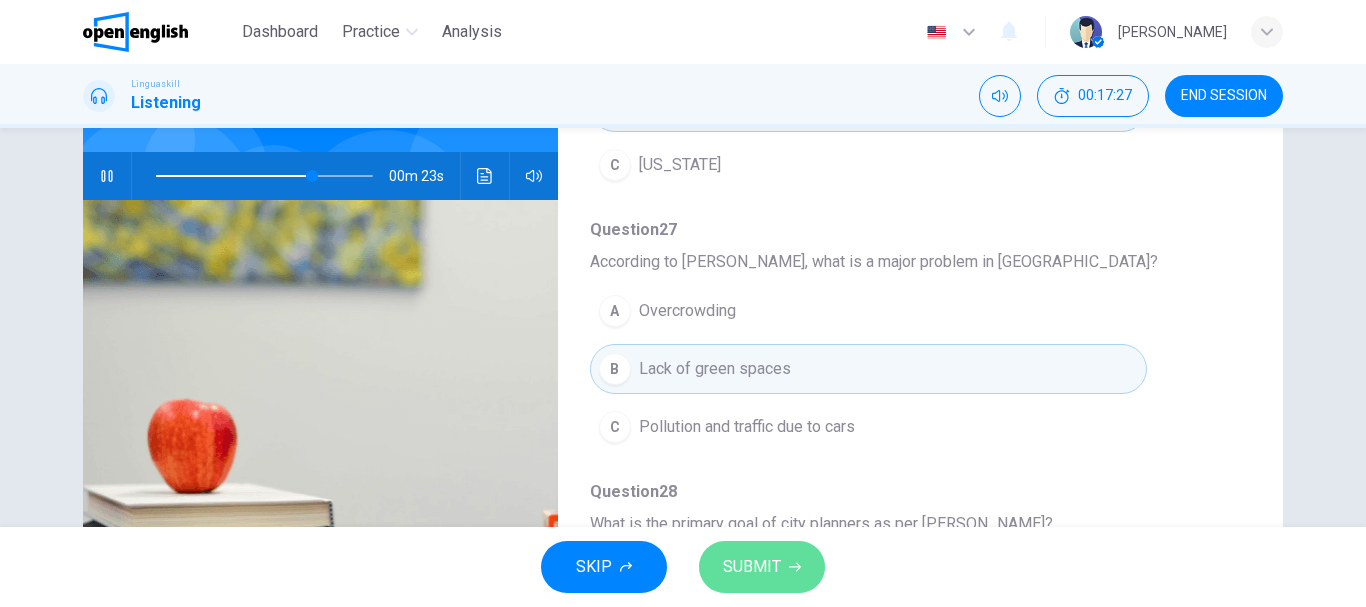 click on "SUBMIT" at bounding box center (762, 567) 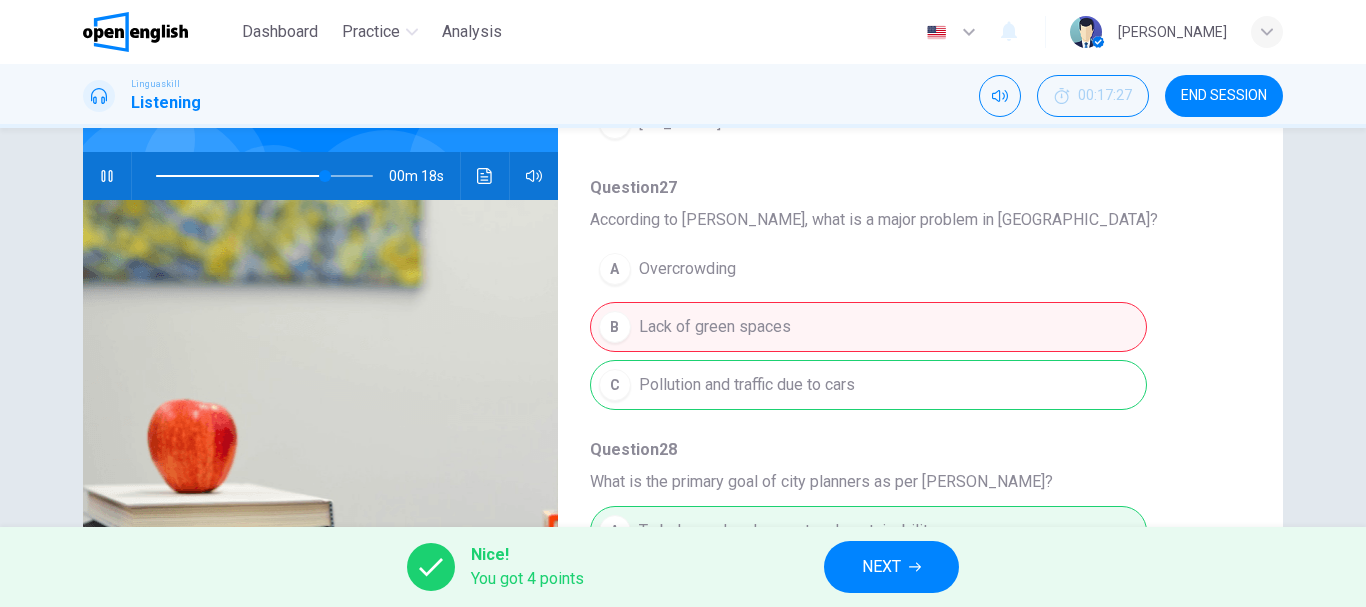 scroll, scrollTop: 863, scrollLeft: 0, axis: vertical 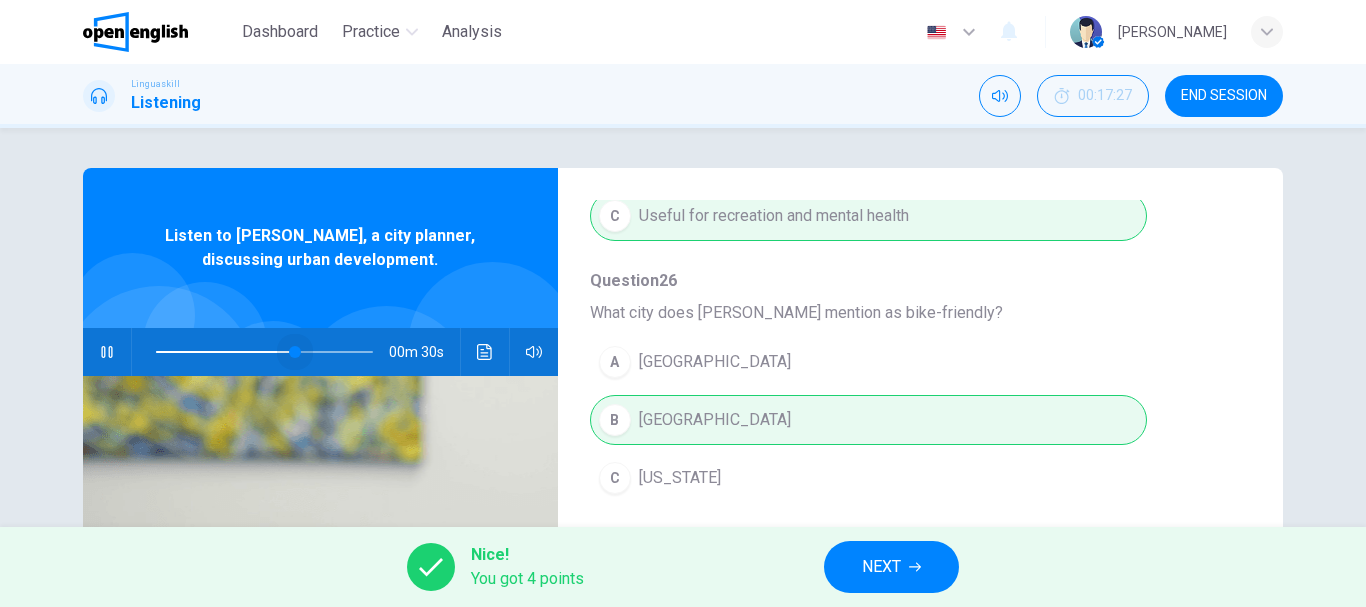 click at bounding box center (264, 352) 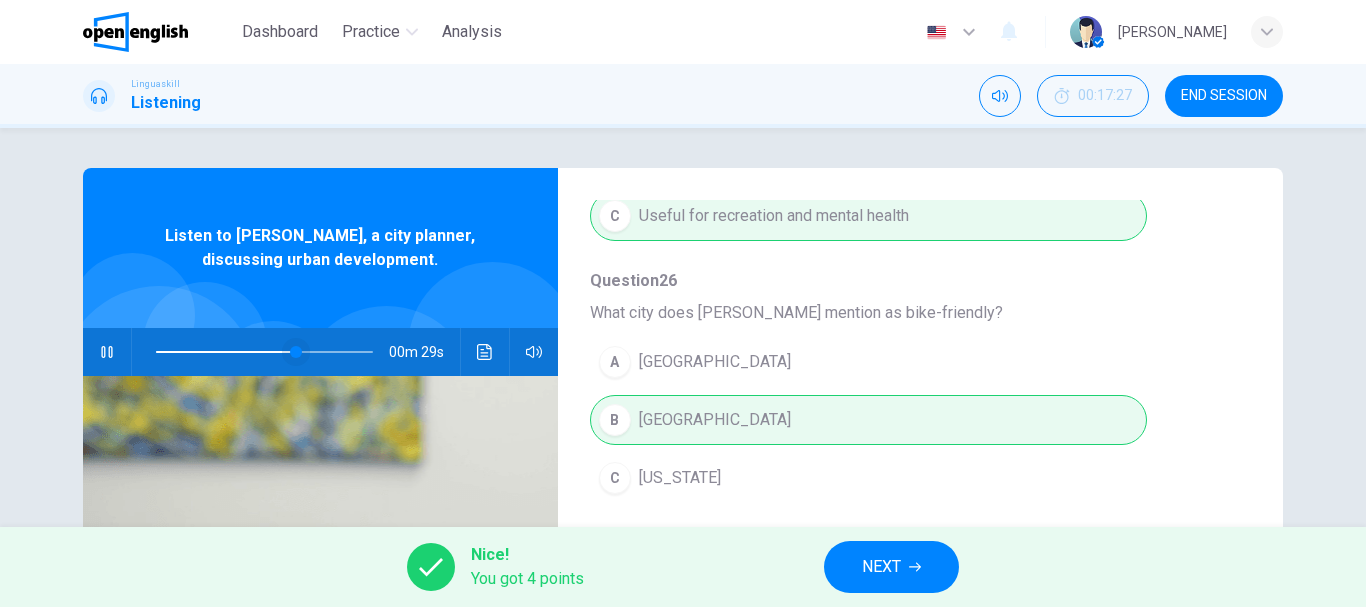 click at bounding box center (296, 352) 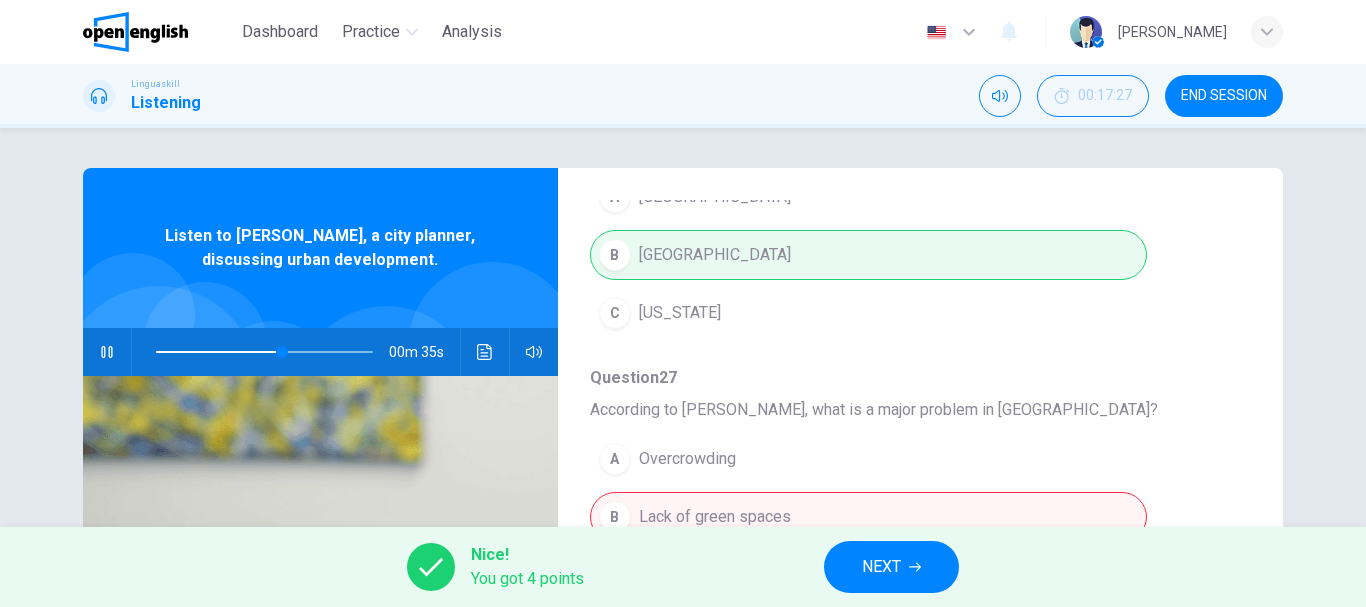 scroll, scrollTop: 863, scrollLeft: 0, axis: vertical 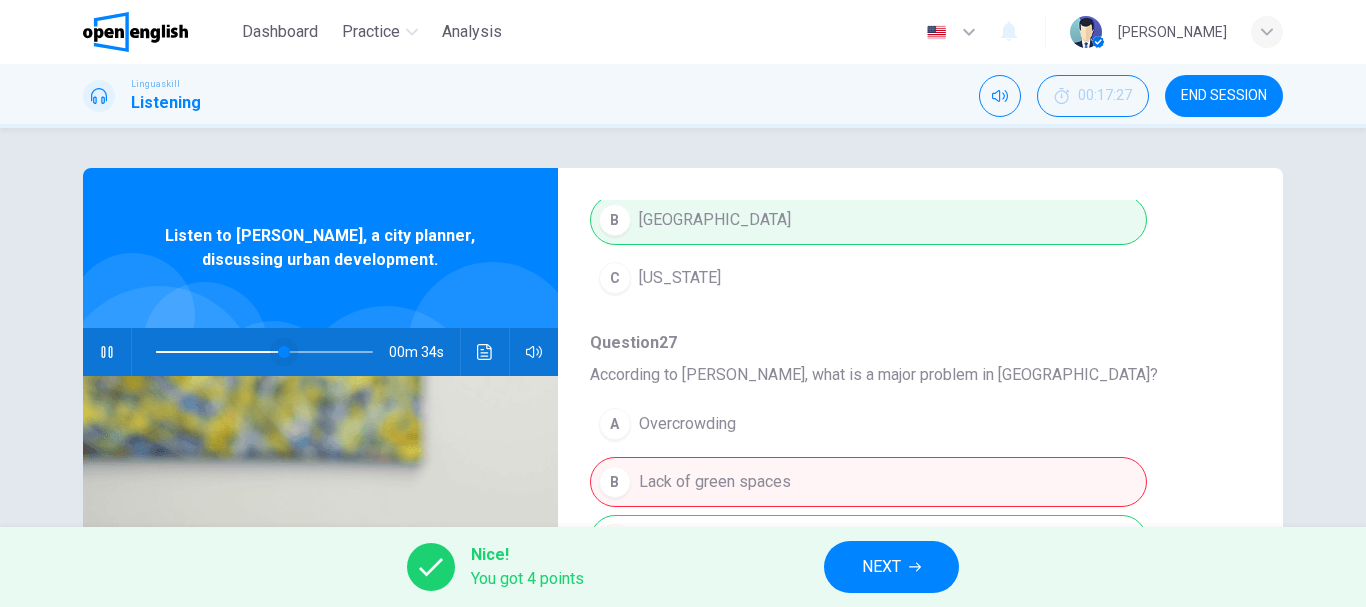 click at bounding box center [284, 352] 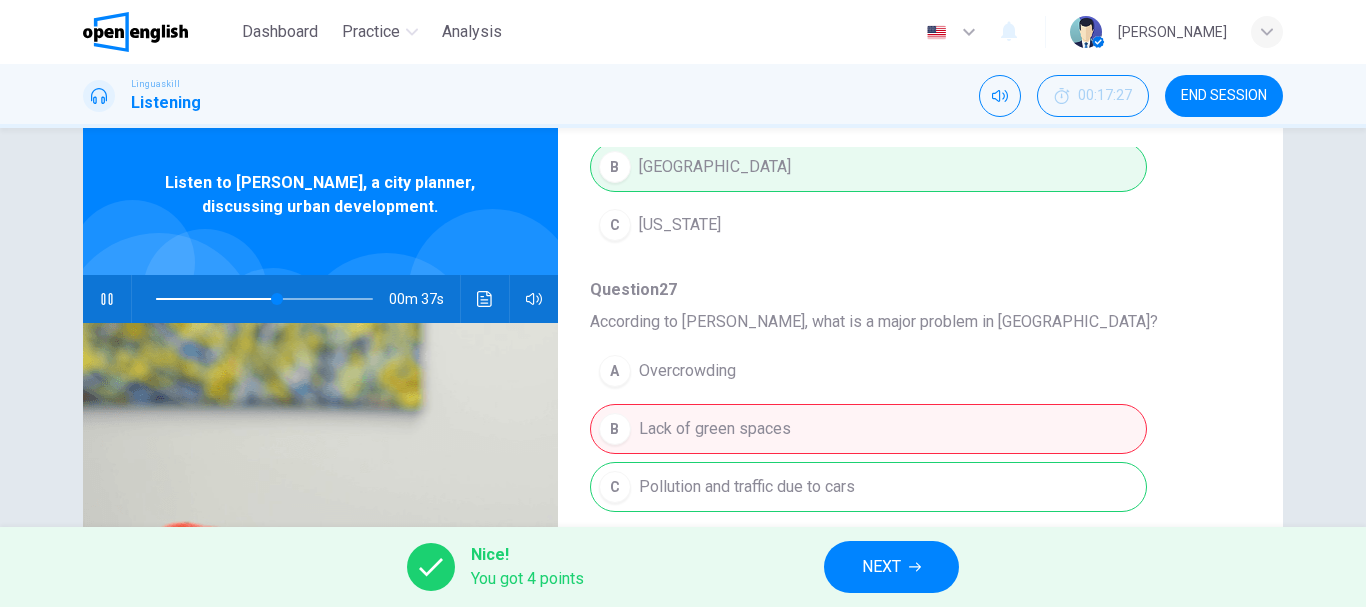 scroll, scrollTop: 100, scrollLeft: 0, axis: vertical 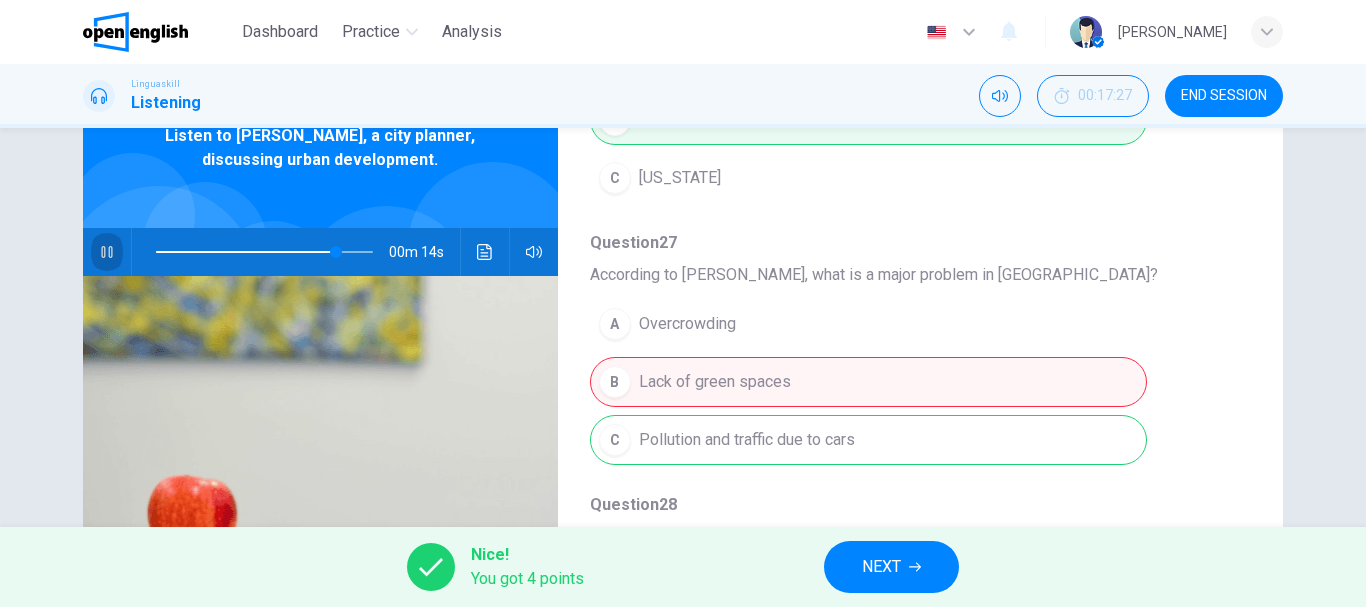 click at bounding box center [107, 252] 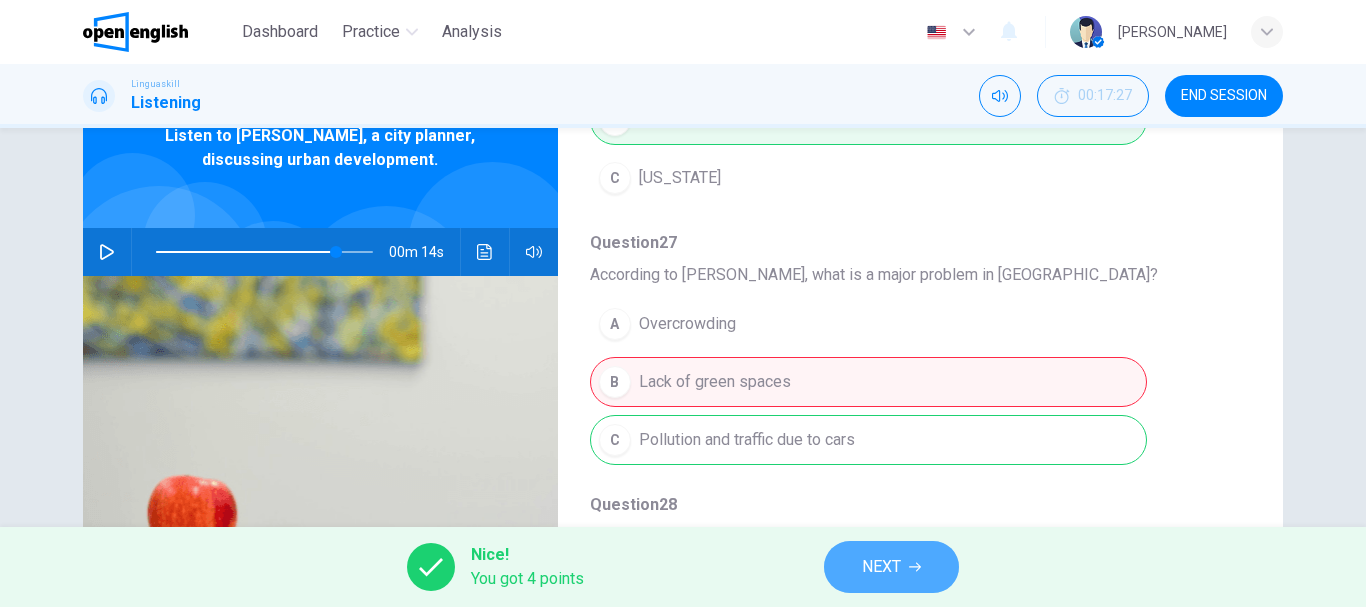 click on "NEXT" at bounding box center [881, 567] 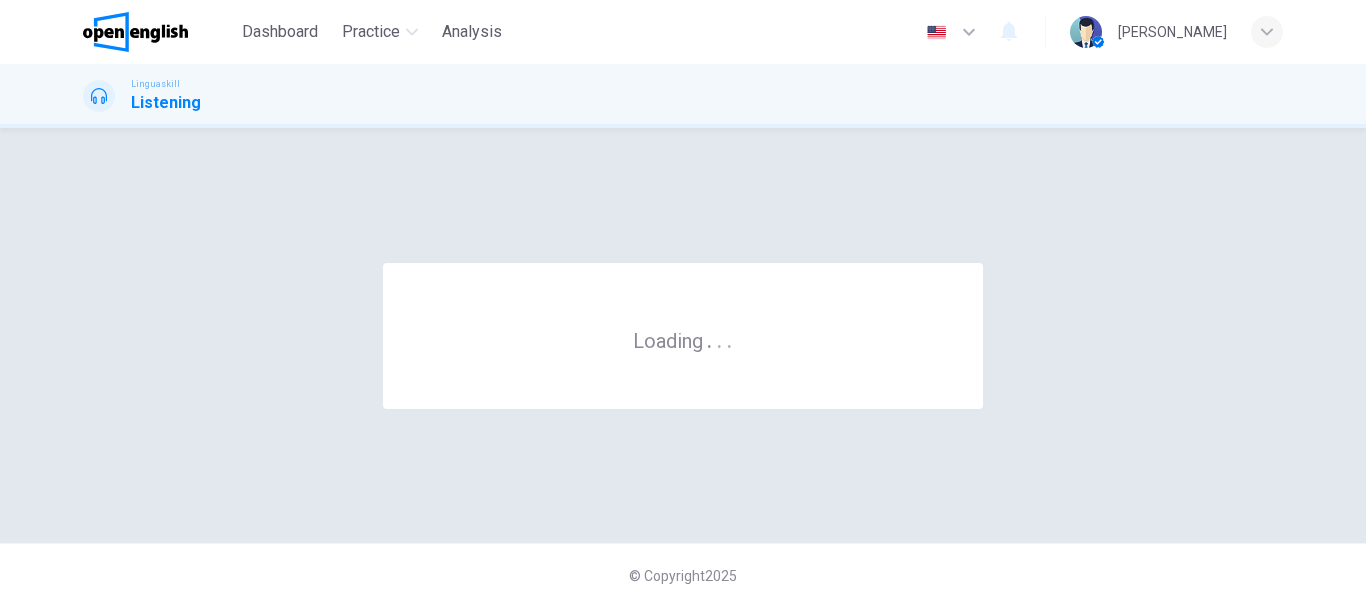scroll, scrollTop: 0, scrollLeft: 0, axis: both 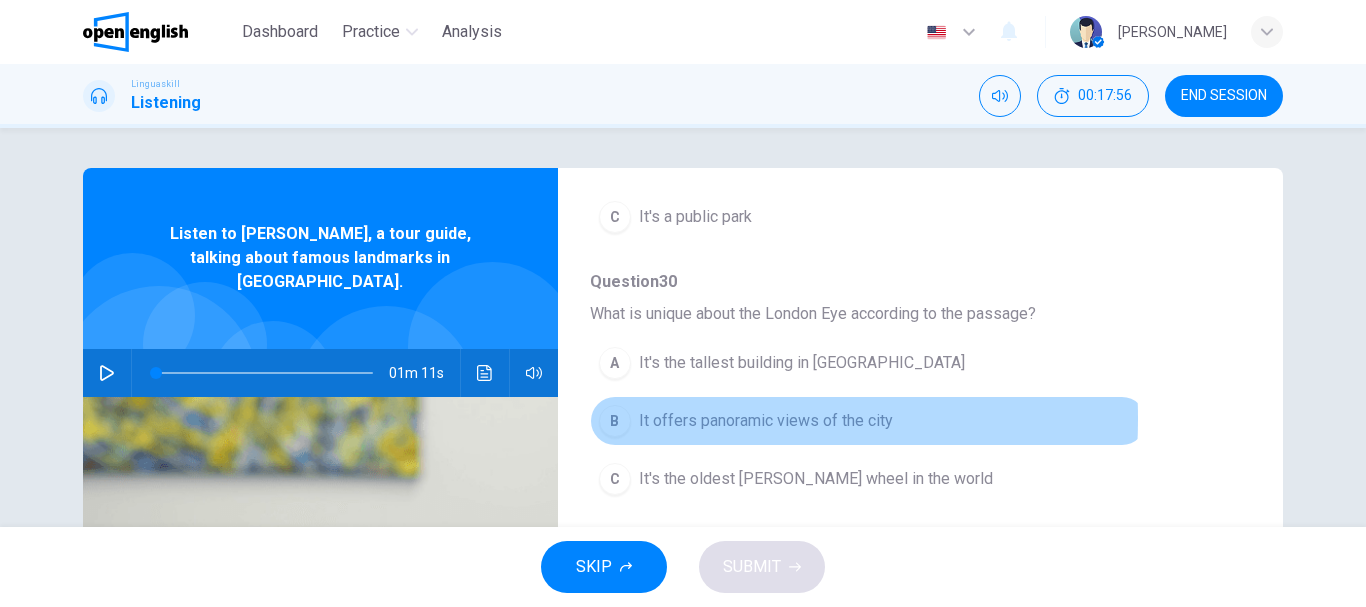 click on "B" at bounding box center (615, 421) 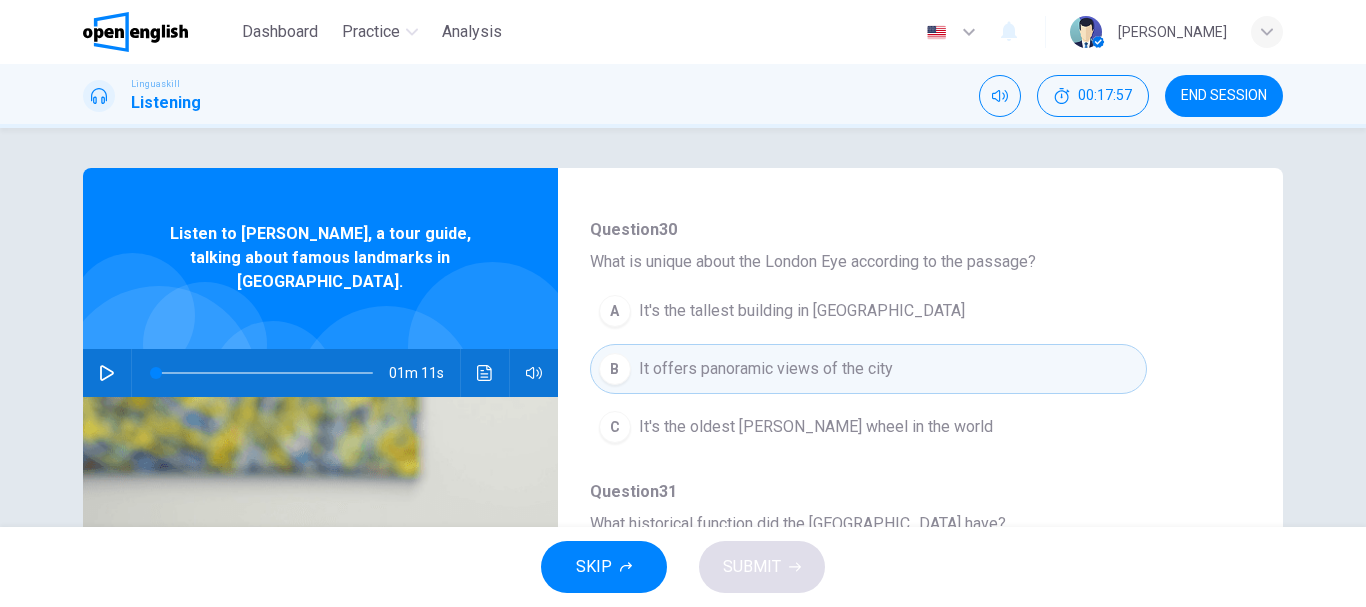 scroll, scrollTop: 500, scrollLeft: 0, axis: vertical 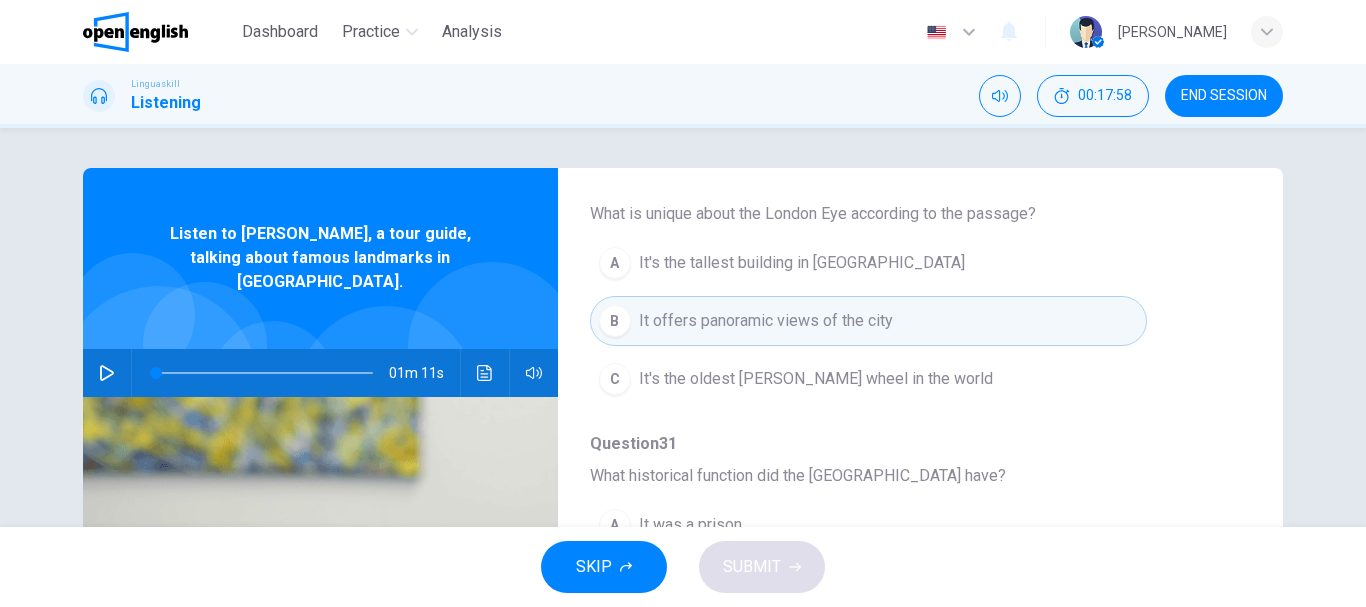 click on "B It offers panoramic views of the city" at bounding box center [868, 321] 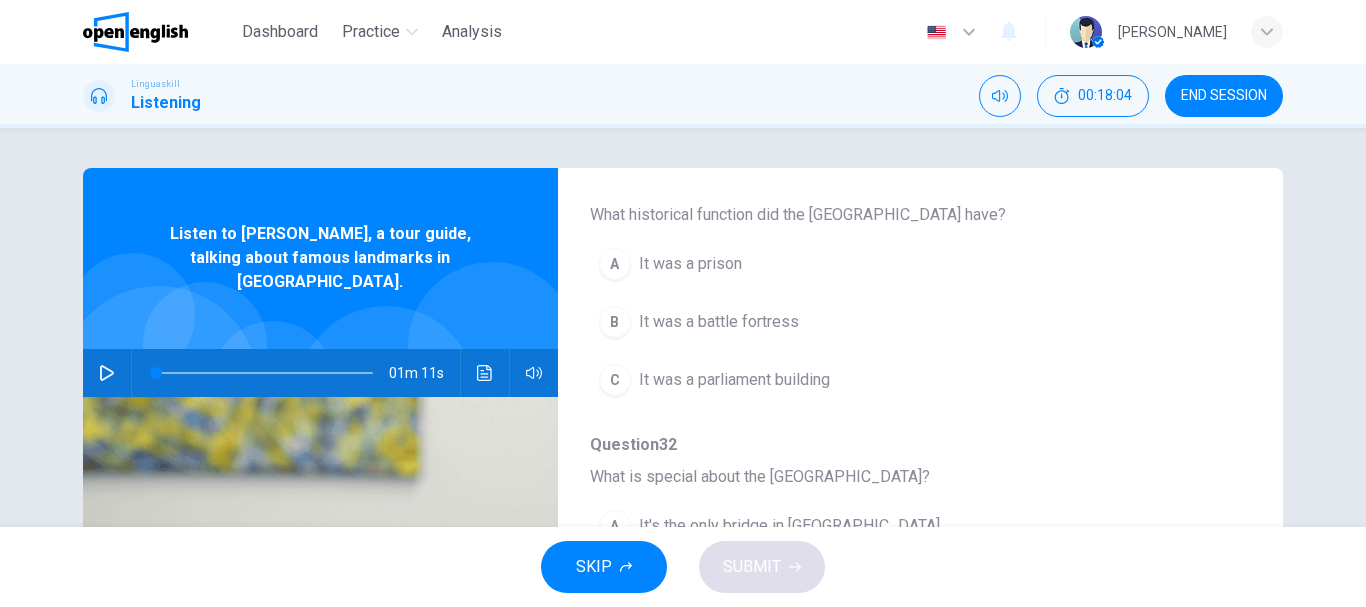 scroll, scrollTop: 863, scrollLeft: 0, axis: vertical 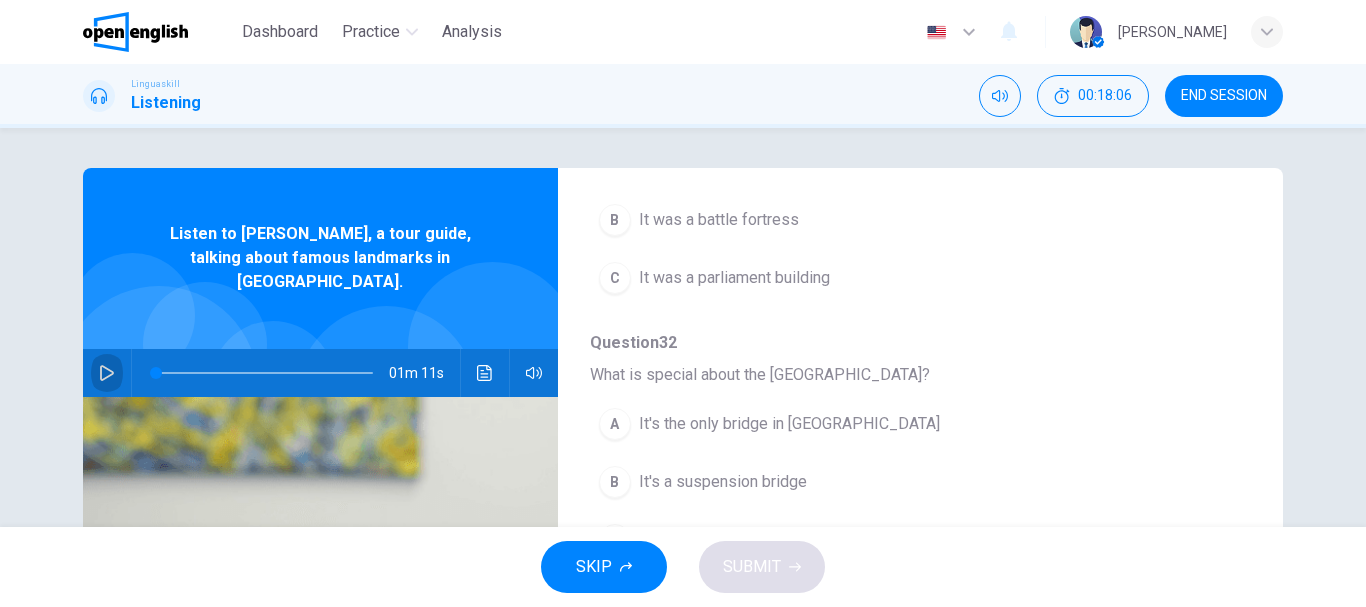 click at bounding box center [107, 373] 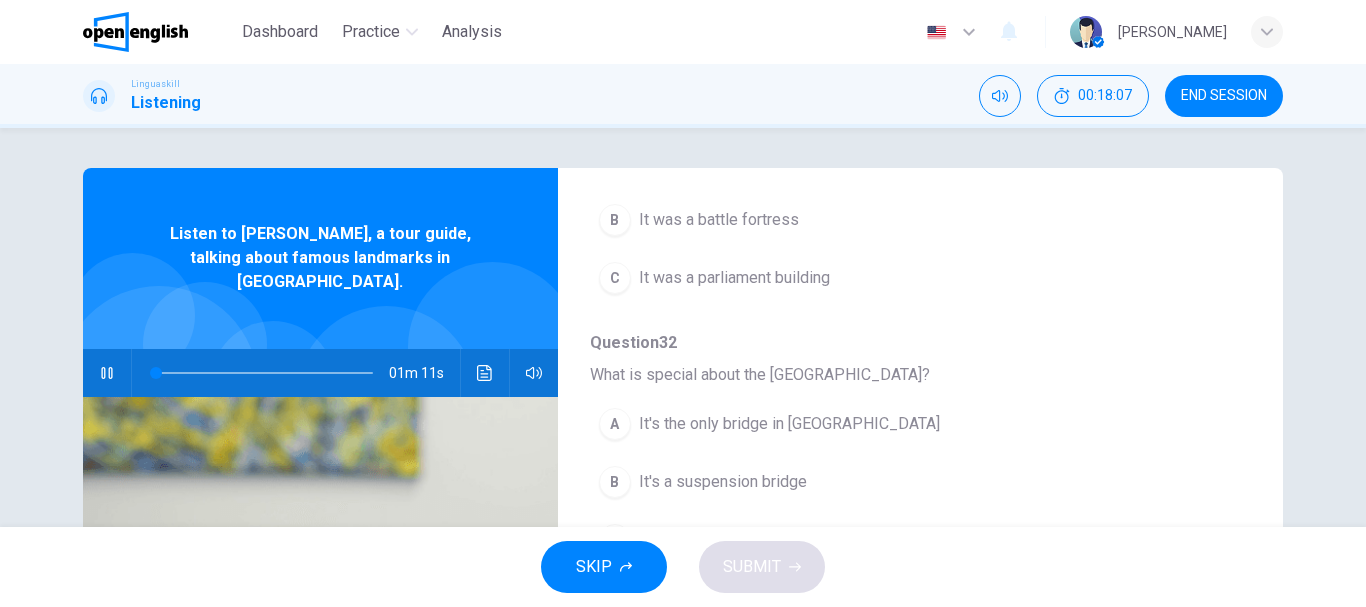 scroll, scrollTop: 200, scrollLeft: 0, axis: vertical 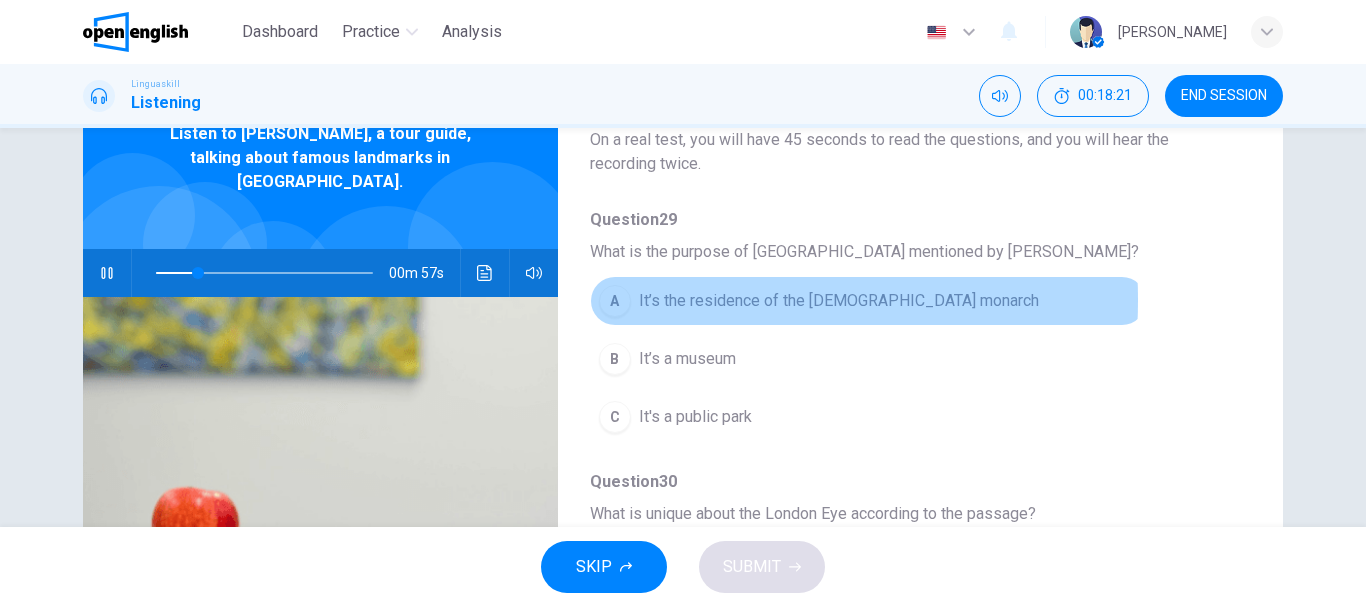 click on "It’s the residence of the [DEMOGRAPHIC_DATA] monarch" at bounding box center [839, 301] 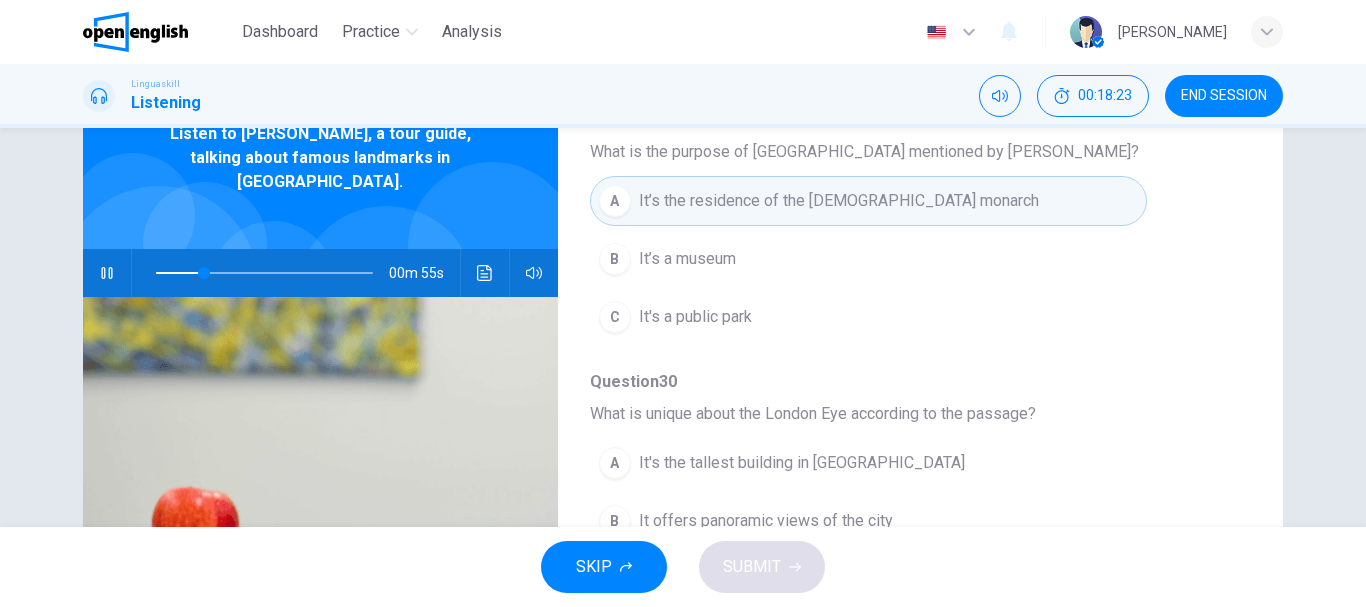scroll, scrollTop: 300, scrollLeft: 0, axis: vertical 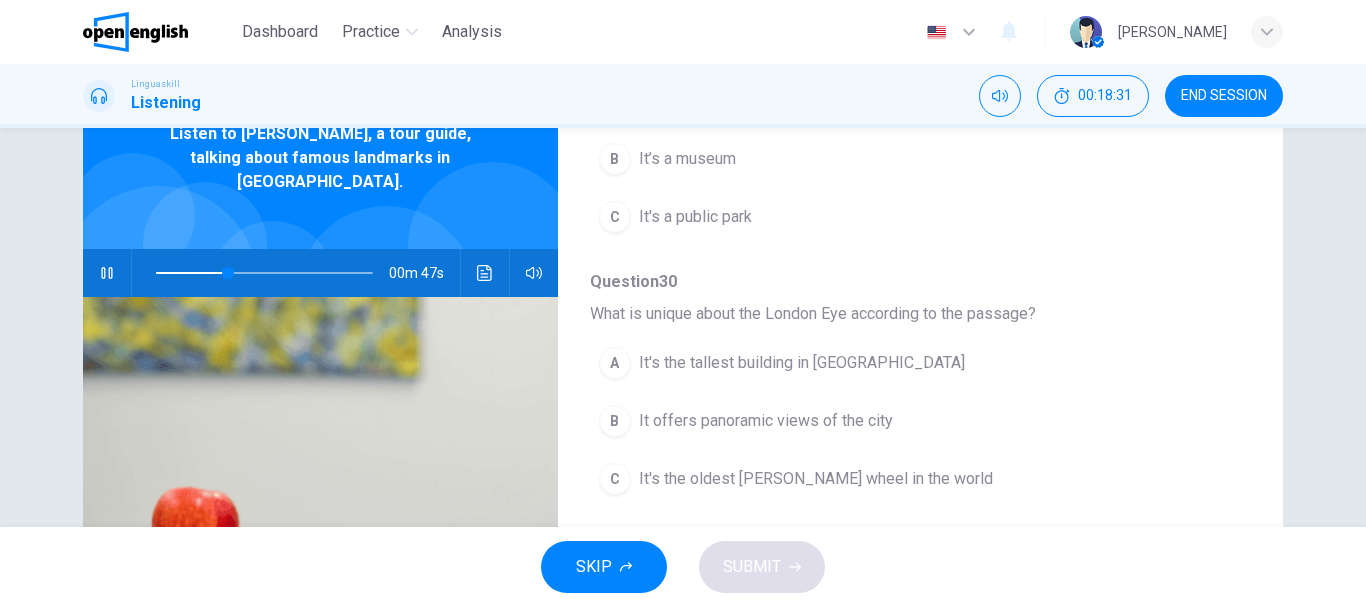 click 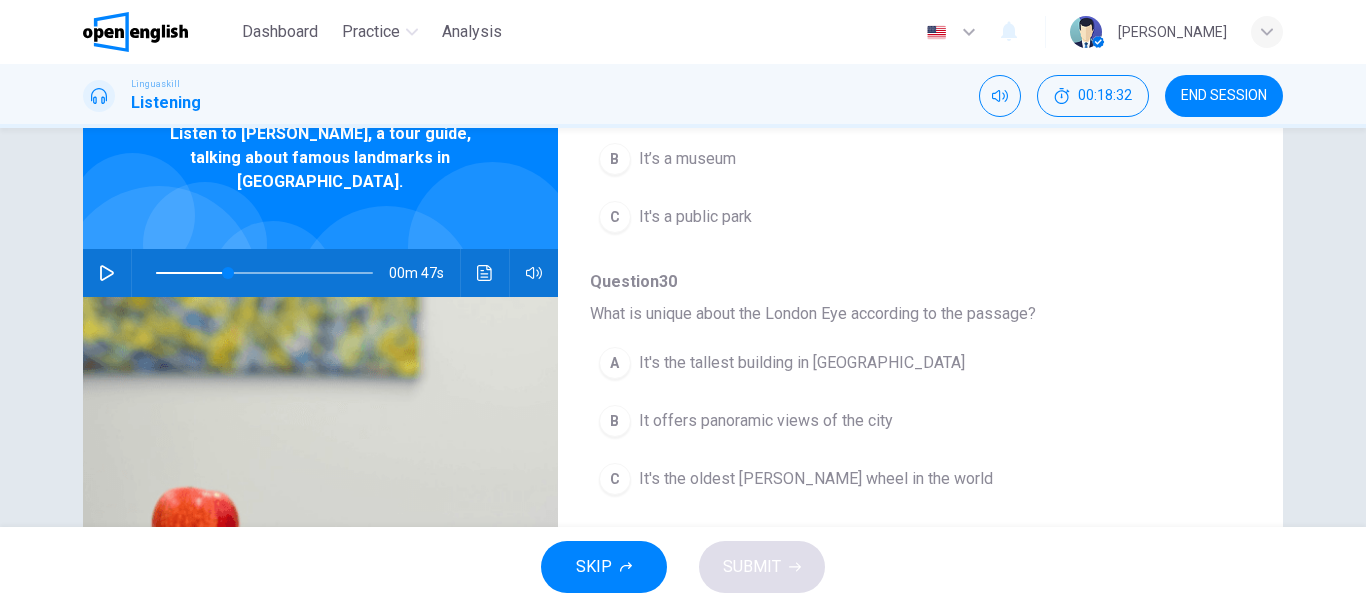click 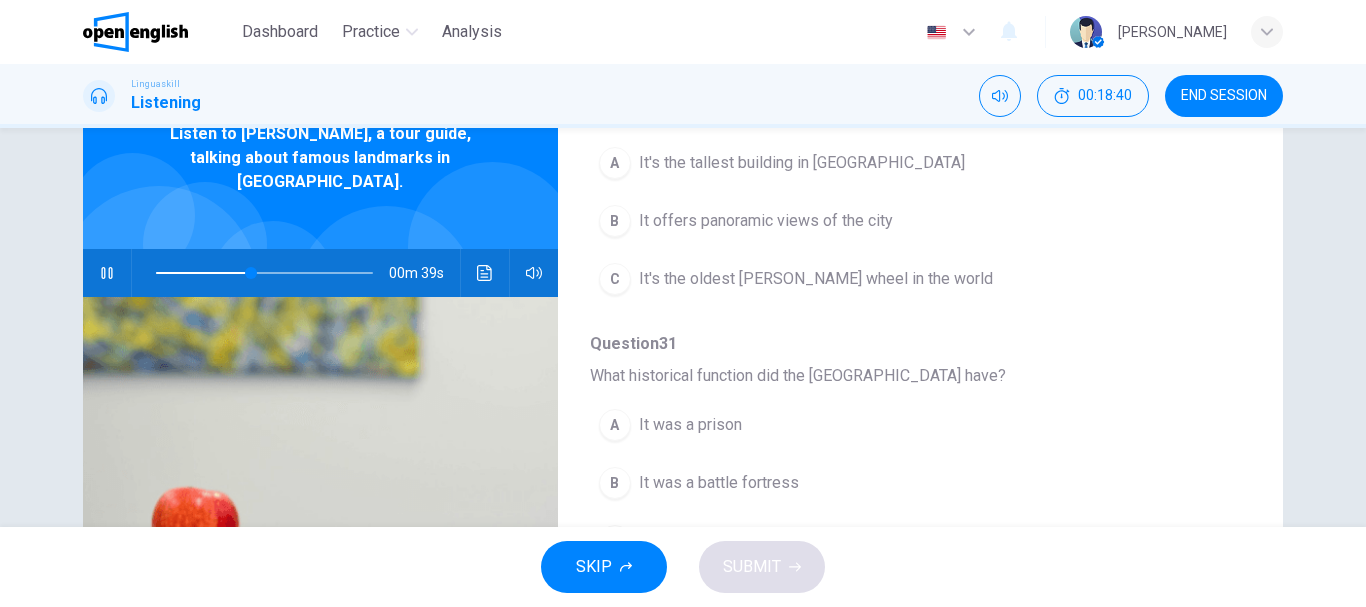 scroll, scrollTop: 400, scrollLeft: 0, axis: vertical 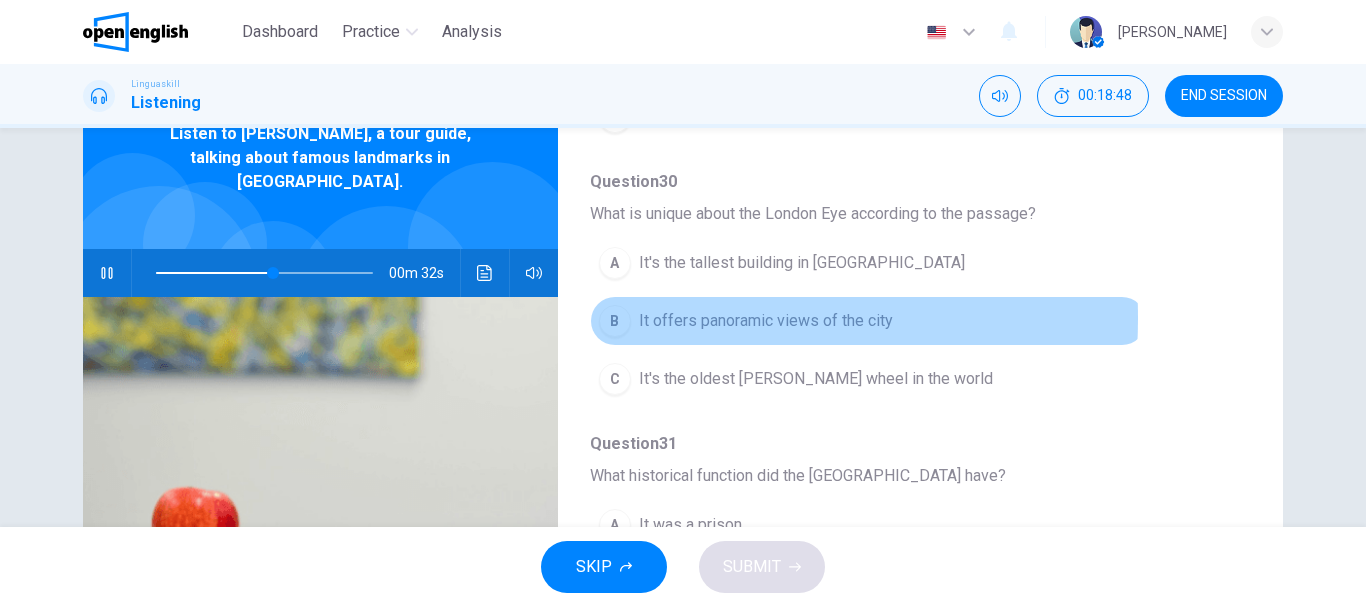 click on "B" at bounding box center (615, 321) 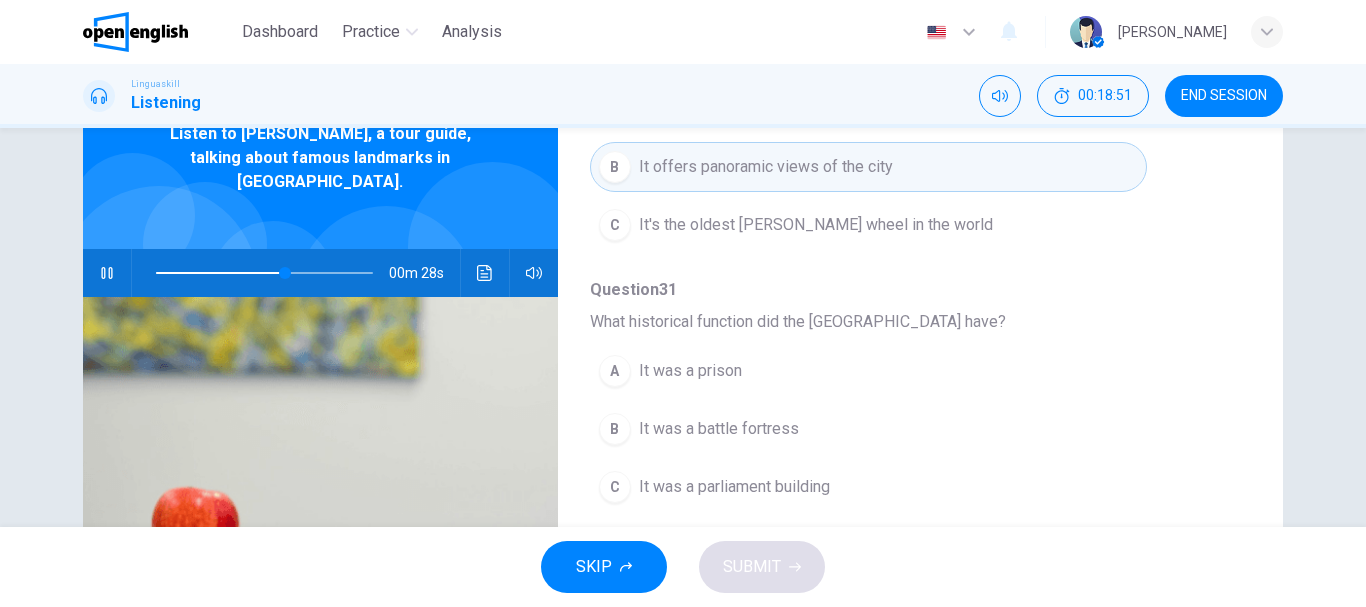 scroll, scrollTop: 600, scrollLeft: 0, axis: vertical 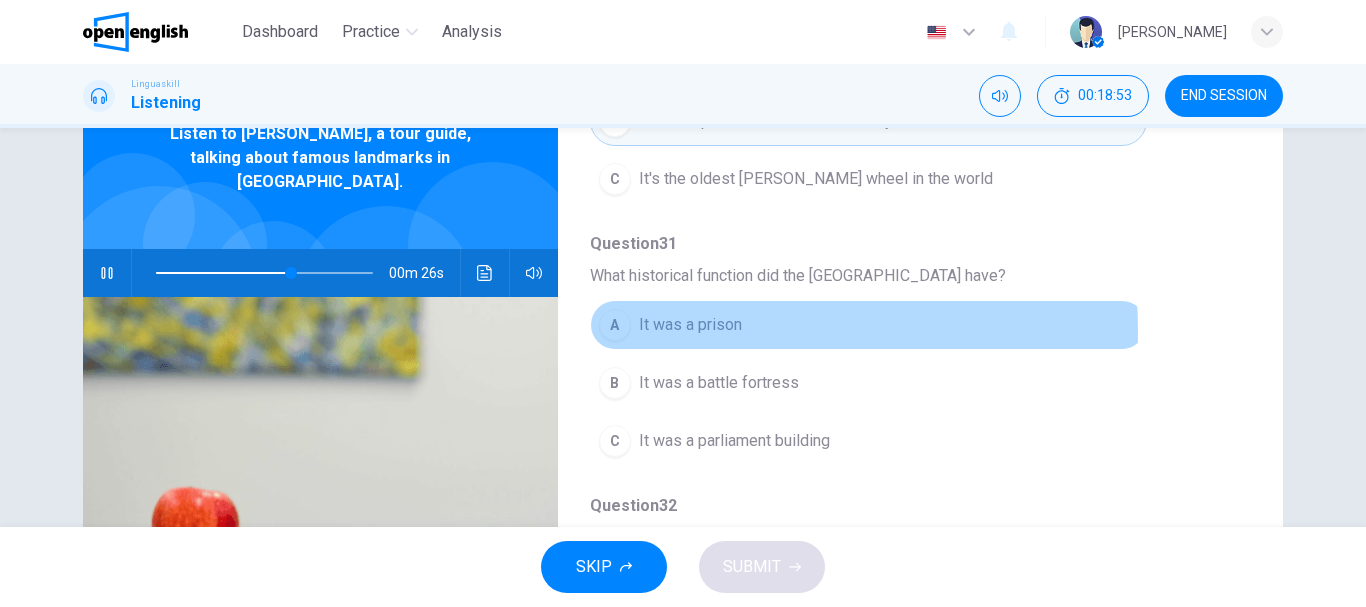 click on "A" at bounding box center [615, 325] 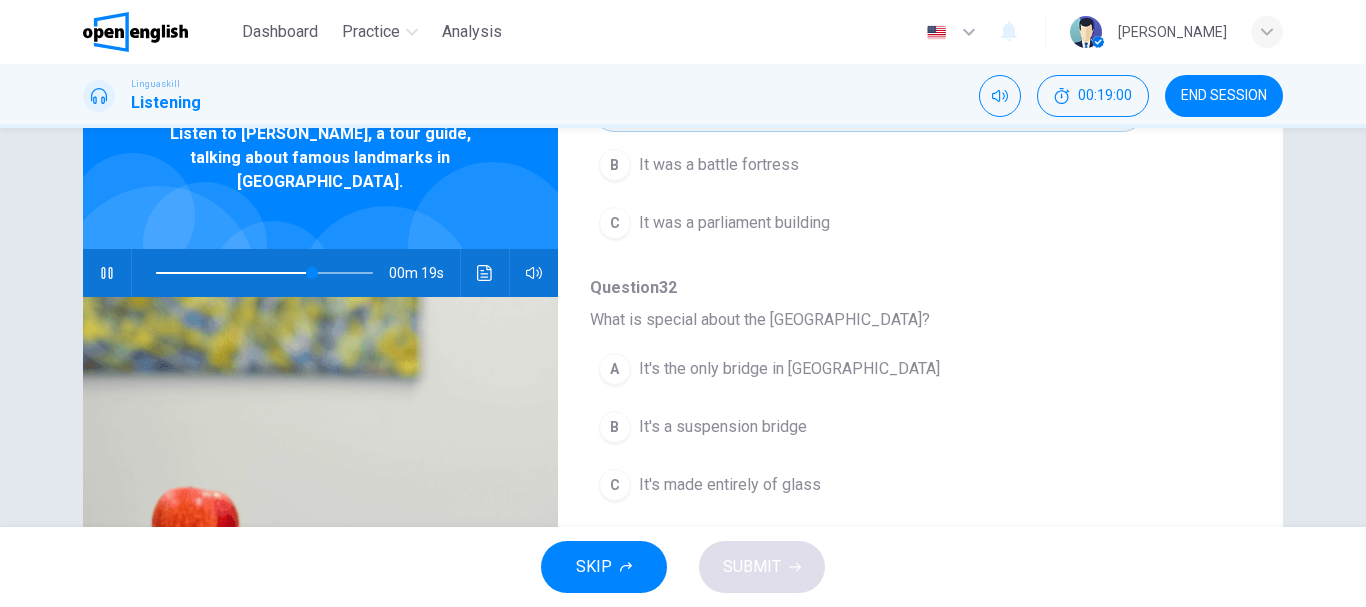 scroll, scrollTop: 863, scrollLeft: 0, axis: vertical 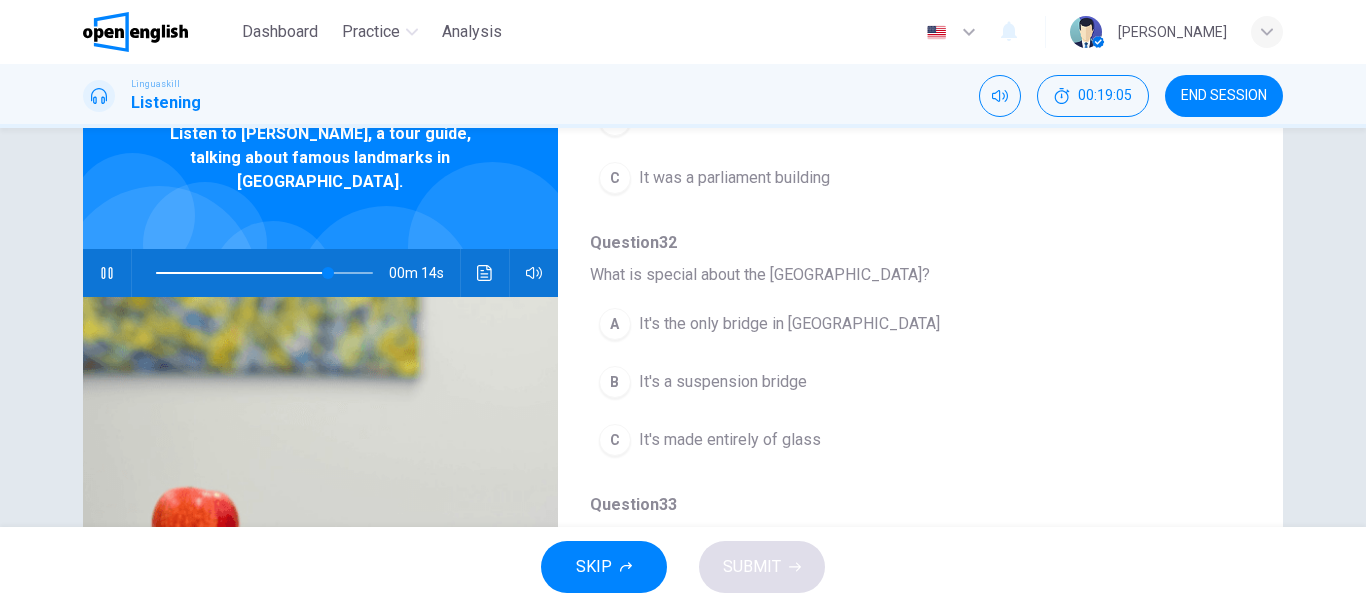 click on "B" at bounding box center [615, 382] 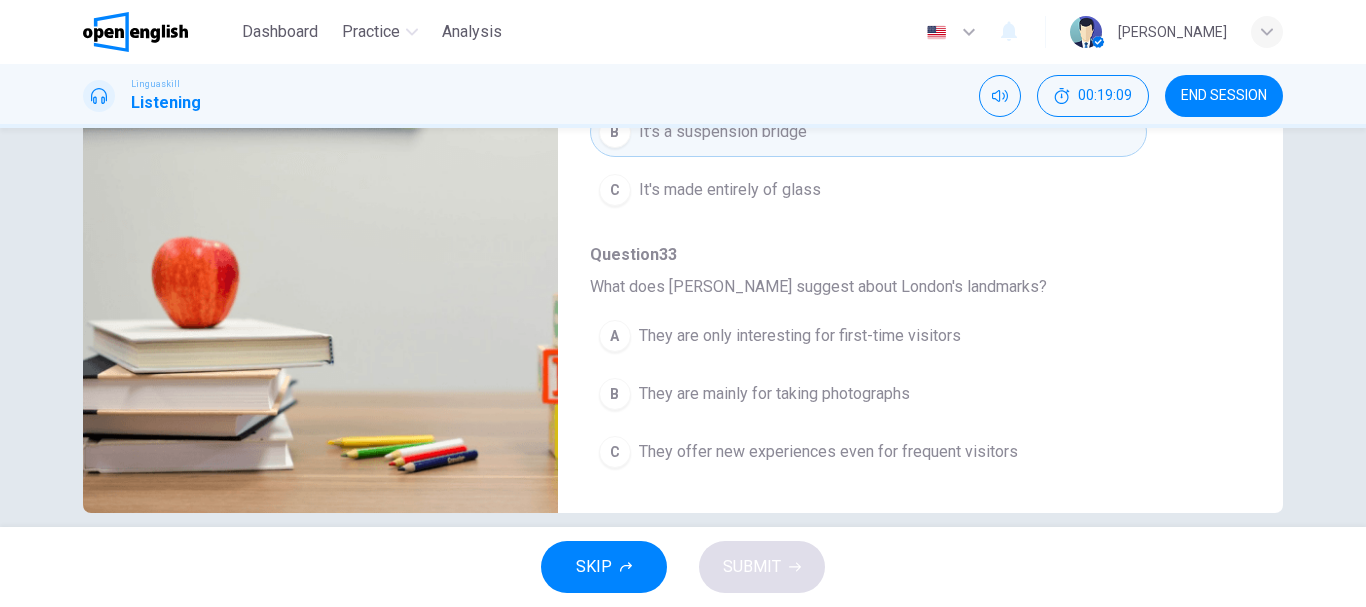 scroll, scrollTop: 376, scrollLeft: 0, axis: vertical 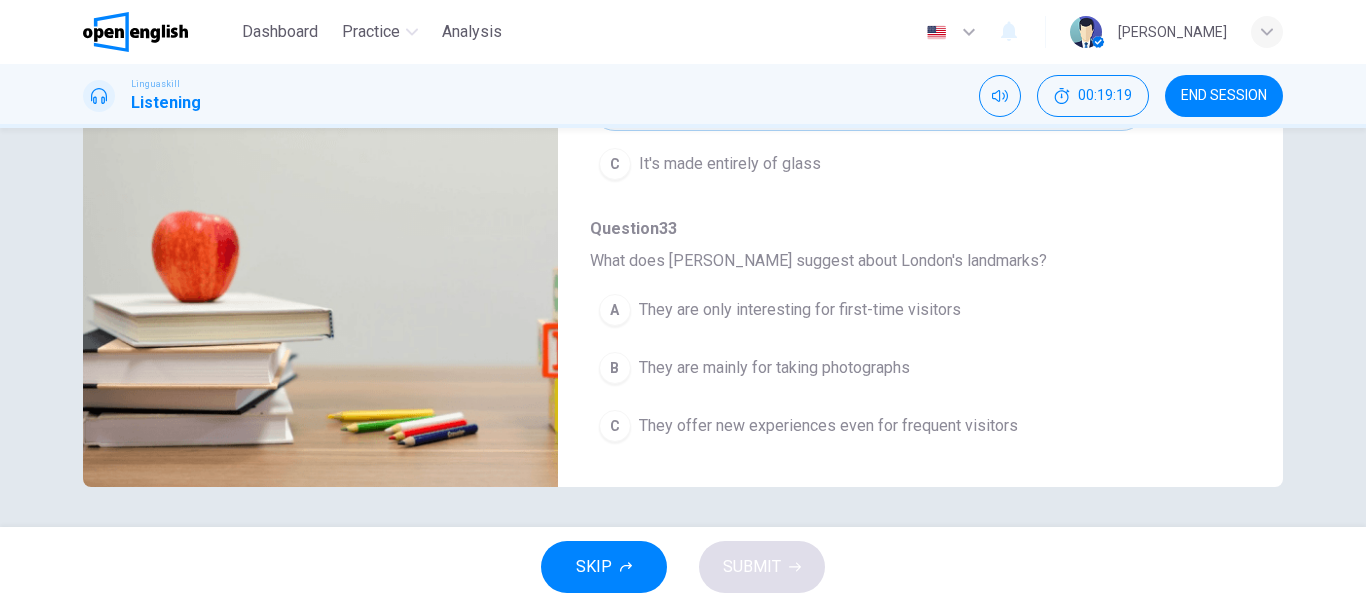 type on "*" 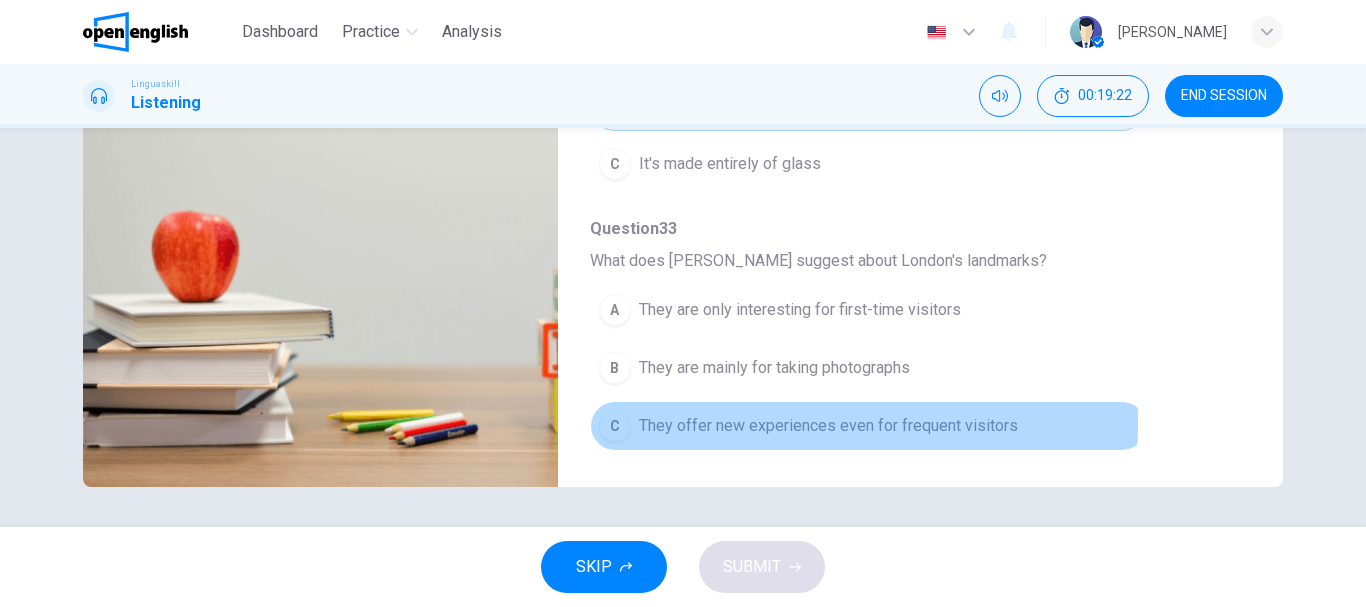 click on "C" at bounding box center [615, 426] 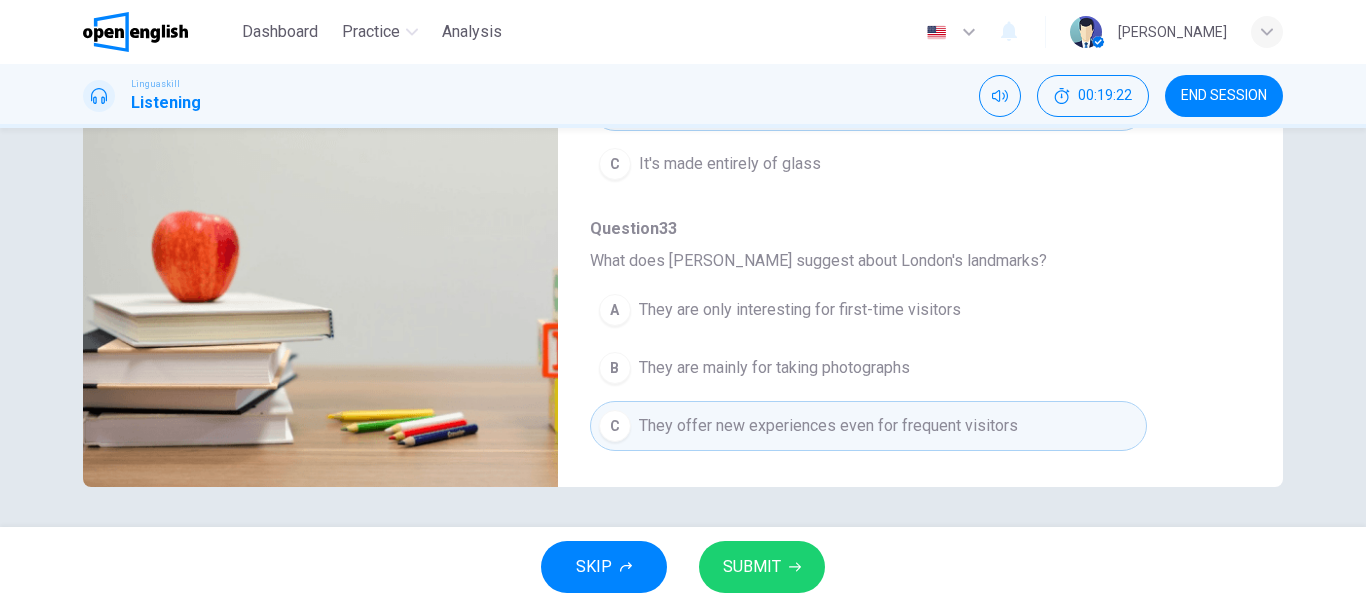 click on "SUBMIT" at bounding box center [752, 567] 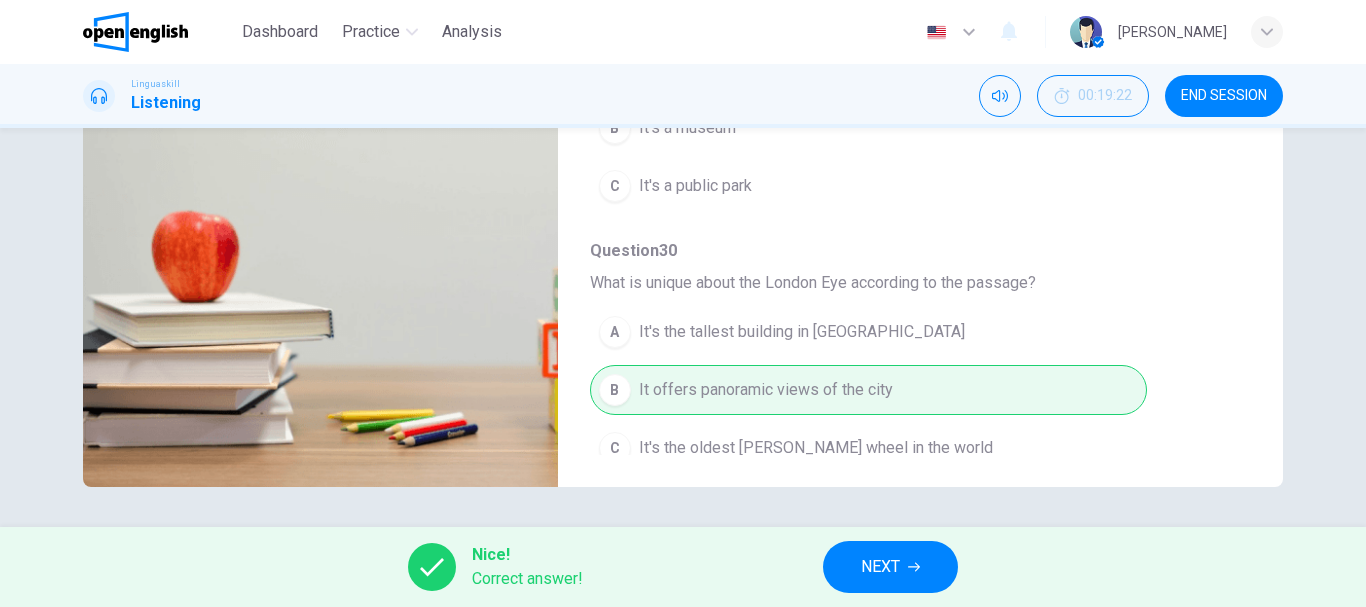 scroll, scrollTop: 0, scrollLeft: 0, axis: both 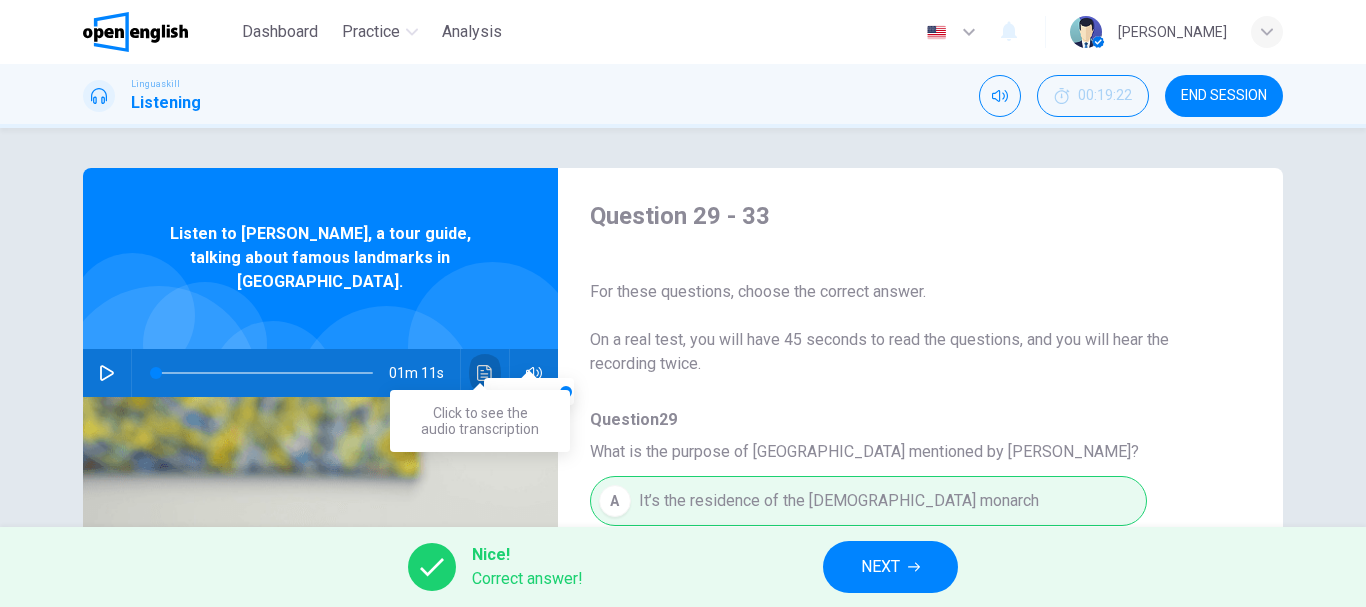 click 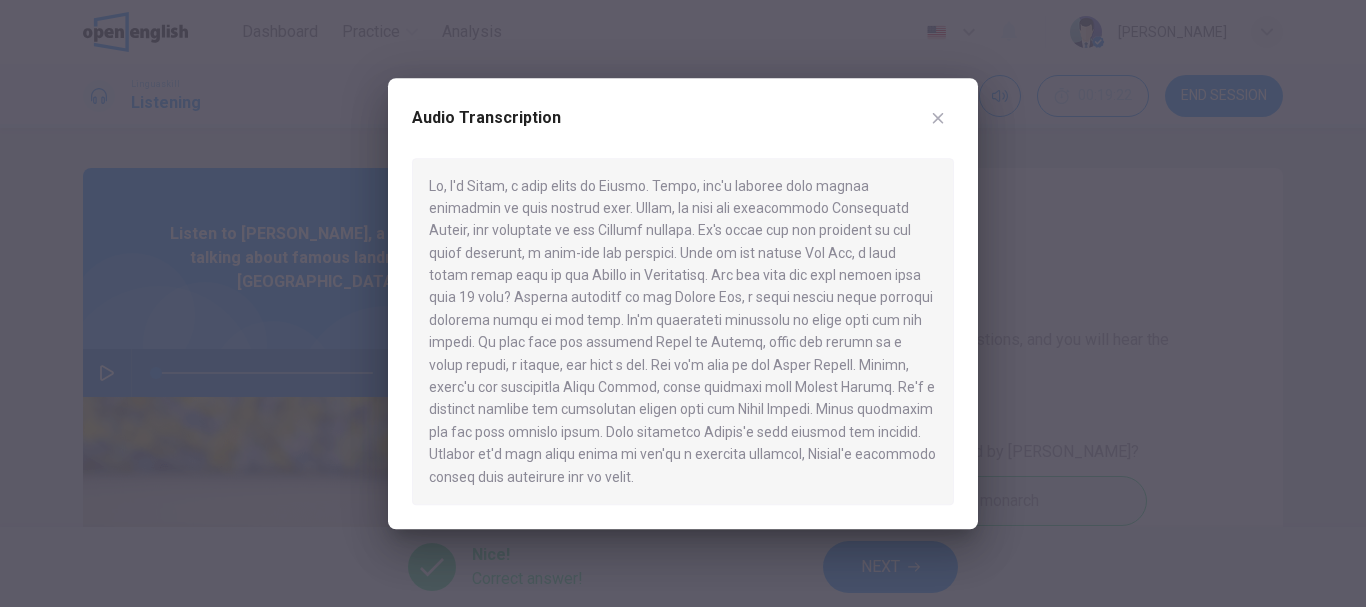 drag, startPoint x: 870, startPoint y: 185, endPoint x: 930, endPoint y: 185, distance: 60 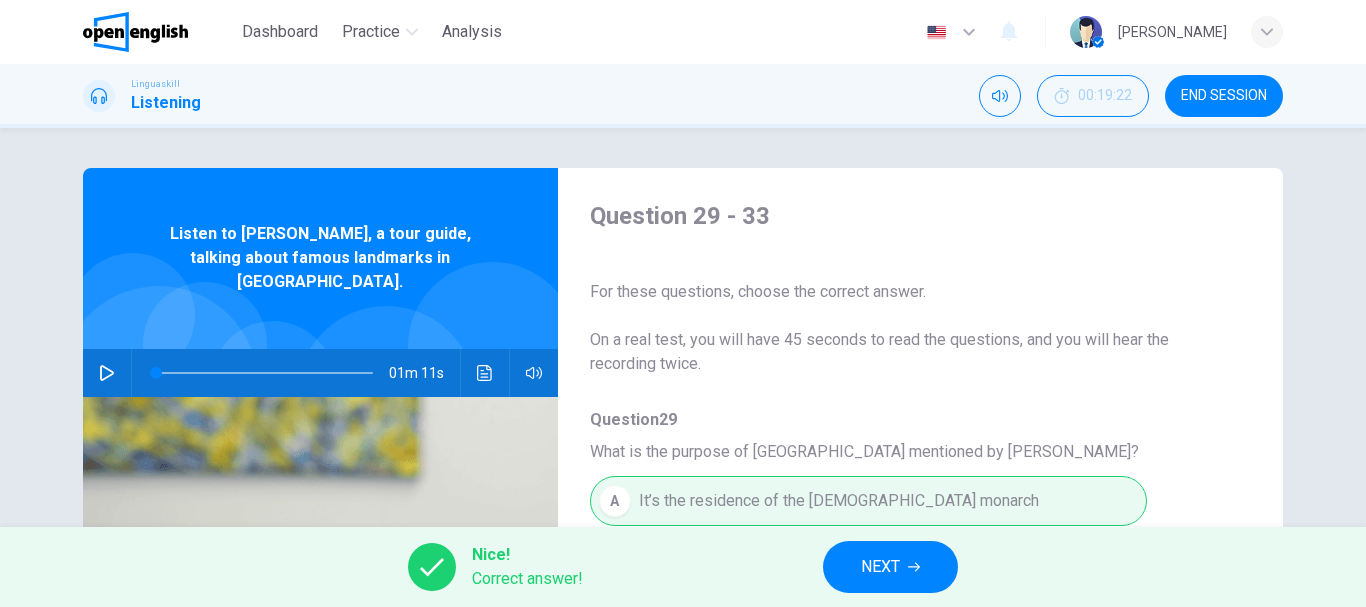 scroll, scrollTop: 300, scrollLeft: 0, axis: vertical 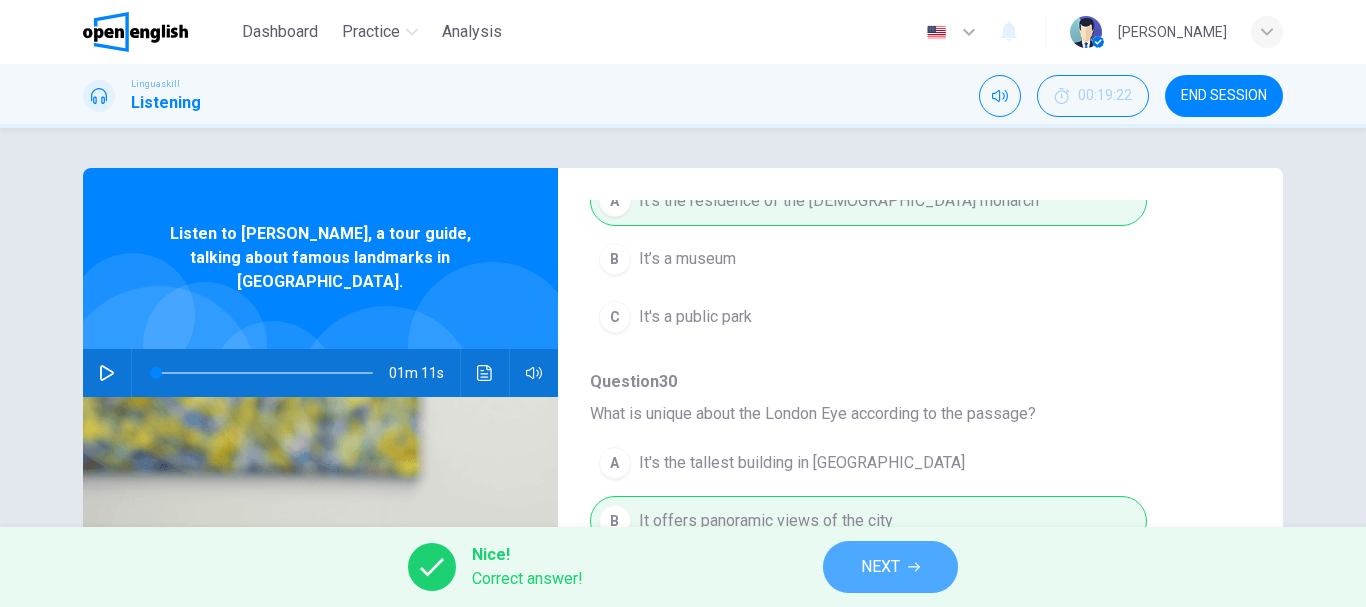 click on "NEXT" at bounding box center [890, 567] 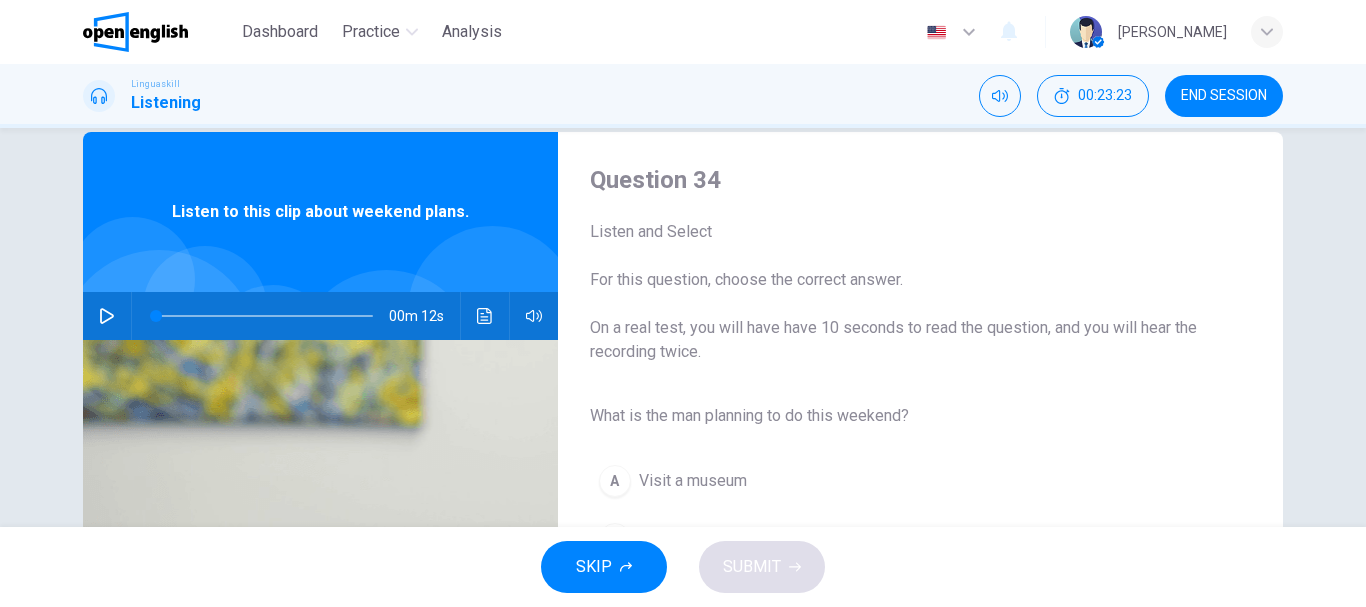 scroll, scrollTop: 100, scrollLeft: 0, axis: vertical 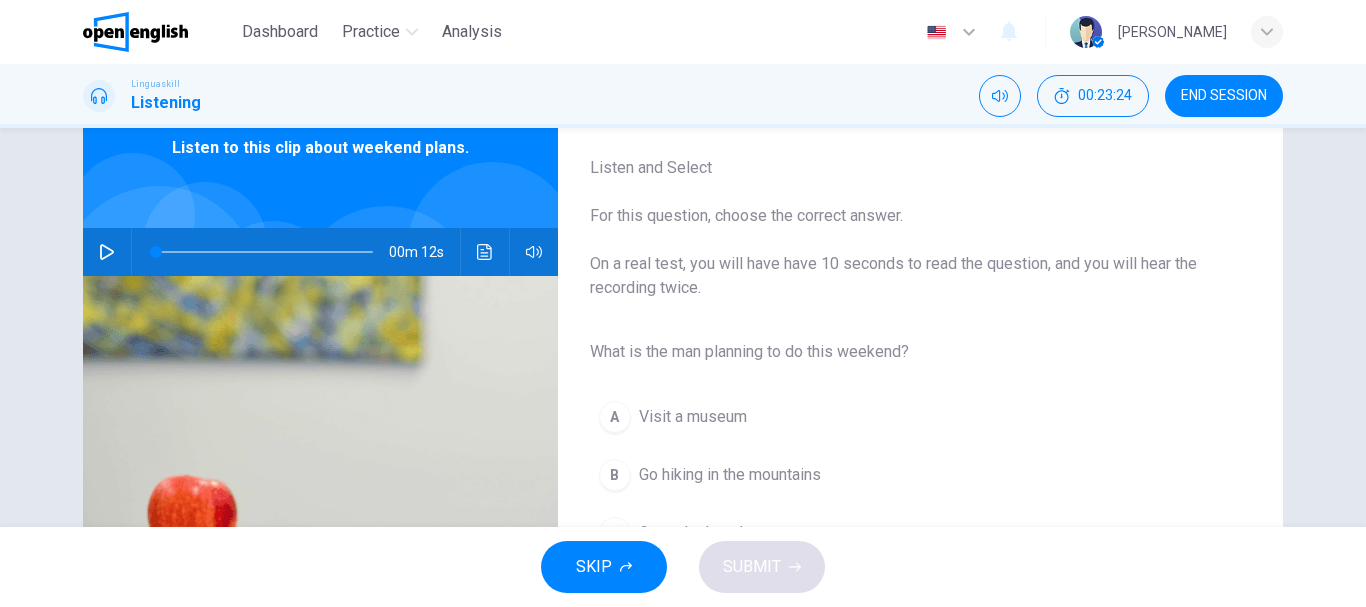click 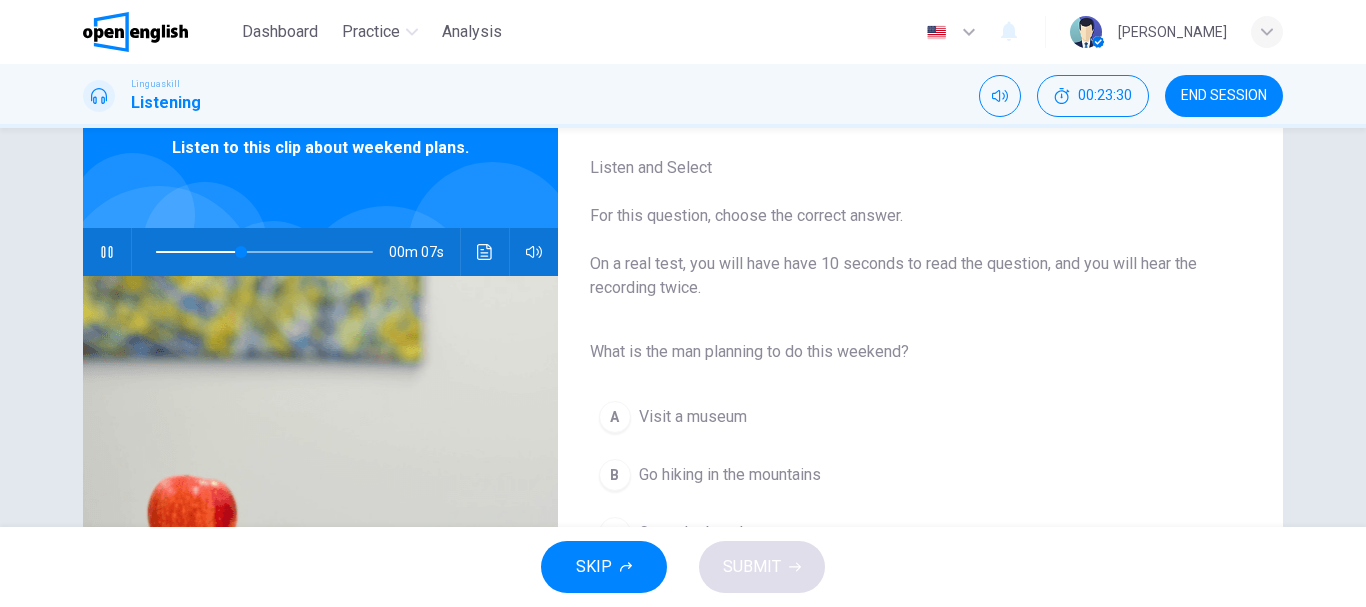 click on "What is the man planning to do this weekend? A Visit a museum B Go hiking in the mountains C Go to the beach" at bounding box center (904, 447) 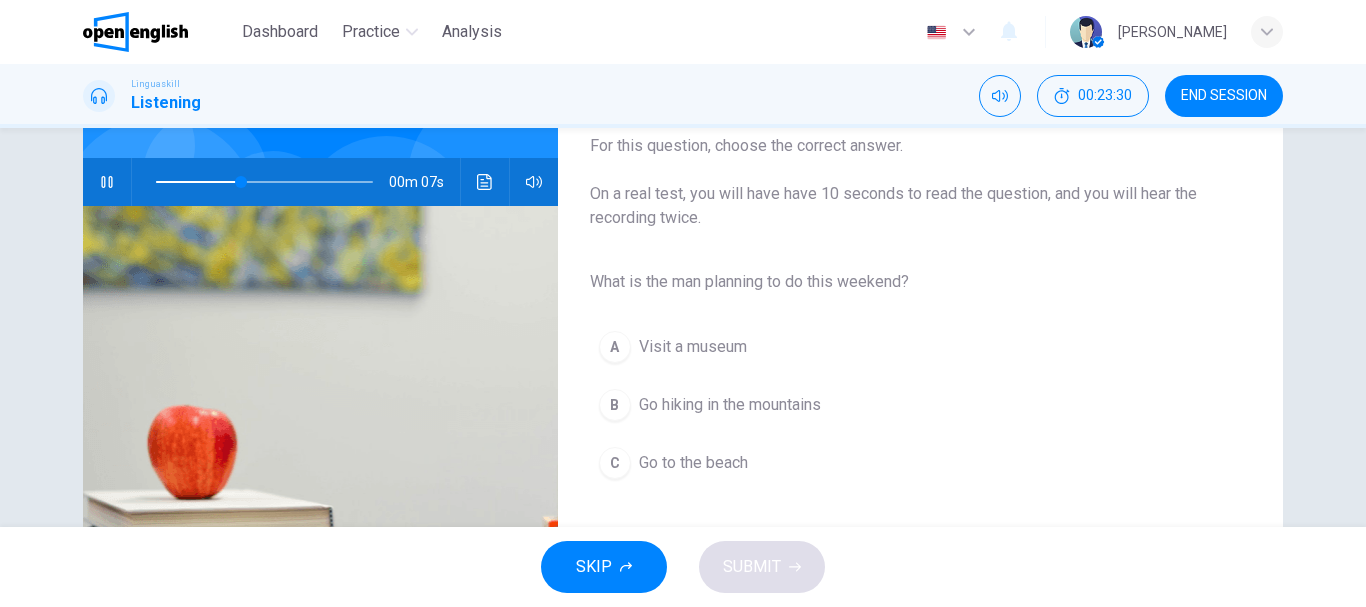 scroll, scrollTop: 200, scrollLeft: 0, axis: vertical 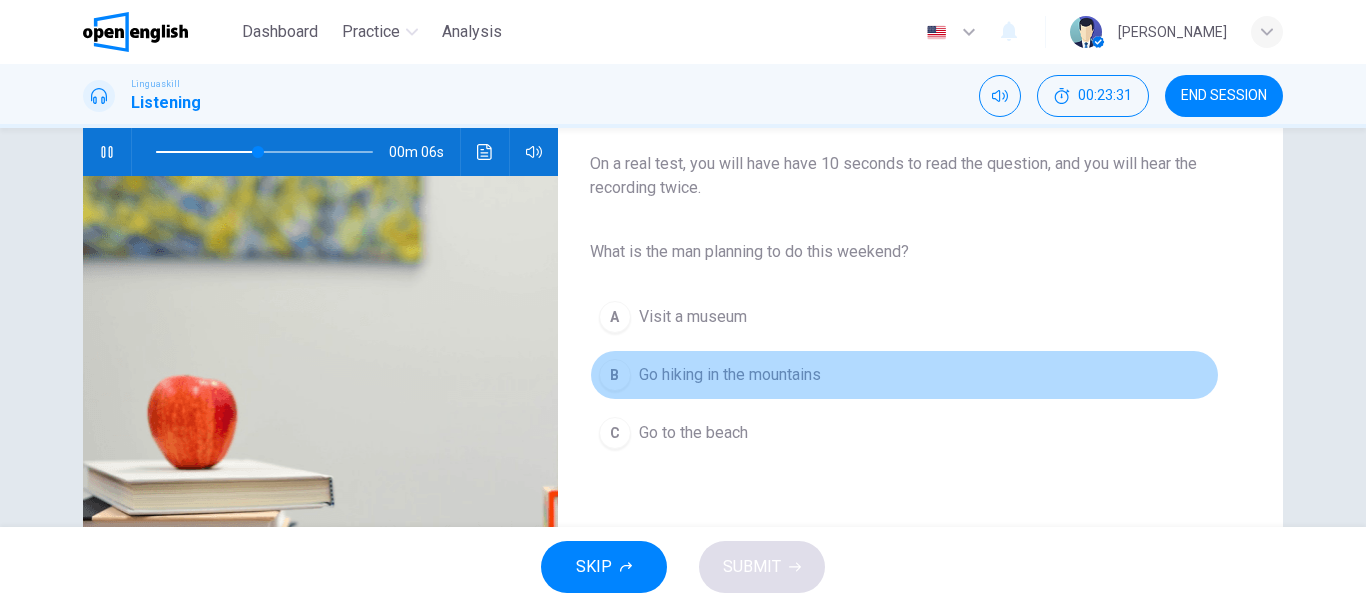 click on "B Go hiking in the mountains" at bounding box center (904, 375) 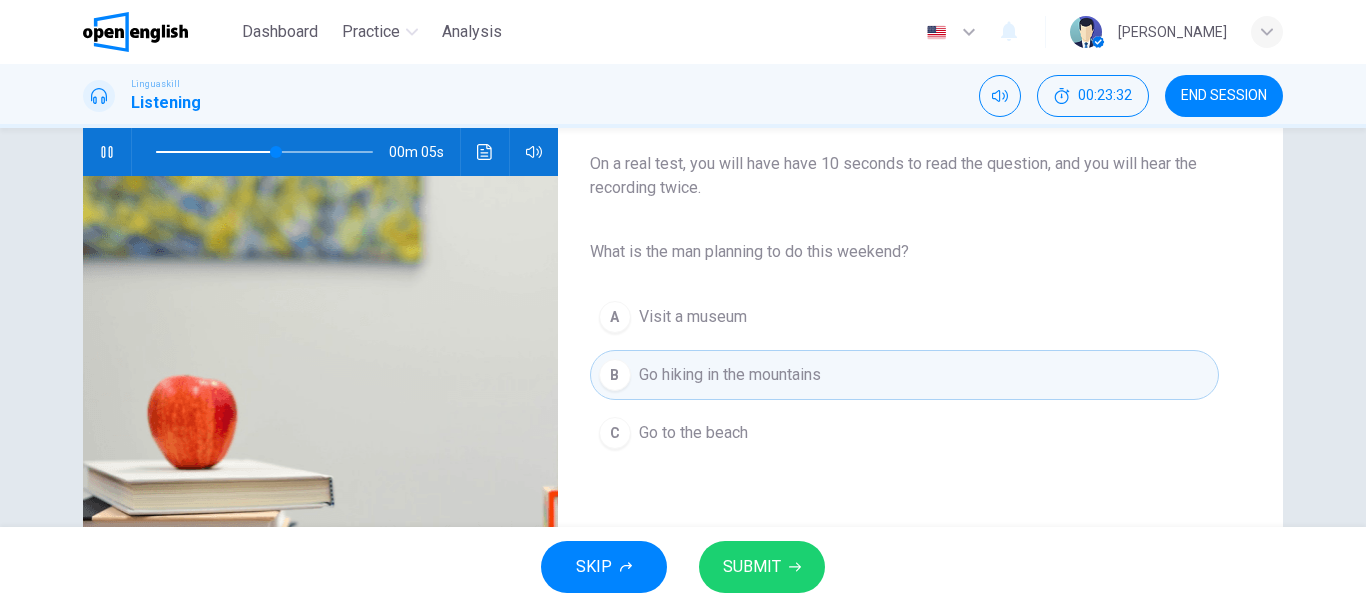 click on "SUBMIT" at bounding box center [762, 567] 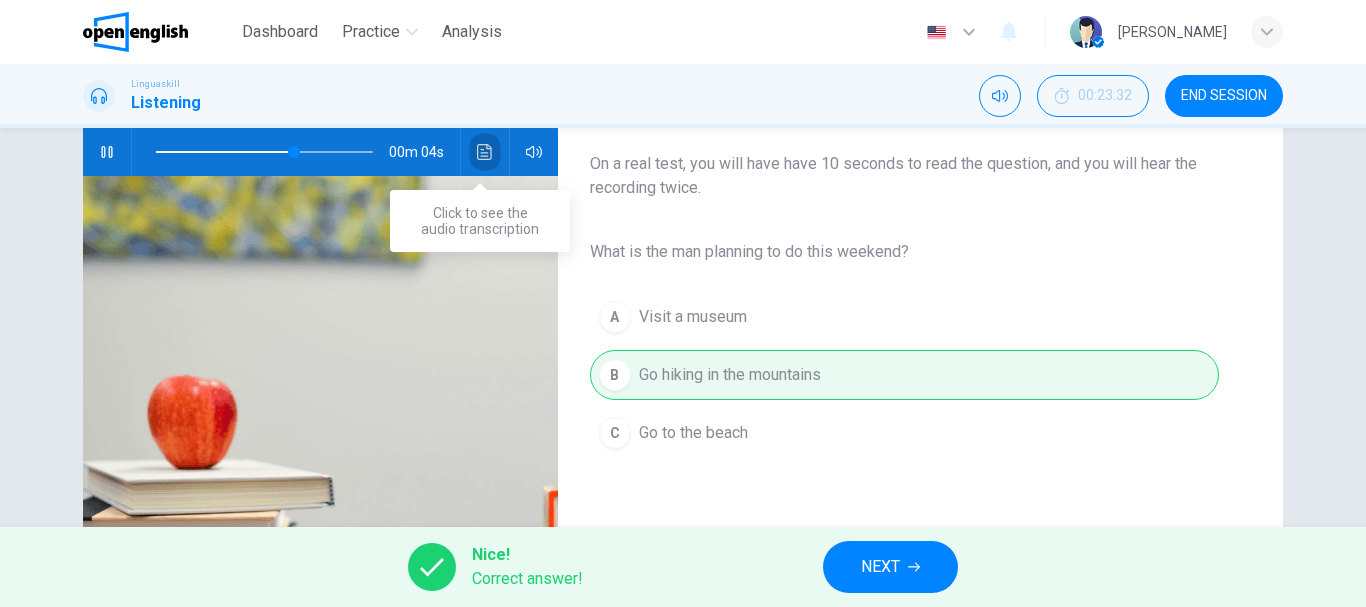 click at bounding box center [485, 152] 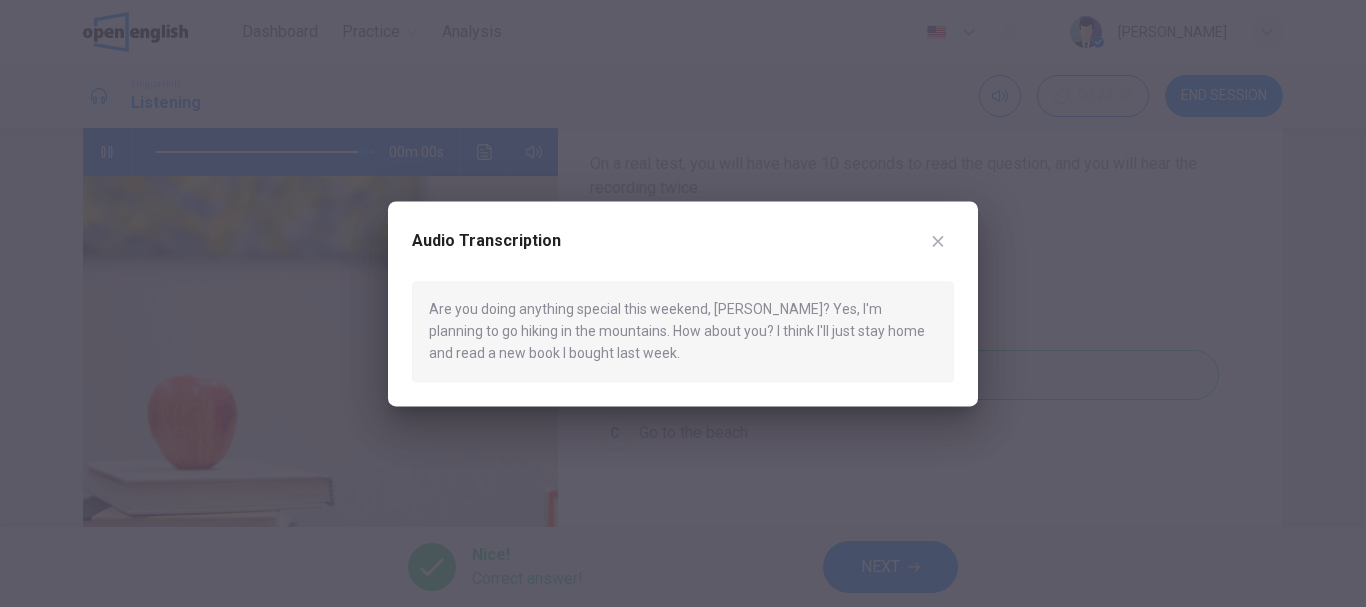 type on "*" 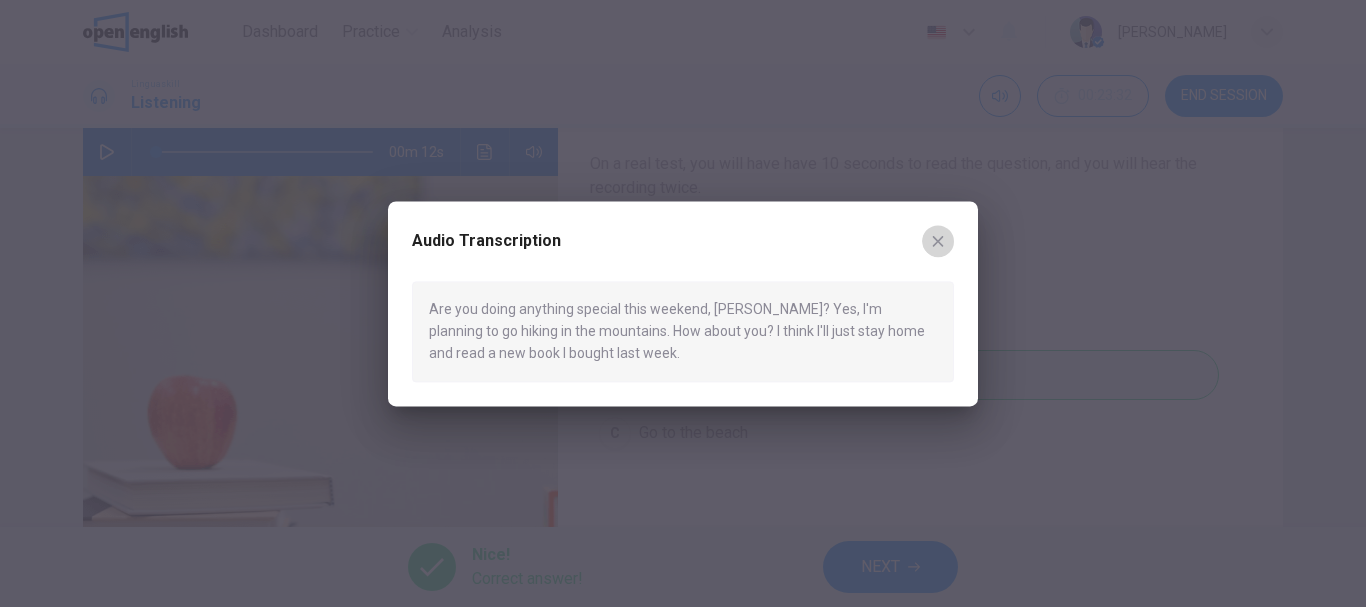 click at bounding box center [938, 241] 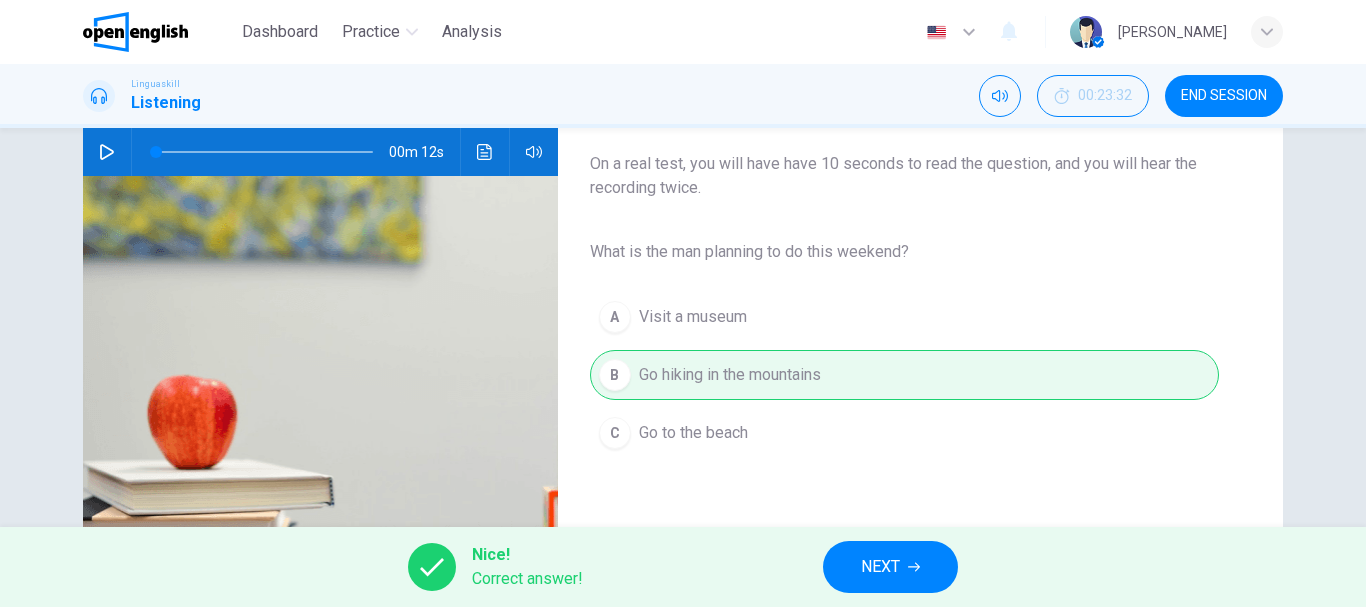 click on "NEXT" at bounding box center (890, 567) 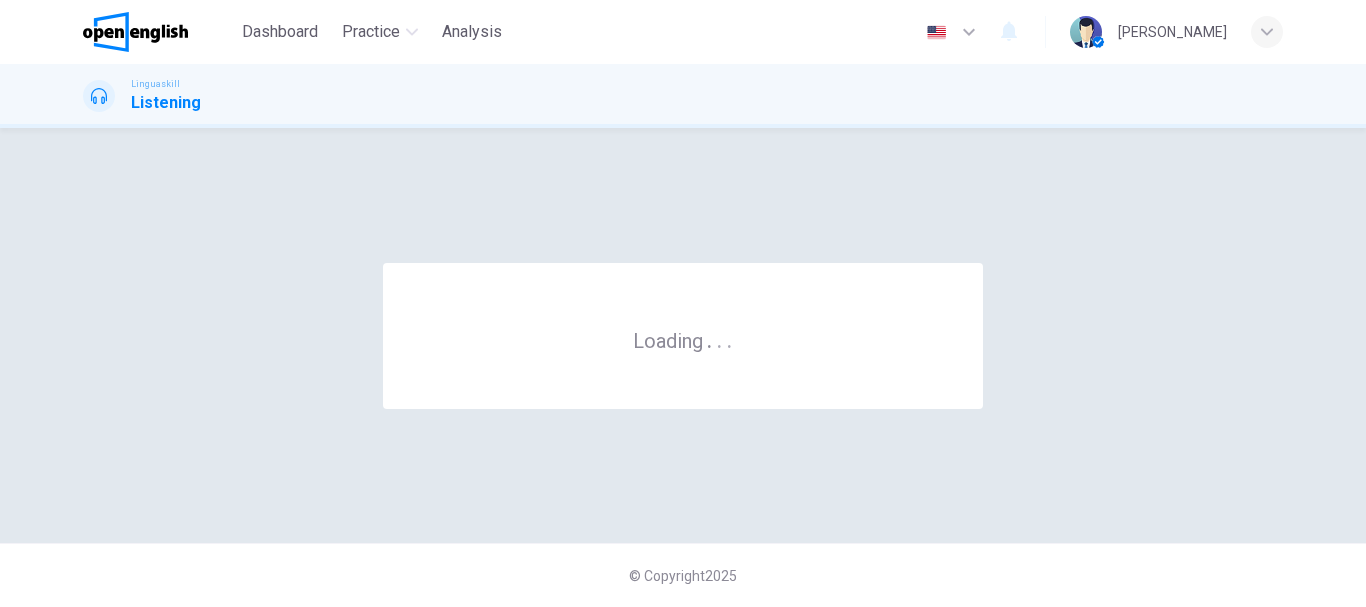 scroll, scrollTop: 0, scrollLeft: 0, axis: both 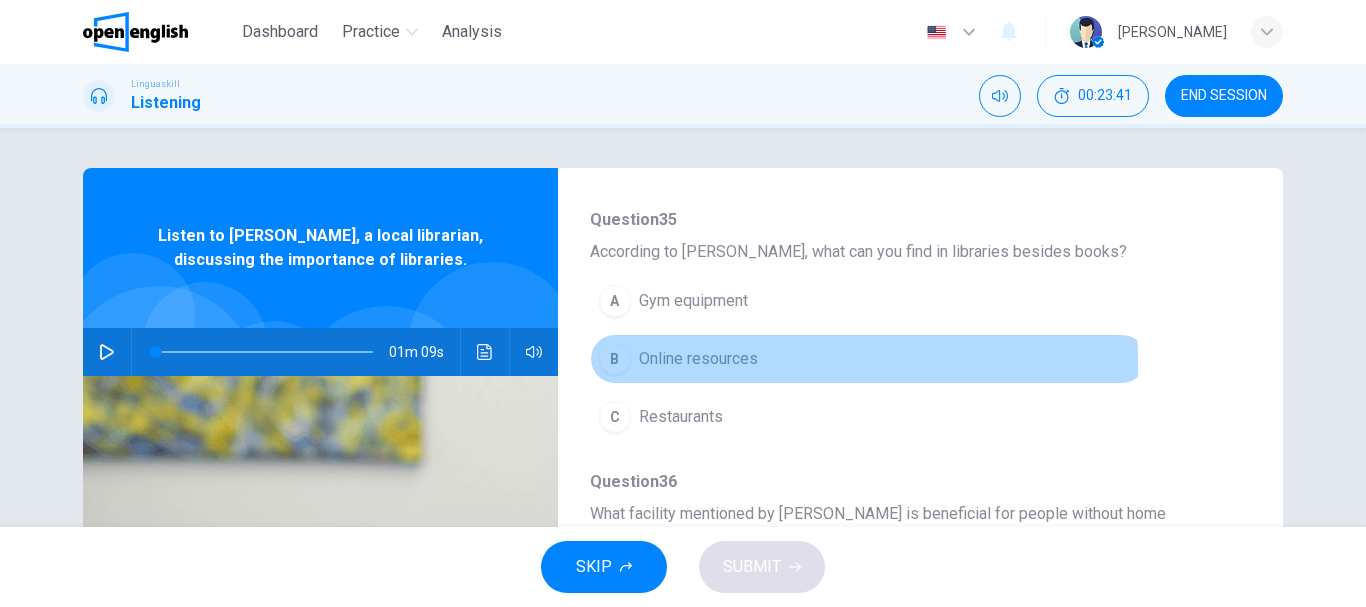 click on "B" at bounding box center [615, 359] 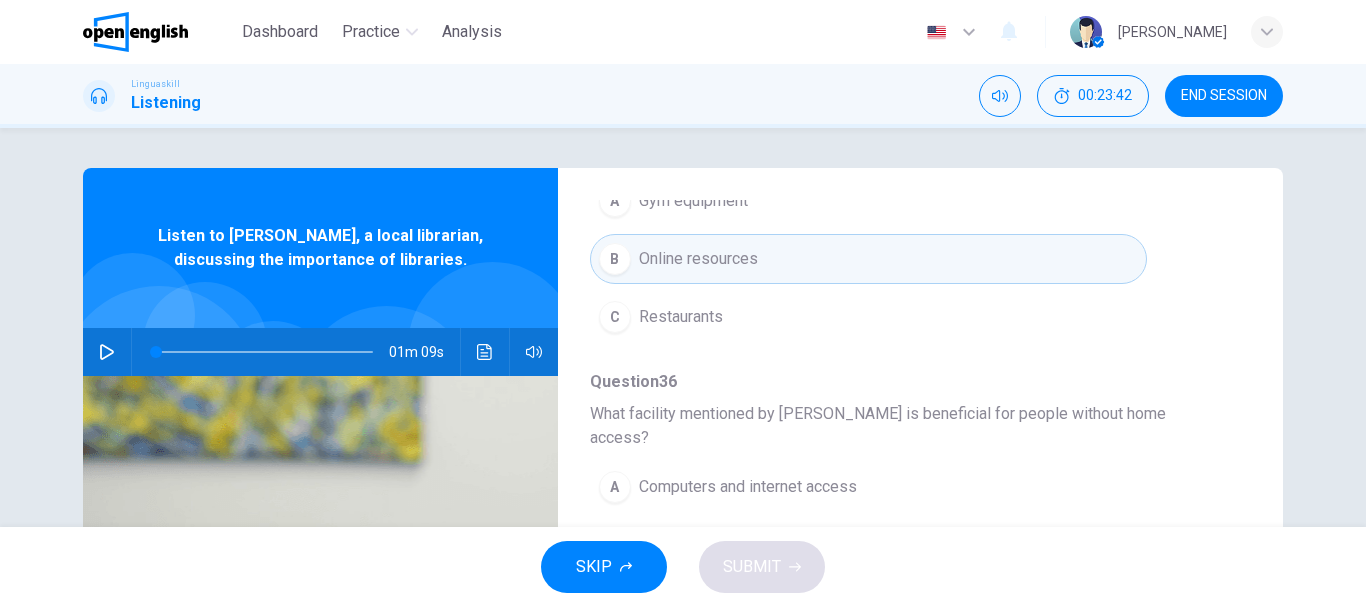 scroll, scrollTop: 400, scrollLeft: 0, axis: vertical 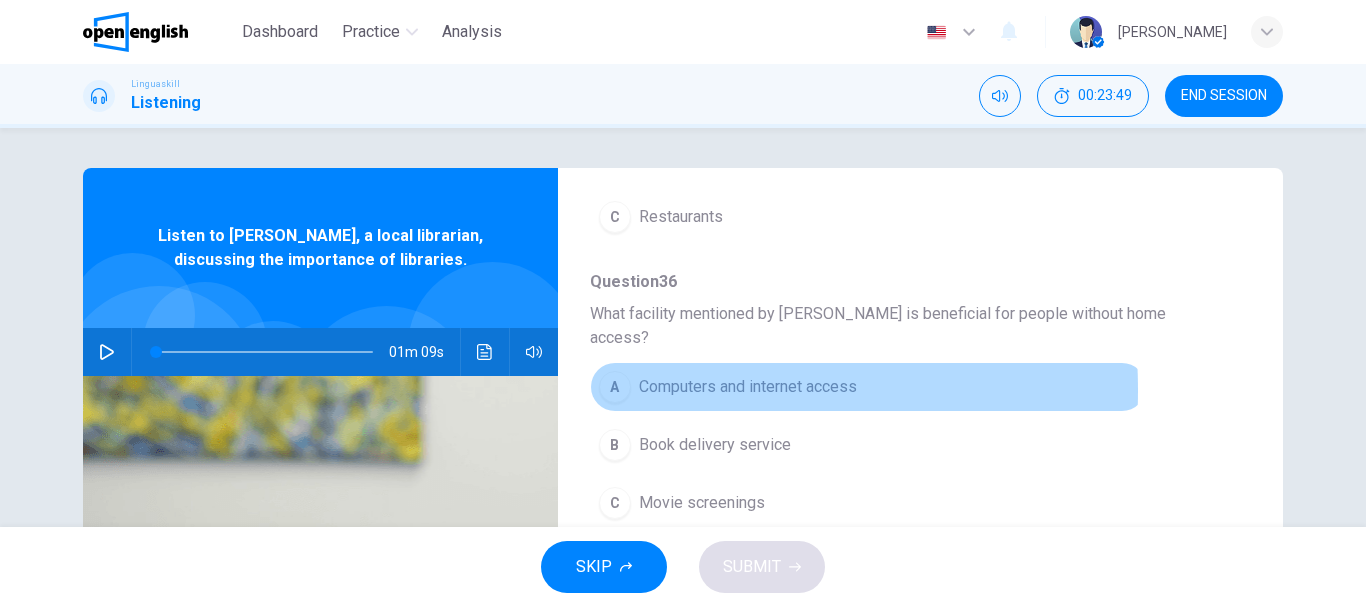 click on "A" at bounding box center (615, 387) 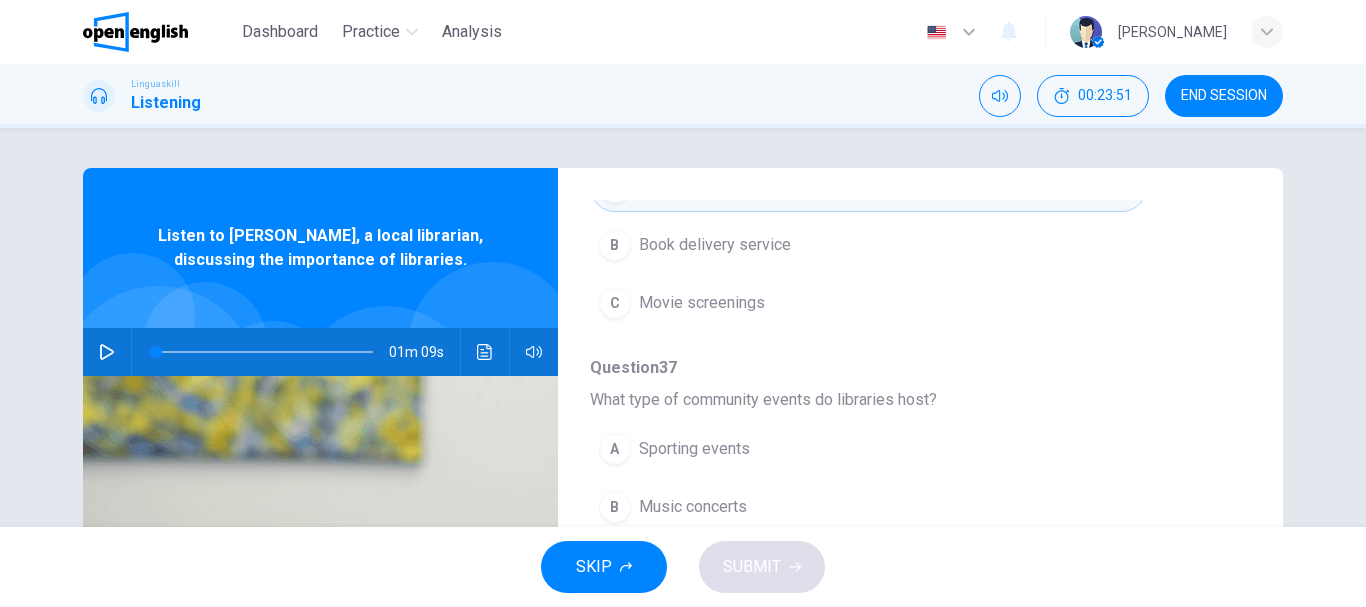 scroll, scrollTop: 700, scrollLeft: 0, axis: vertical 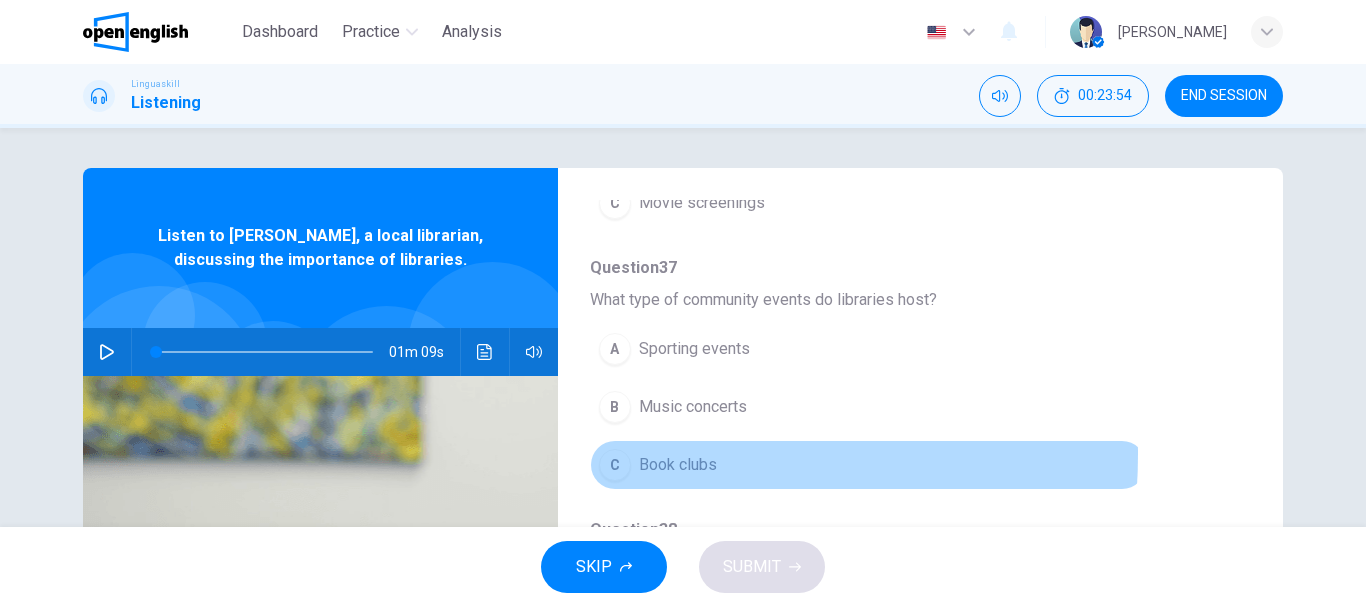 click on "C" at bounding box center [615, 465] 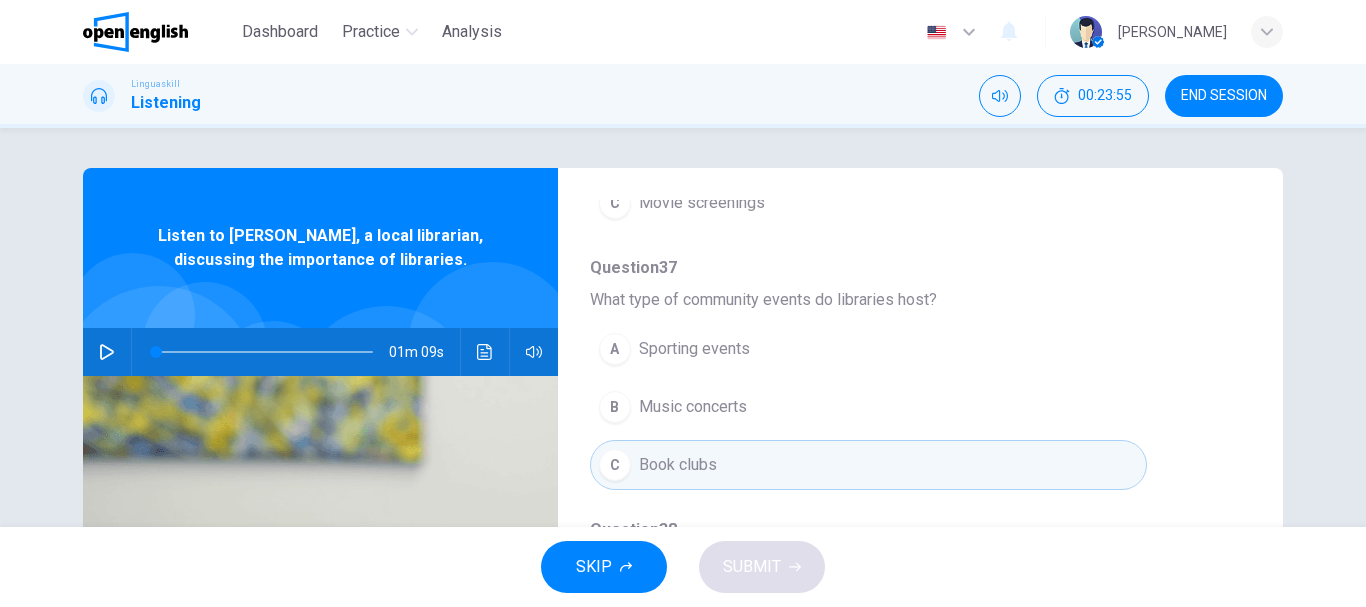 scroll, scrollTop: 863, scrollLeft: 0, axis: vertical 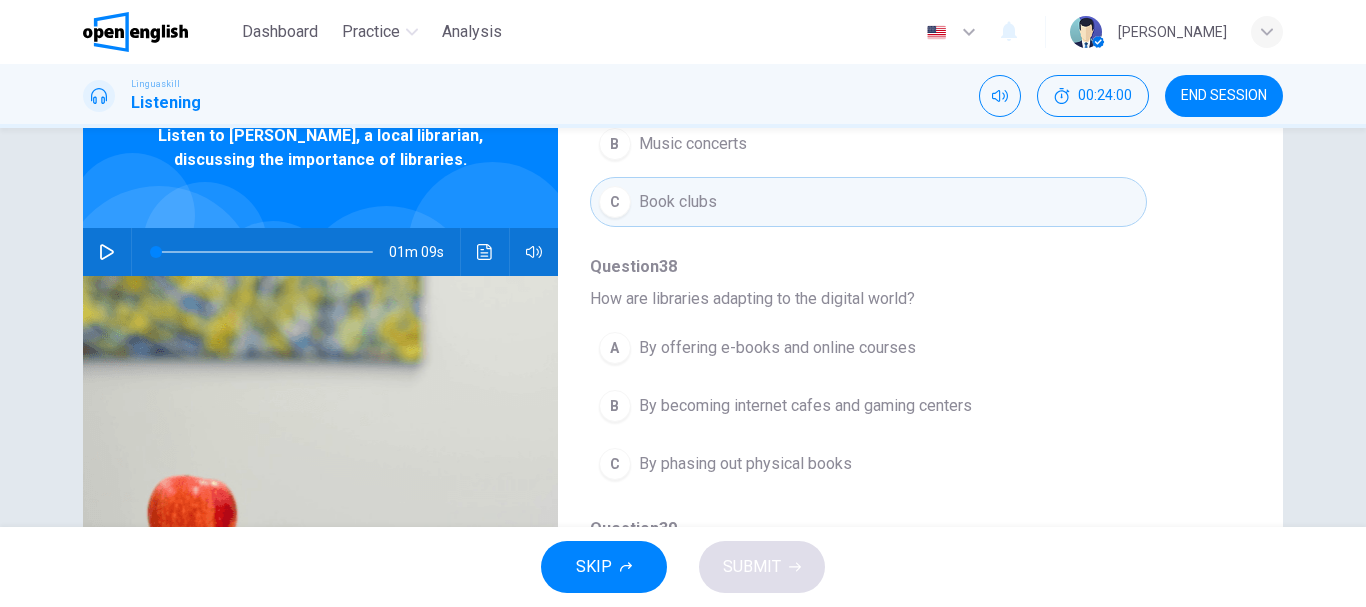 click on "A" at bounding box center [615, 348] 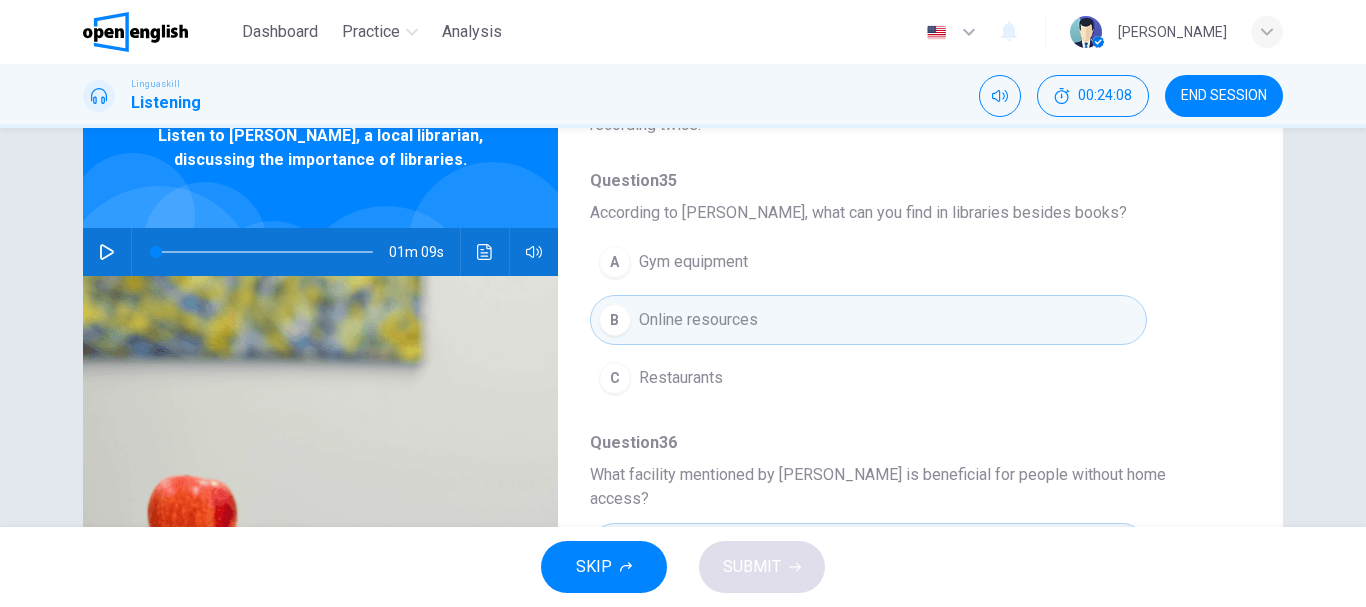 scroll, scrollTop: 63, scrollLeft: 0, axis: vertical 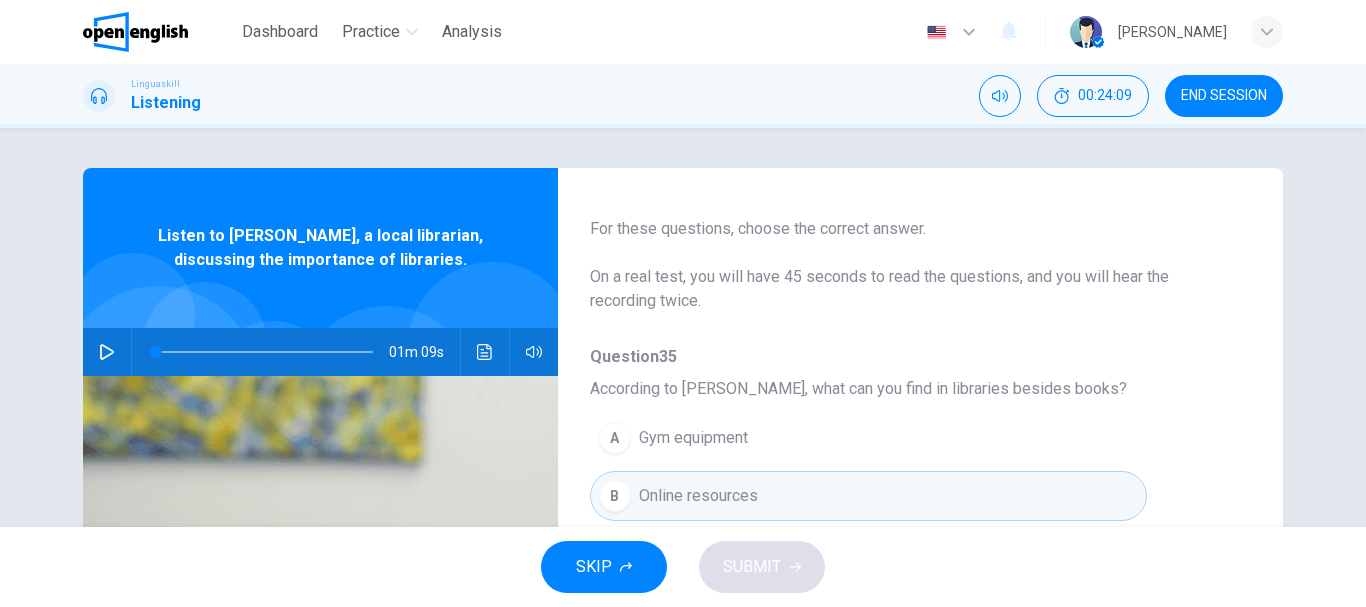 click at bounding box center (107, 352) 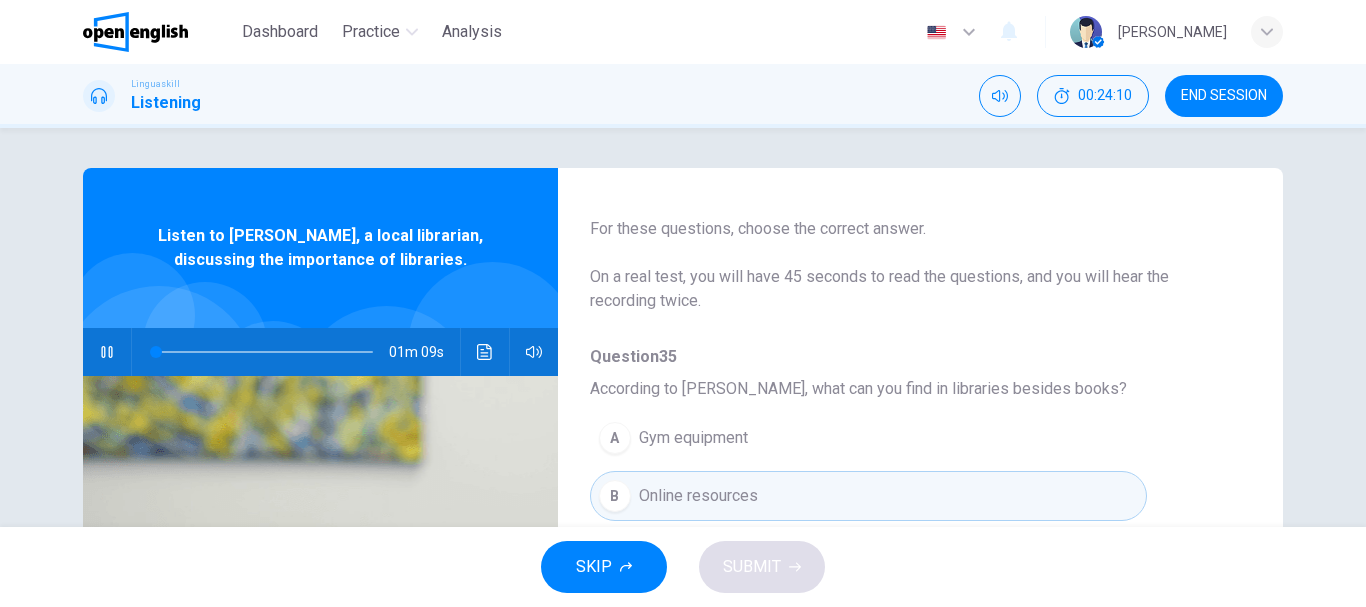 scroll, scrollTop: 163, scrollLeft: 0, axis: vertical 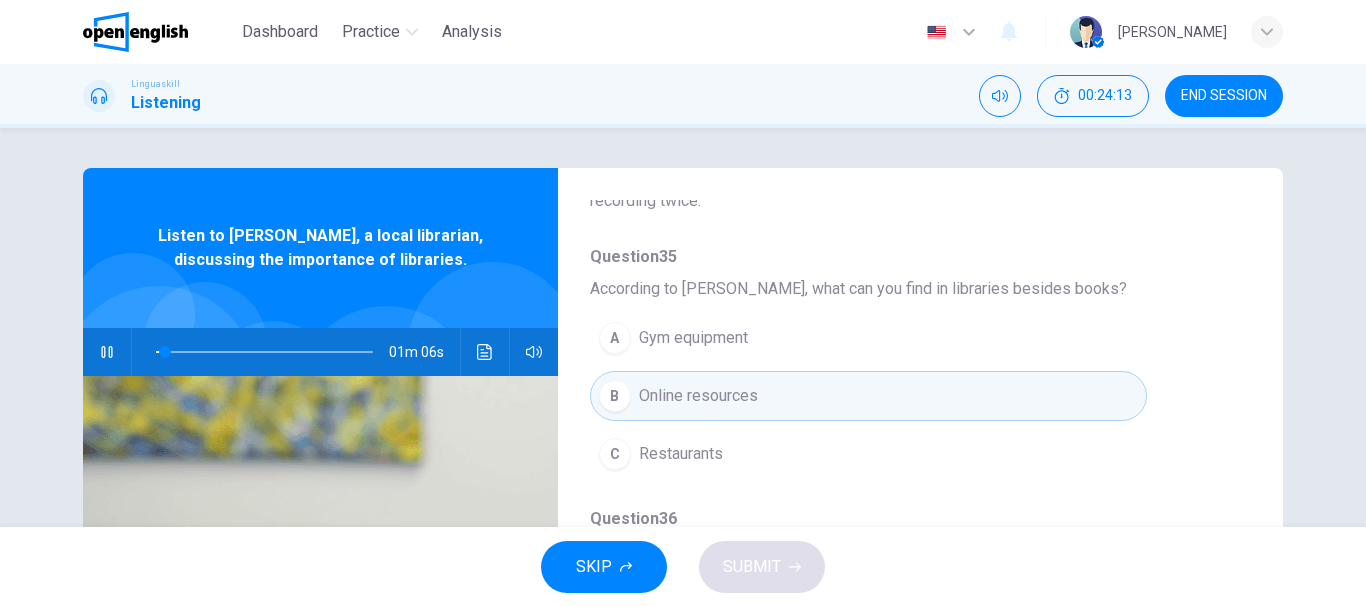 click on "Question 35 - 39 For these questions, choose the correct answer. On a real test, you will have 45 seconds to read the questions, and you will hear the recording twice. Question  35 According to [PERSON_NAME], what can you find in libraries besides books? A Gym equipment B Online resources C Restaurants Question  36 What facility mentioned by [PERSON_NAME] is beneficial for people without home access? A Computers and internet access B Book delivery service C Movie screenings Question  37 What type of community events do libraries host? A Sporting events B Music concerts C Book clubs Question  38 How are libraries adapting to the digital world? A By offering e-books and online courses B By becoming internet cafes and gaming centers C By phasing out physical books Question  39 What role do libraries play in job searching? A Providing job interview clothes and on-the-job training B Offering resources for resume writing C Guaranteeing job placement Listen to [PERSON_NAME], a local librarian, discussing the importance of libraries. 01m 06s" at bounding box center [683, 515] 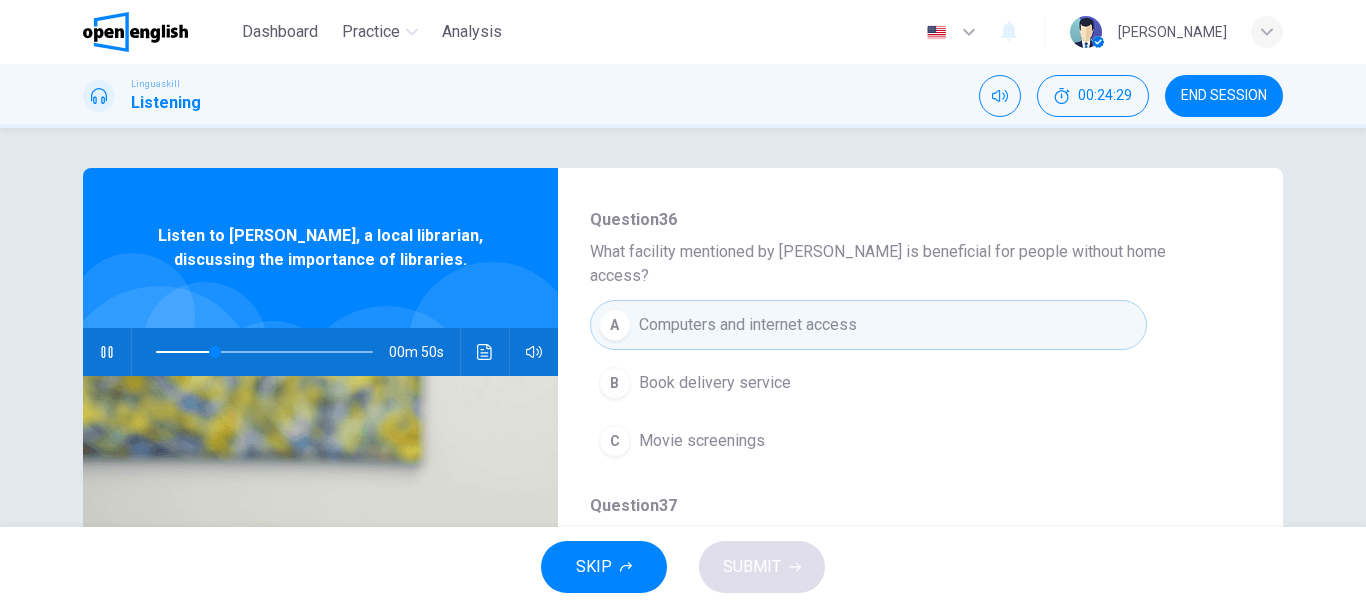 scroll, scrollTop: 463, scrollLeft: 0, axis: vertical 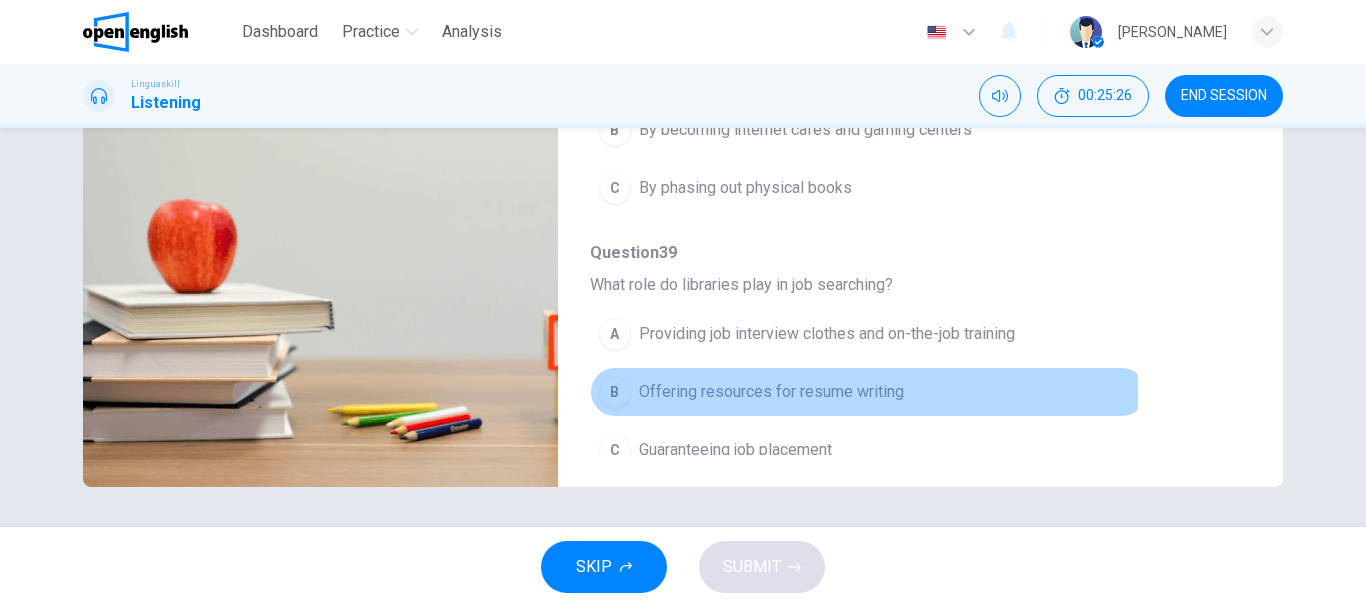 click on "B" at bounding box center [615, 392] 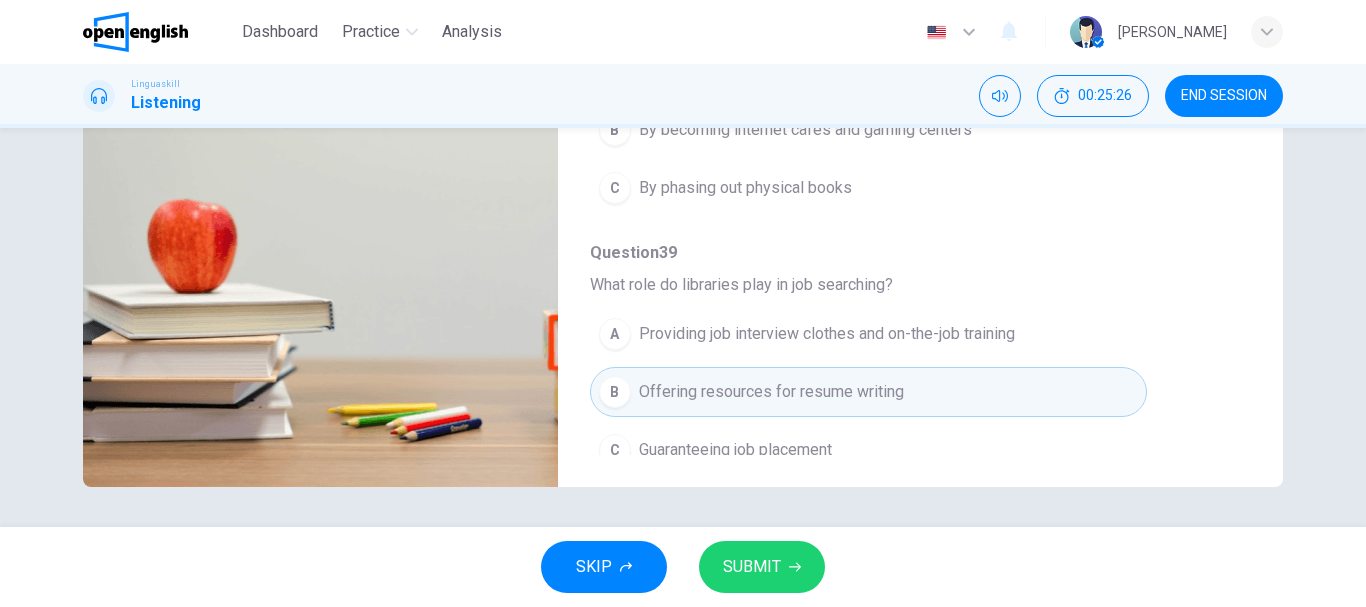 click on "SUBMIT" at bounding box center [752, 567] 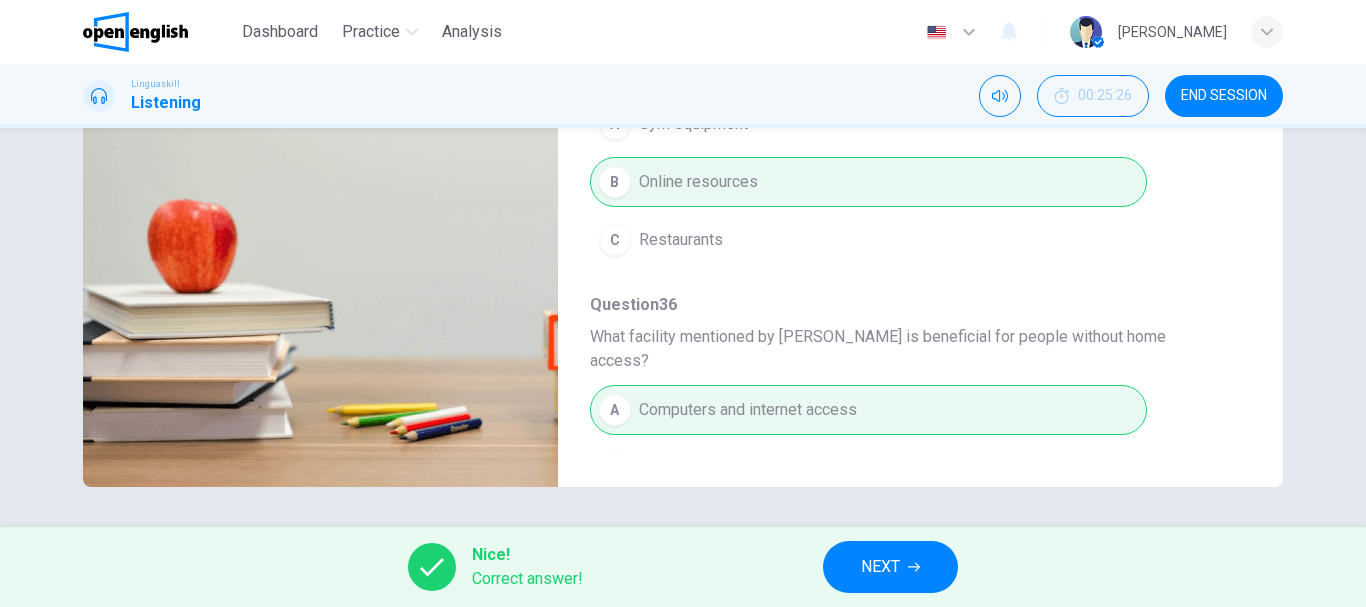 scroll, scrollTop: 0, scrollLeft: 0, axis: both 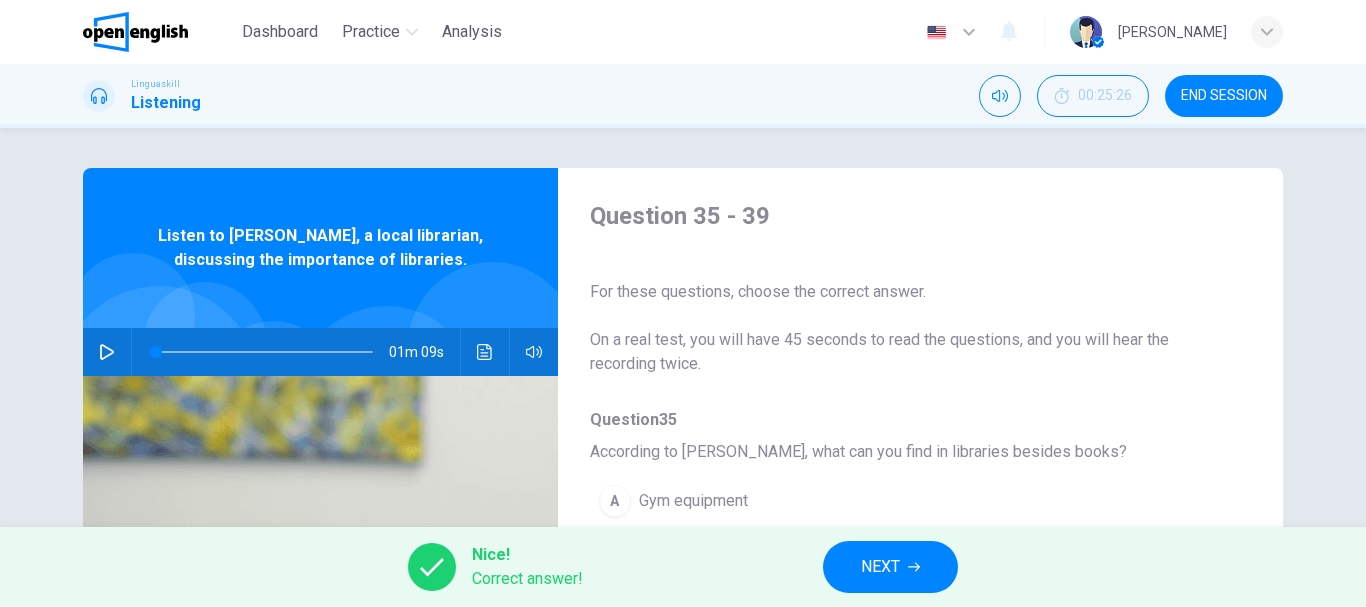 click at bounding box center (264, 352) 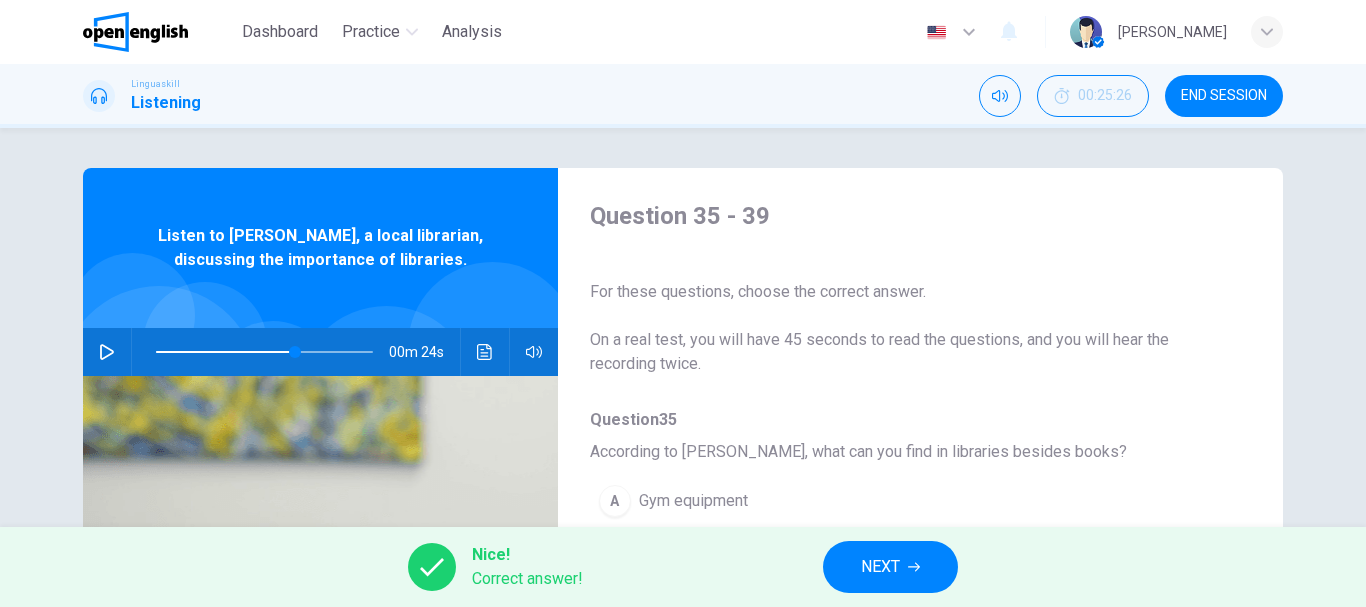 click 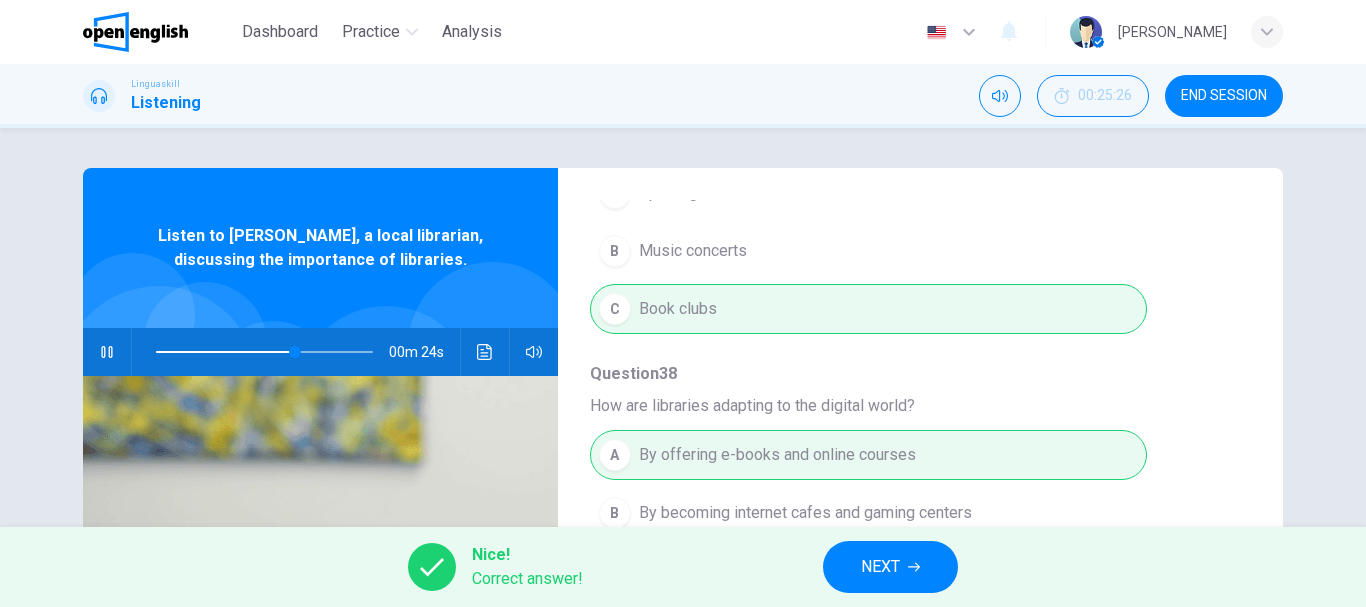 scroll, scrollTop: 863, scrollLeft: 0, axis: vertical 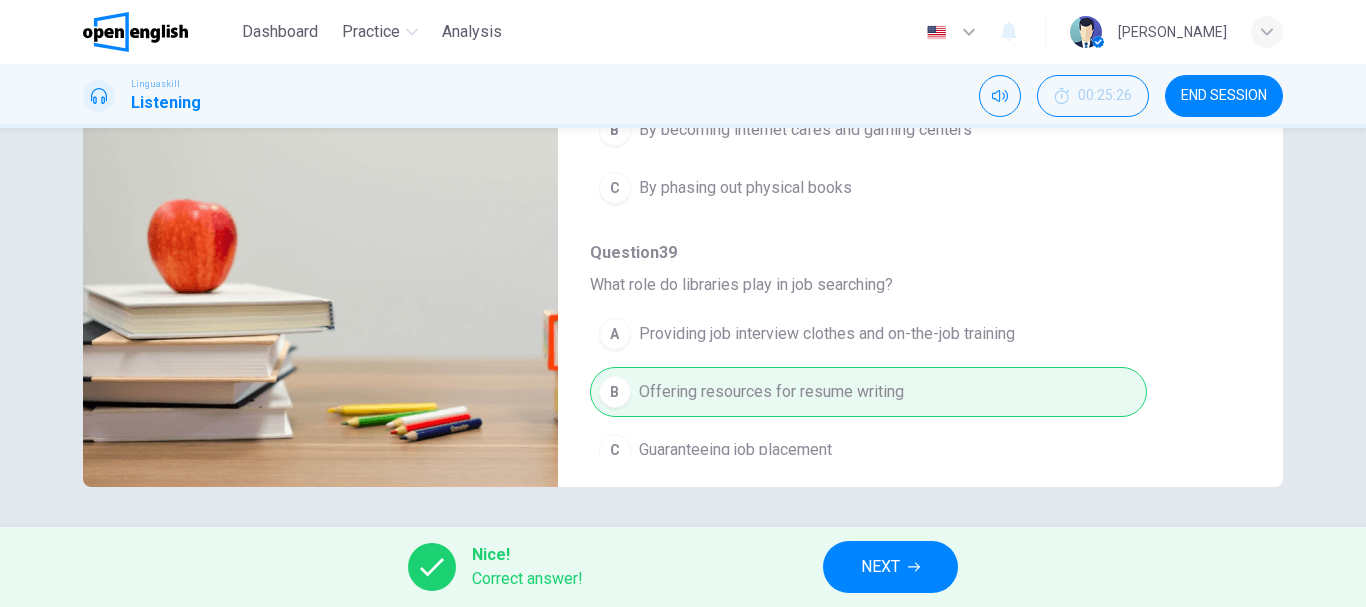 type on "**" 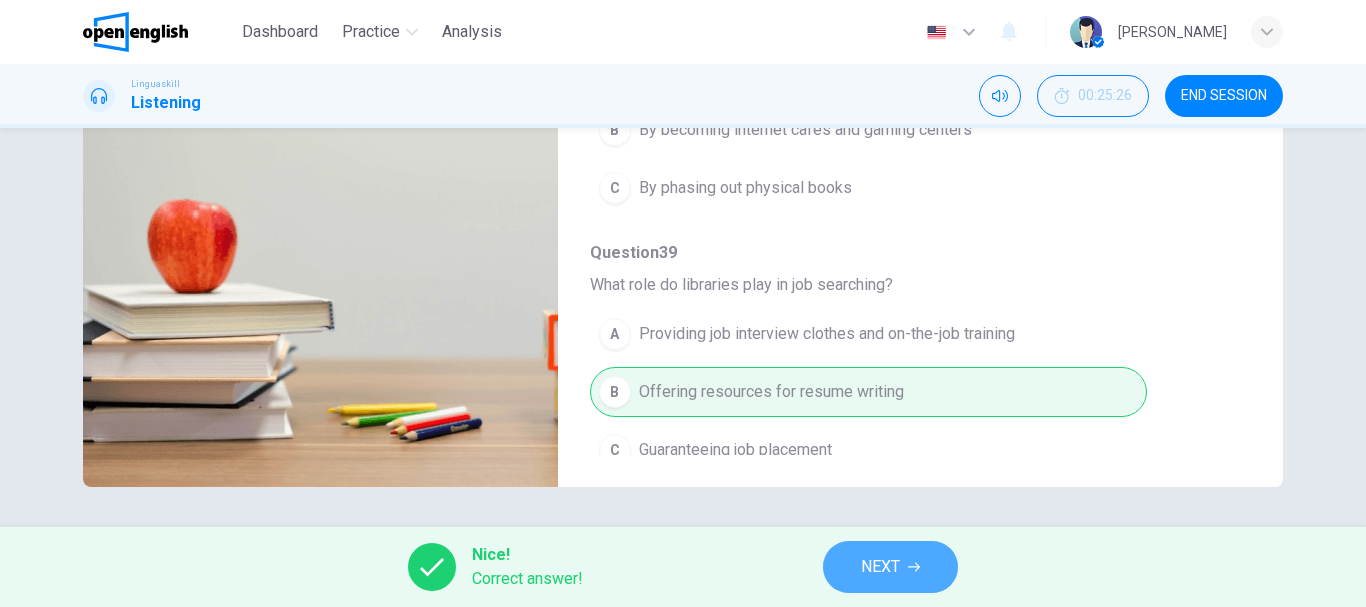 click on "NEXT" at bounding box center [890, 567] 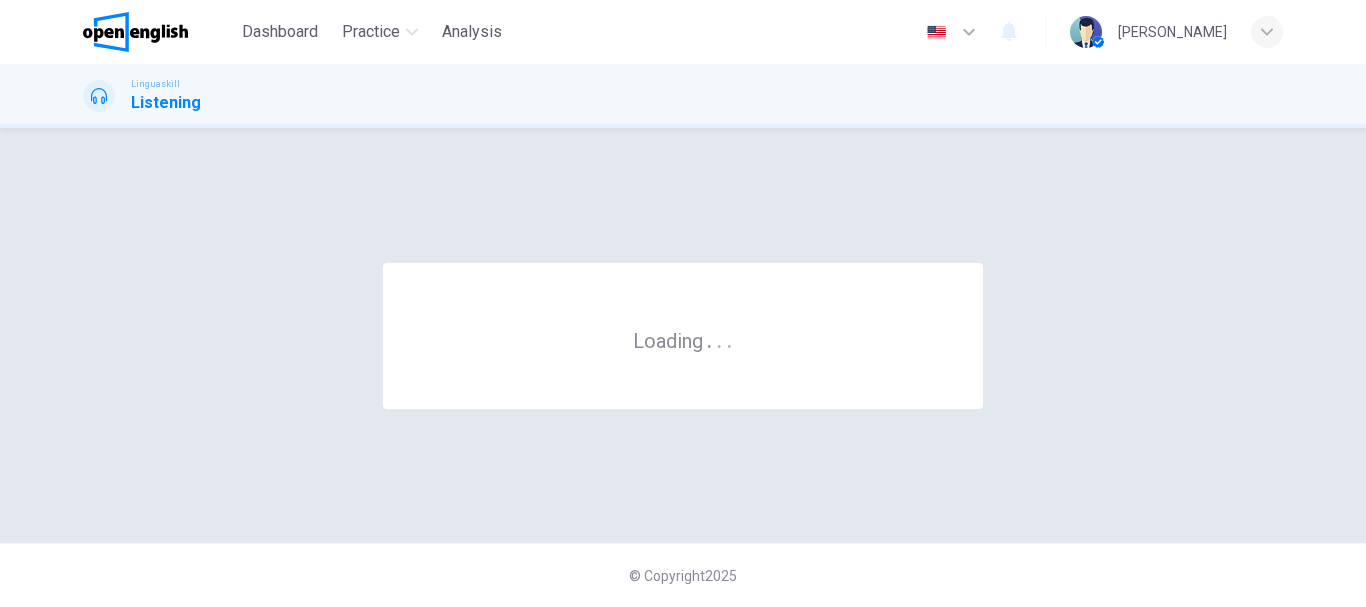 scroll, scrollTop: 0, scrollLeft: 0, axis: both 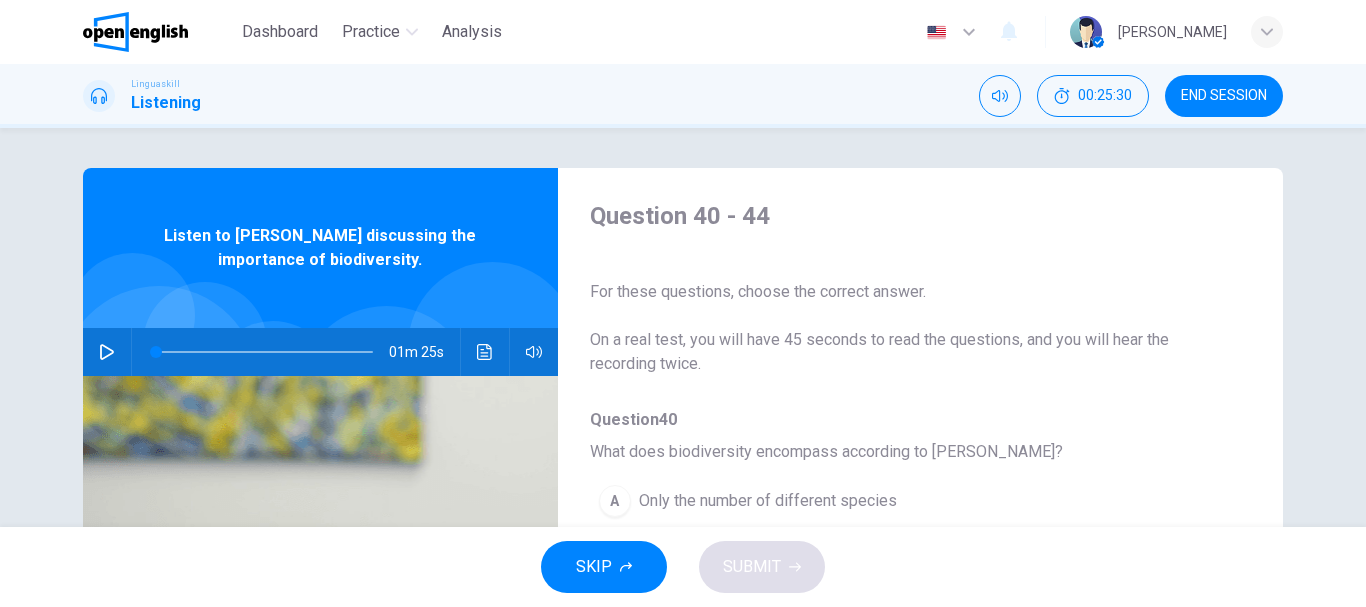 click on "END SESSION" at bounding box center (1224, 96) 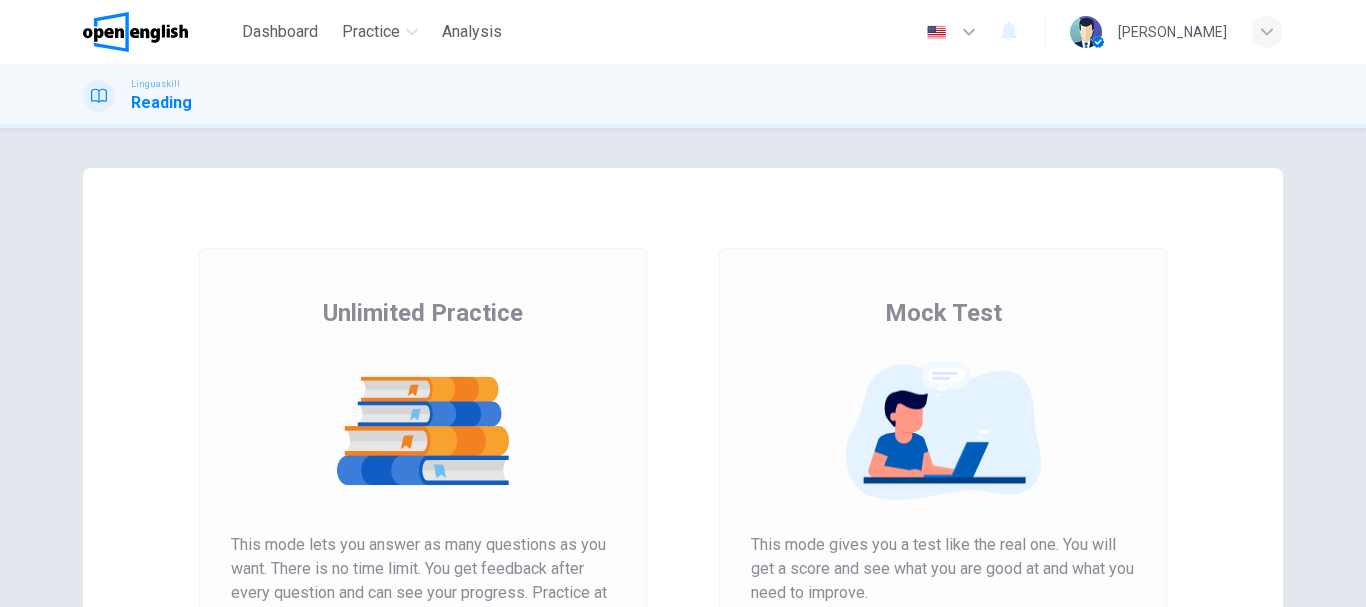 scroll, scrollTop: 0, scrollLeft: 0, axis: both 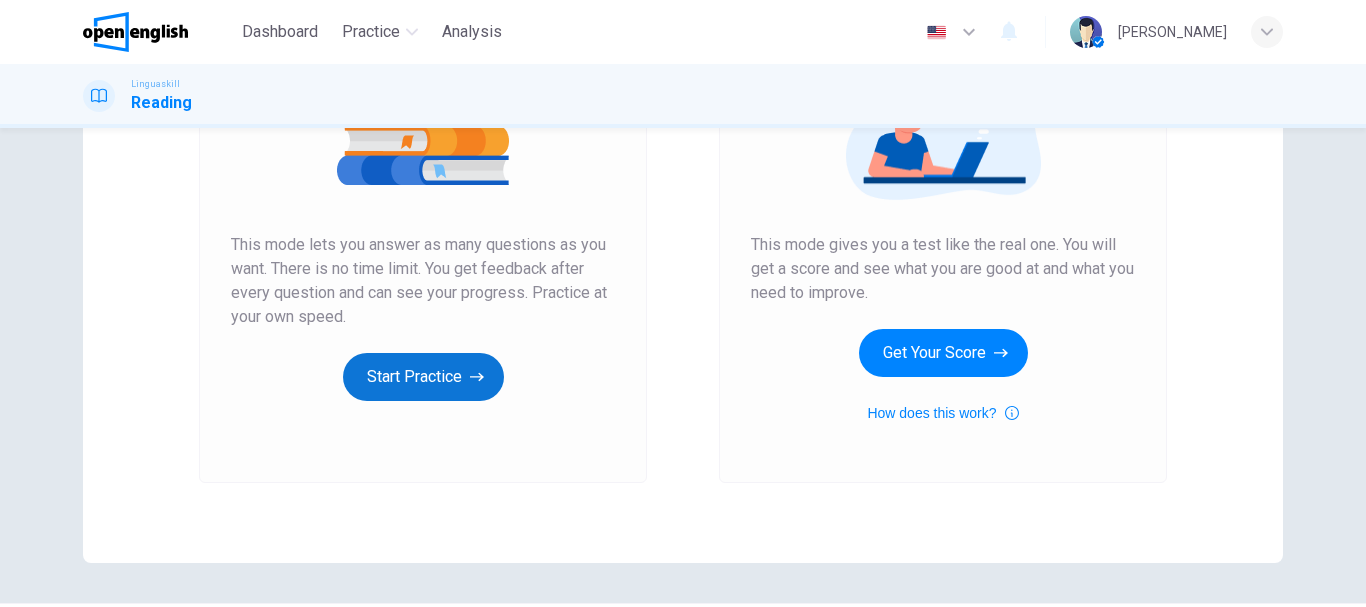 click on "Start Practice" at bounding box center (423, 377) 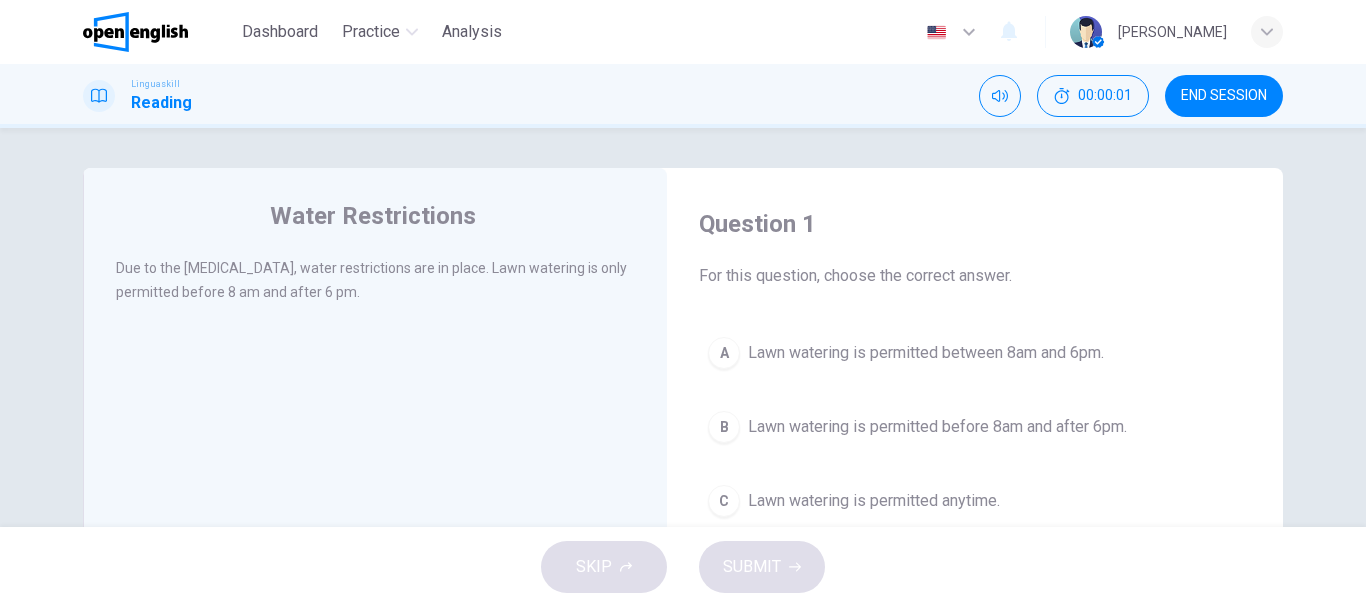 scroll, scrollTop: 100, scrollLeft: 0, axis: vertical 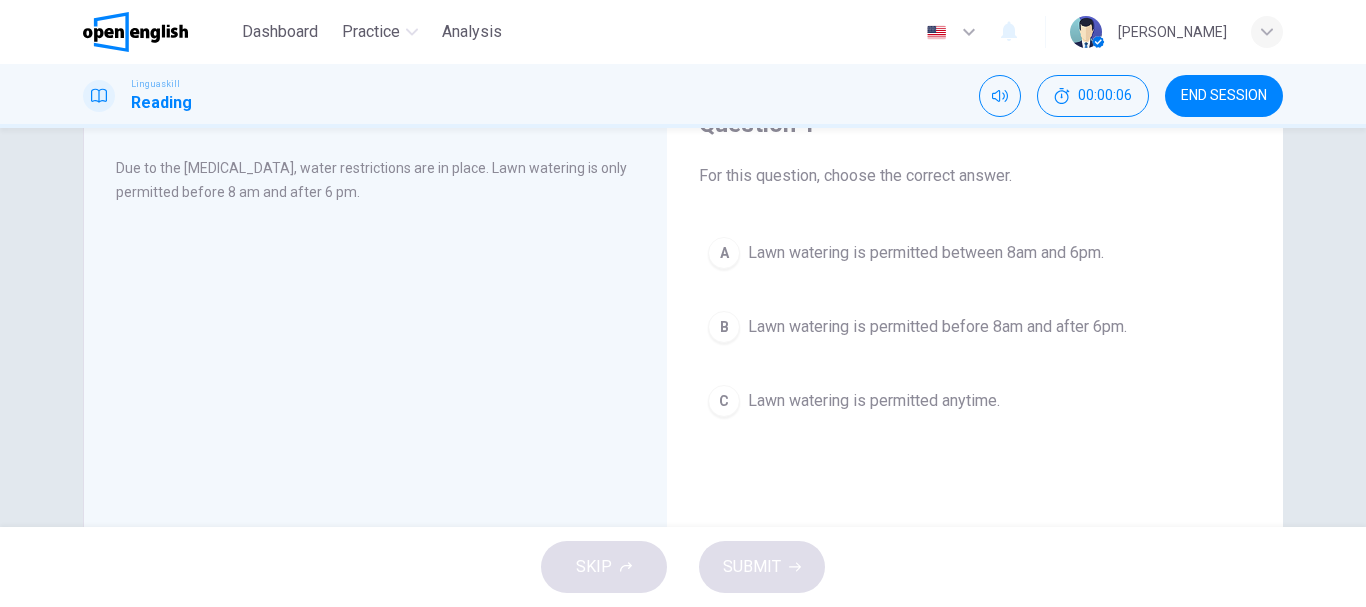 drag, startPoint x: 368, startPoint y: 194, endPoint x: 157, endPoint y: 168, distance: 212.59586 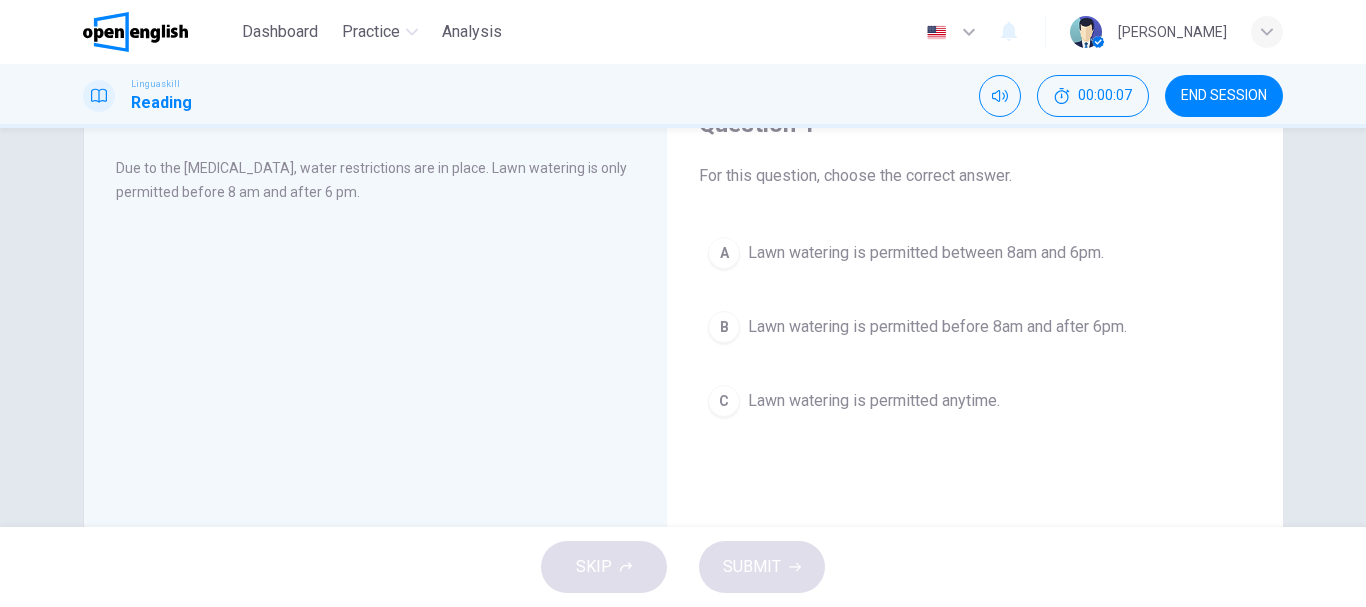 drag, startPoint x: 149, startPoint y: 168, endPoint x: 359, endPoint y: 167, distance: 210.00238 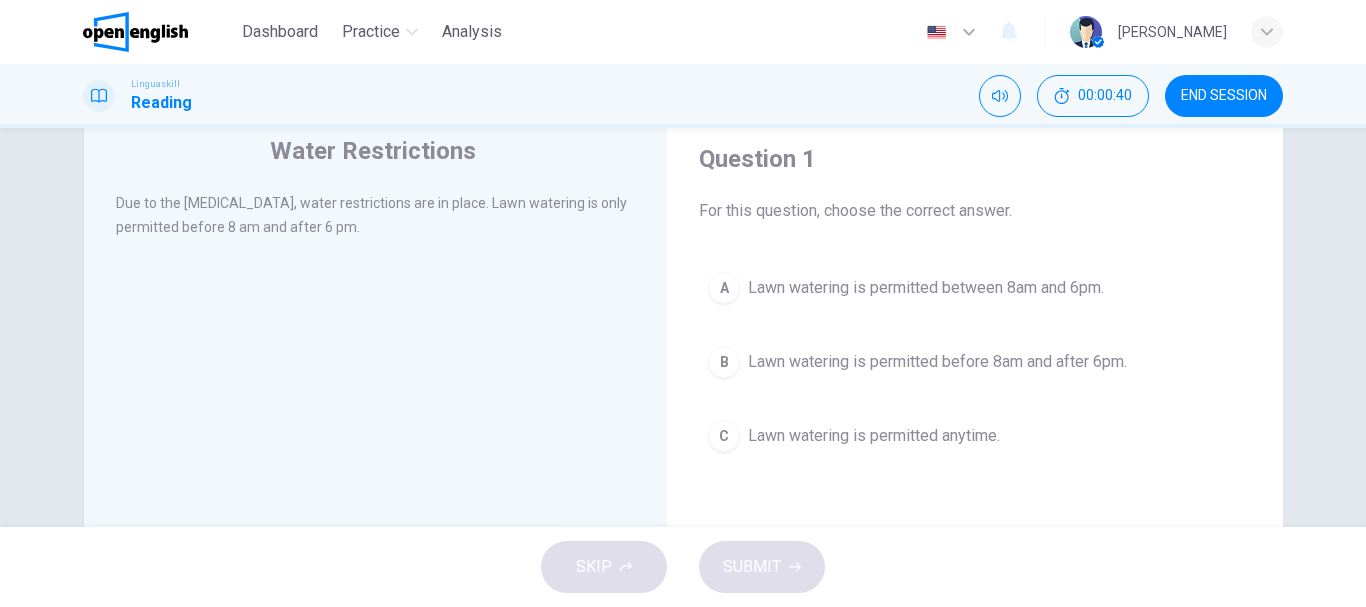 scroll, scrollTop: 100, scrollLeft: 0, axis: vertical 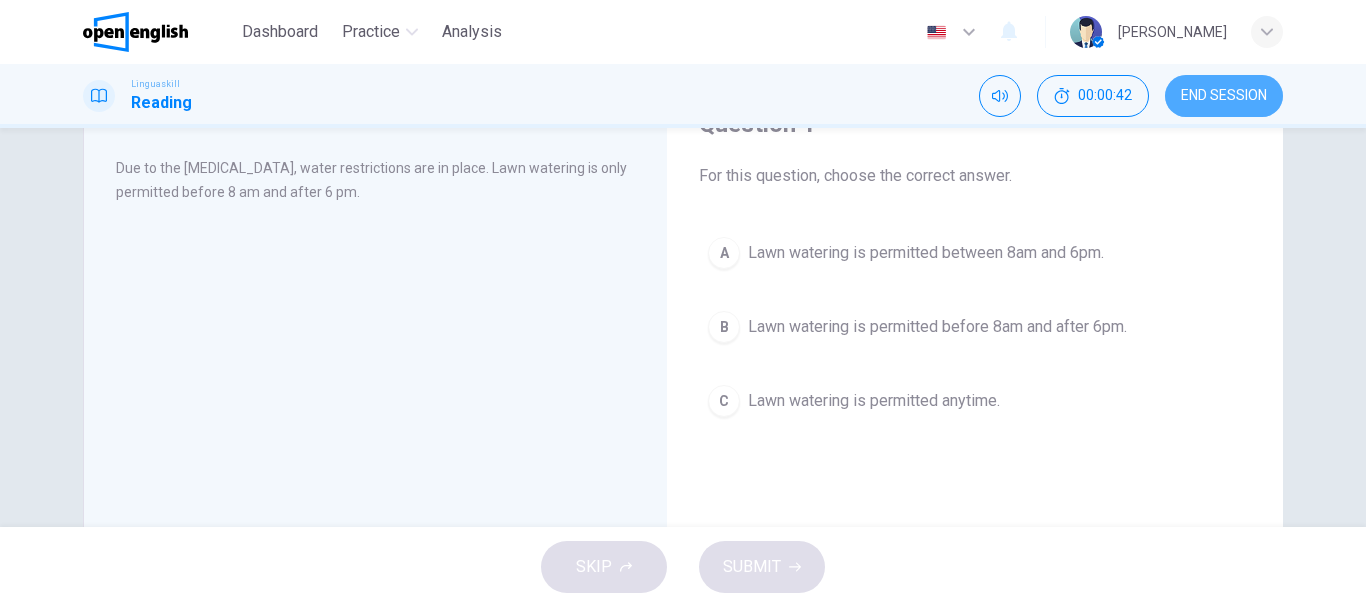 click on "END SESSION" at bounding box center [1224, 96] 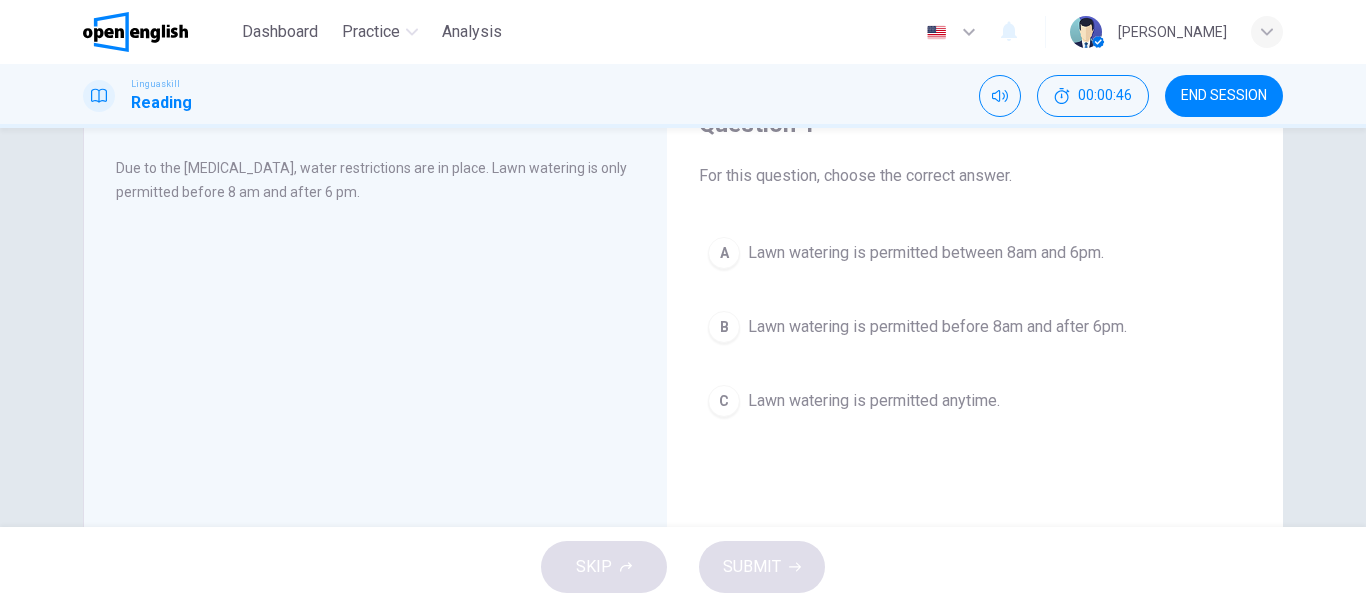 drag, startPoint x: 188, startPoint y: 171, endPoint x: 327, endPoint y: 169, distance: 139.01439 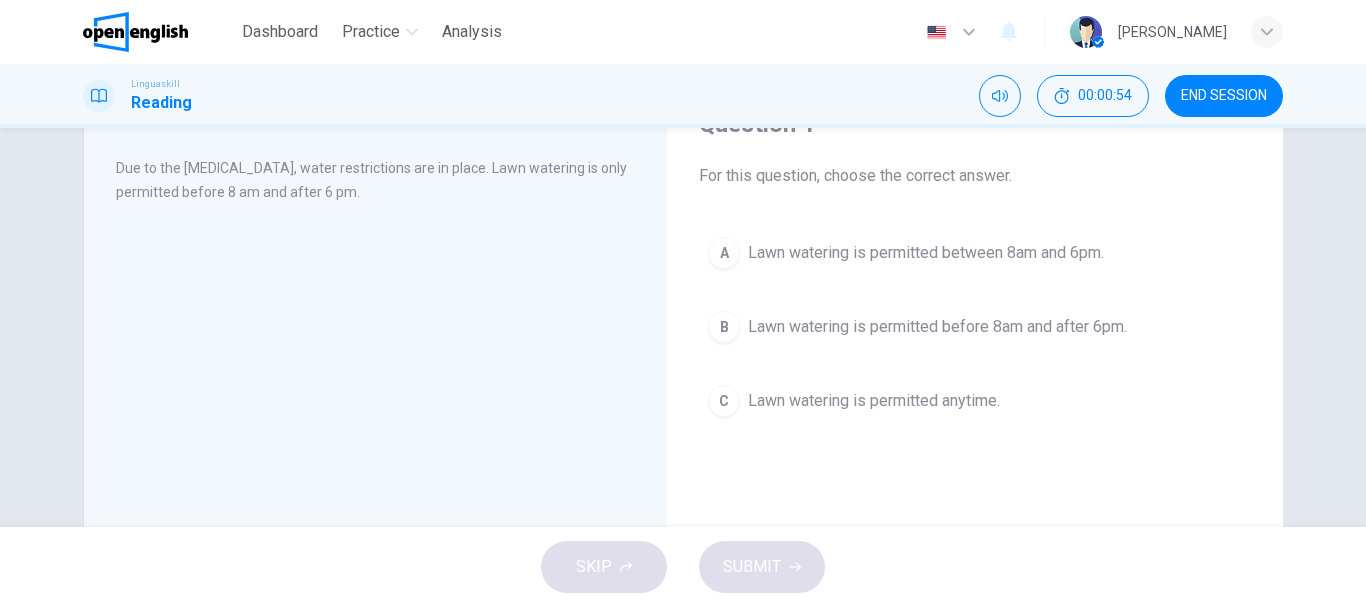 click on "END SESSION" at bounding box center [1224, 96] 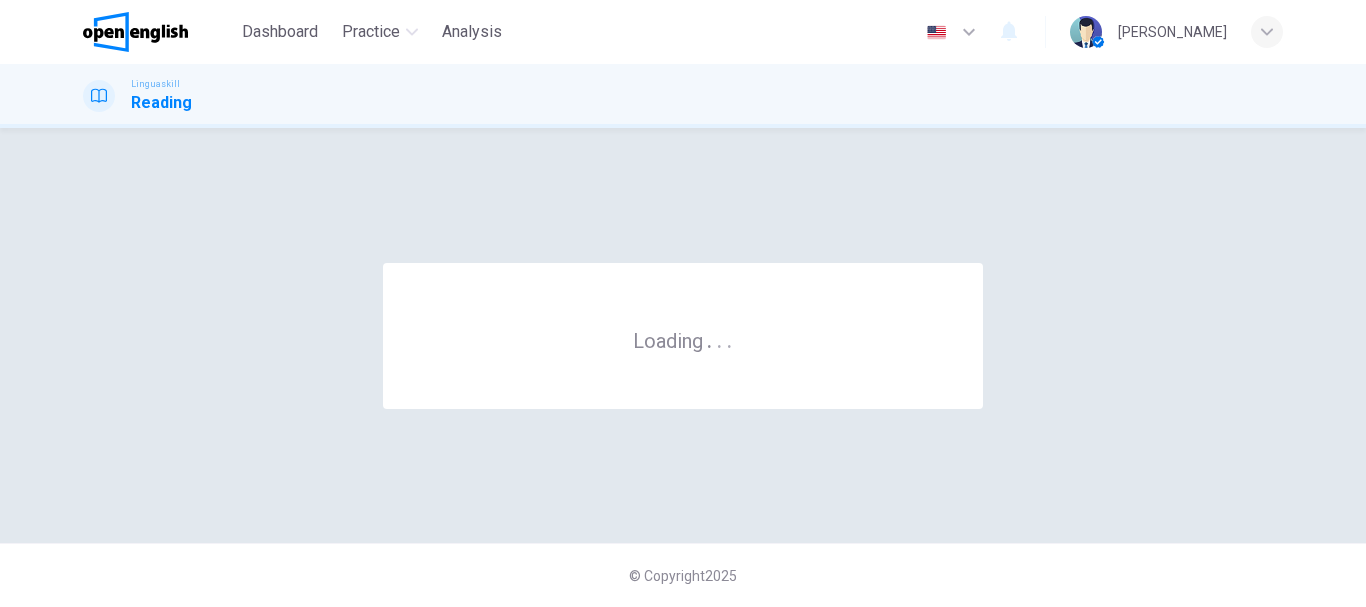 scroll, scrollTop: 0, scrollLeft: 0, axis: both 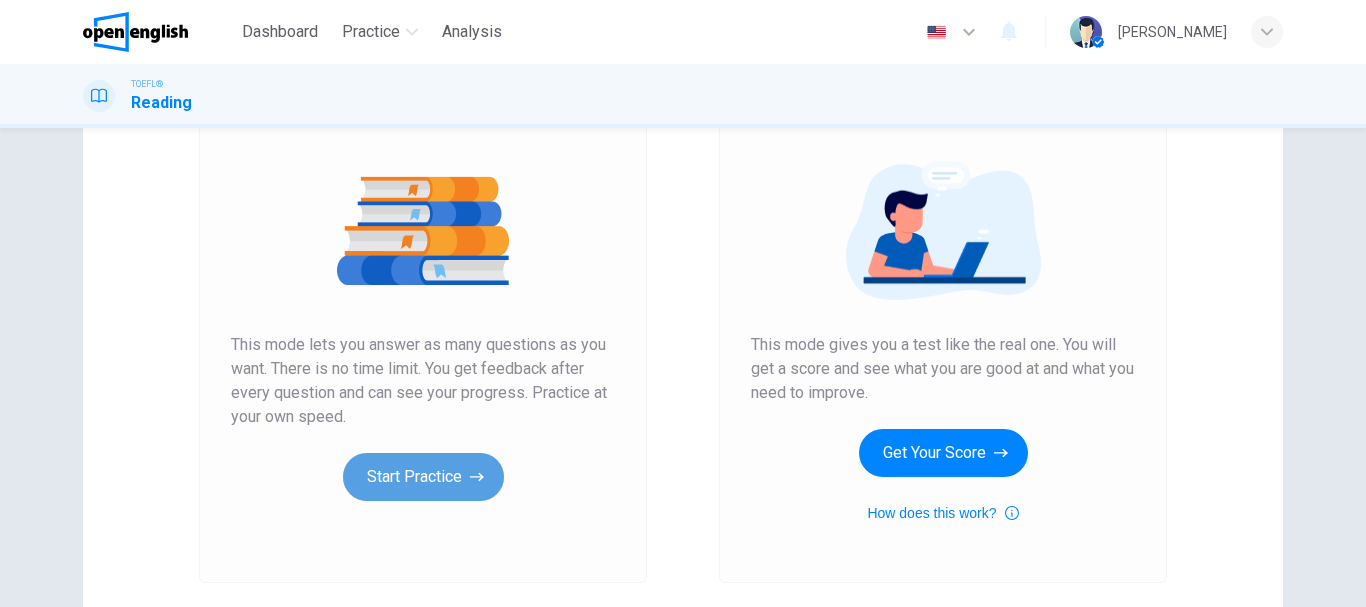click on "Start Practice" at bounding box center [423, 477] 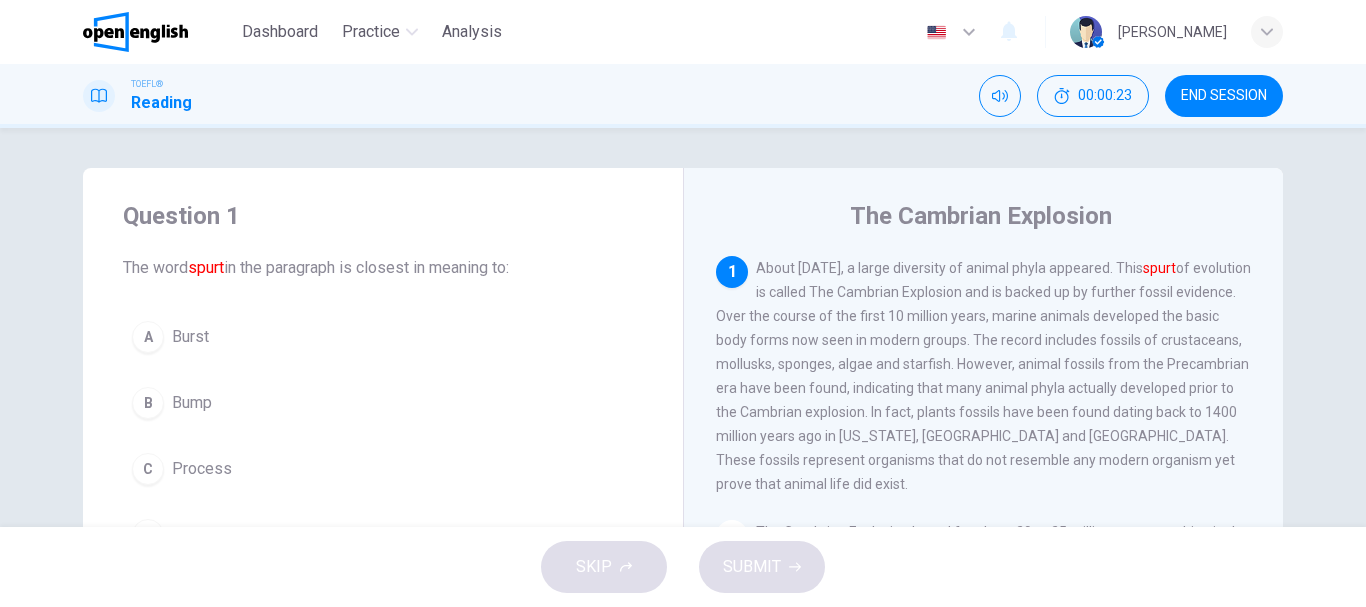 drag, startPoint x: 1093, startPoint y: 266, endPoint x: 1124, endPoint y: 266, distance: 31 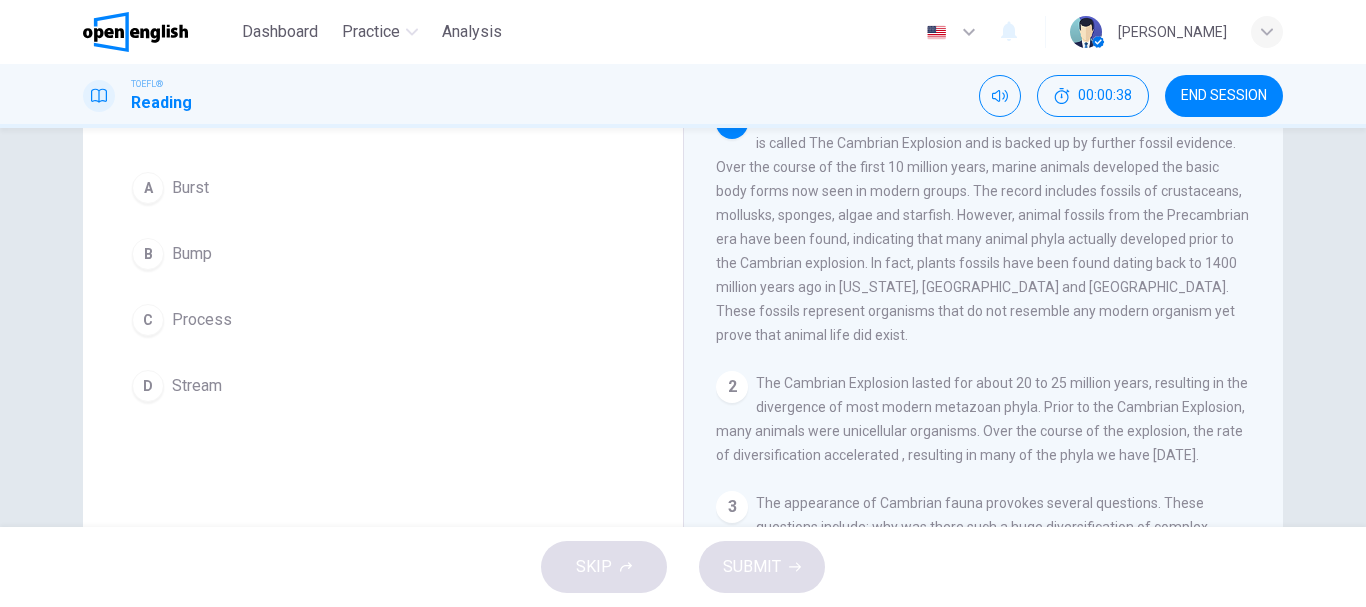 scroll, scrollTop: 100, scrollLeft: 0, axis: vertical 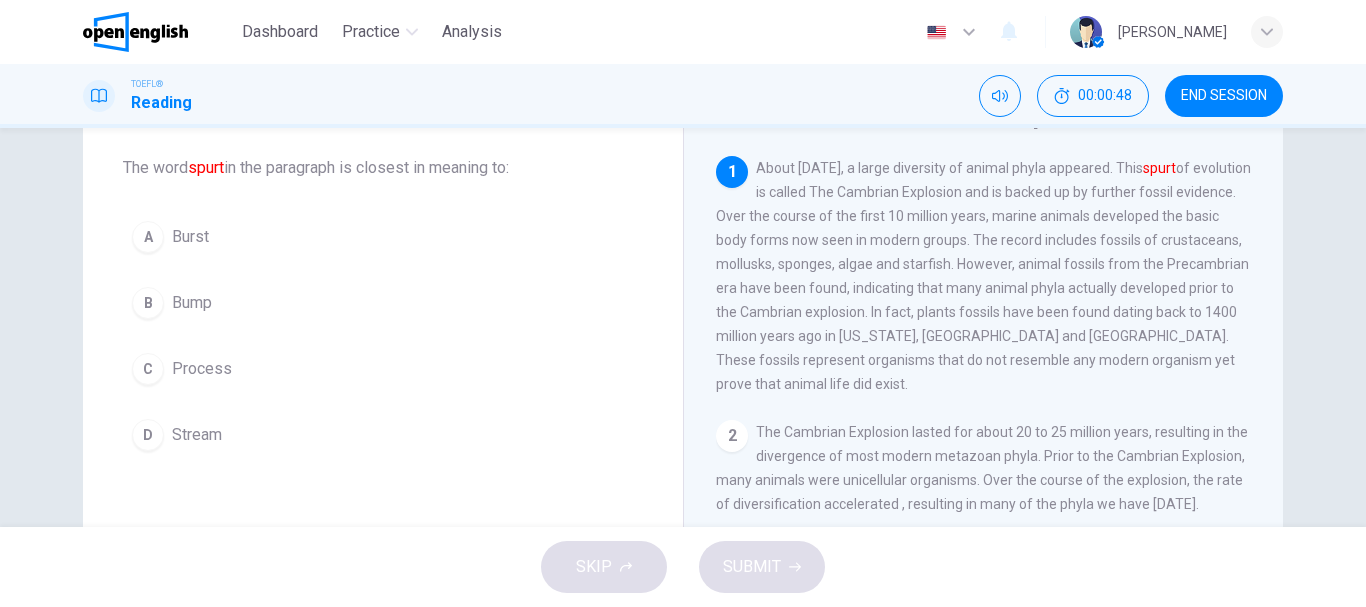 click on "A" at bounding box center (148, 237) 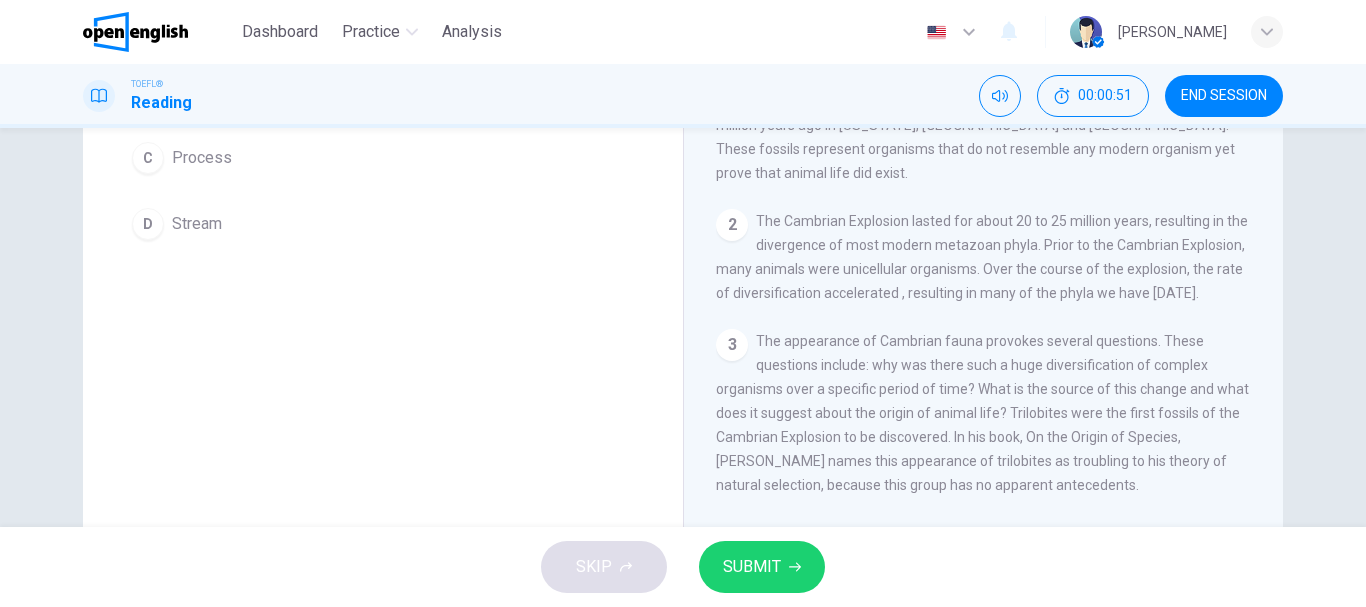 scroll, scrollTop: 176, scrollLeft: 0, axis: vertical 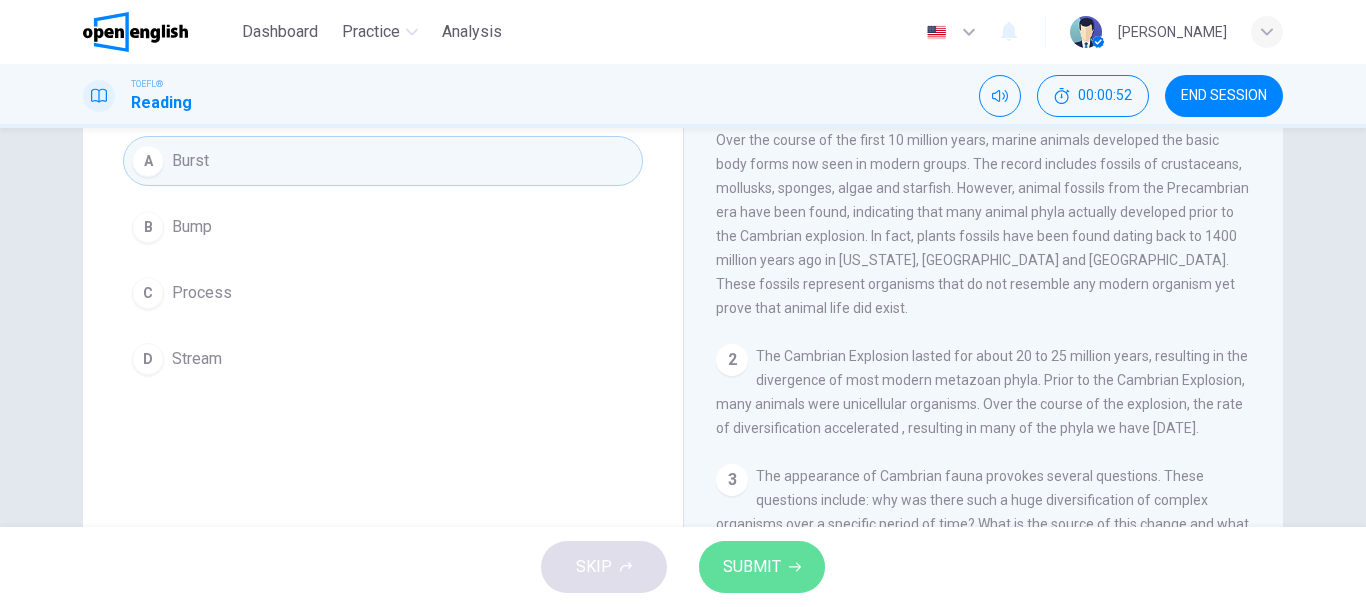 click on "SUBMIT" at bounding box center [762, 567] 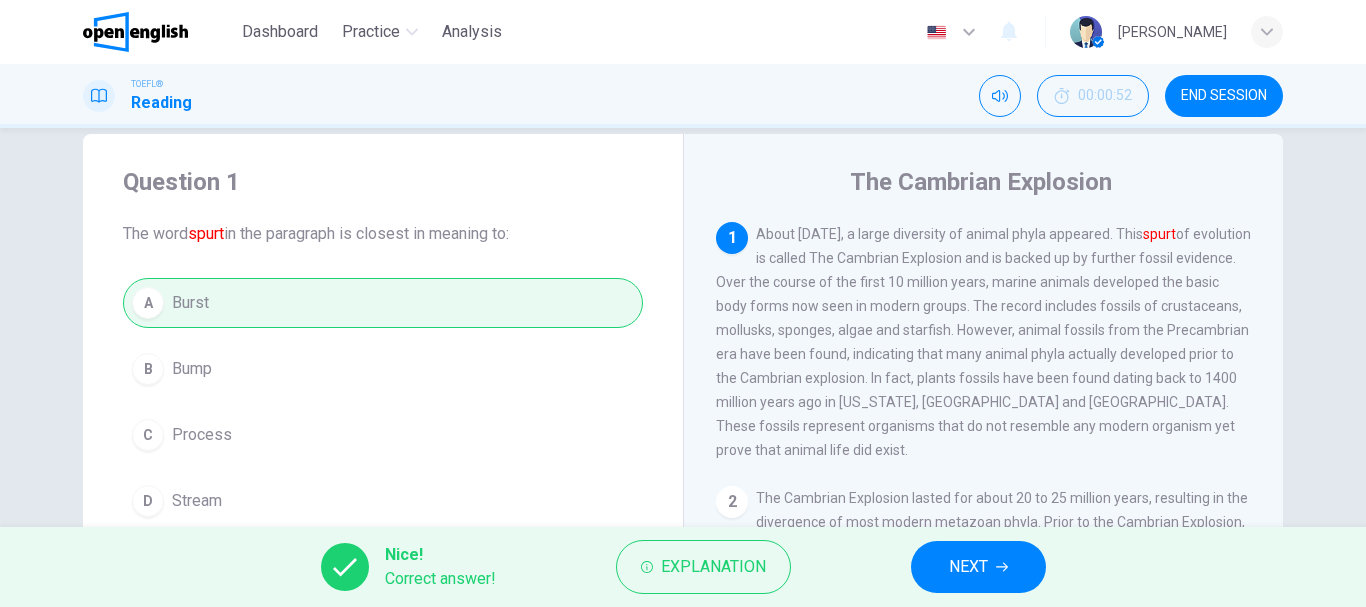 scroll, scrollTop: 0, scrollLeft: 0, axis: both 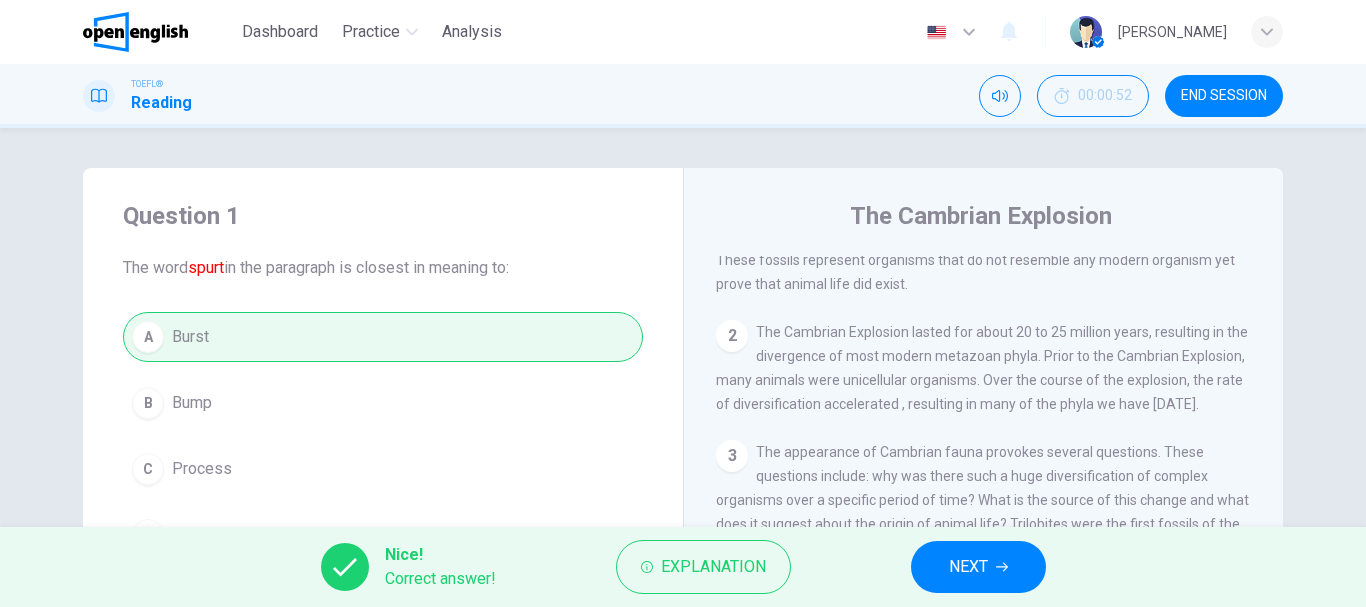click on "NEXT" at bounding box center [978, 567] 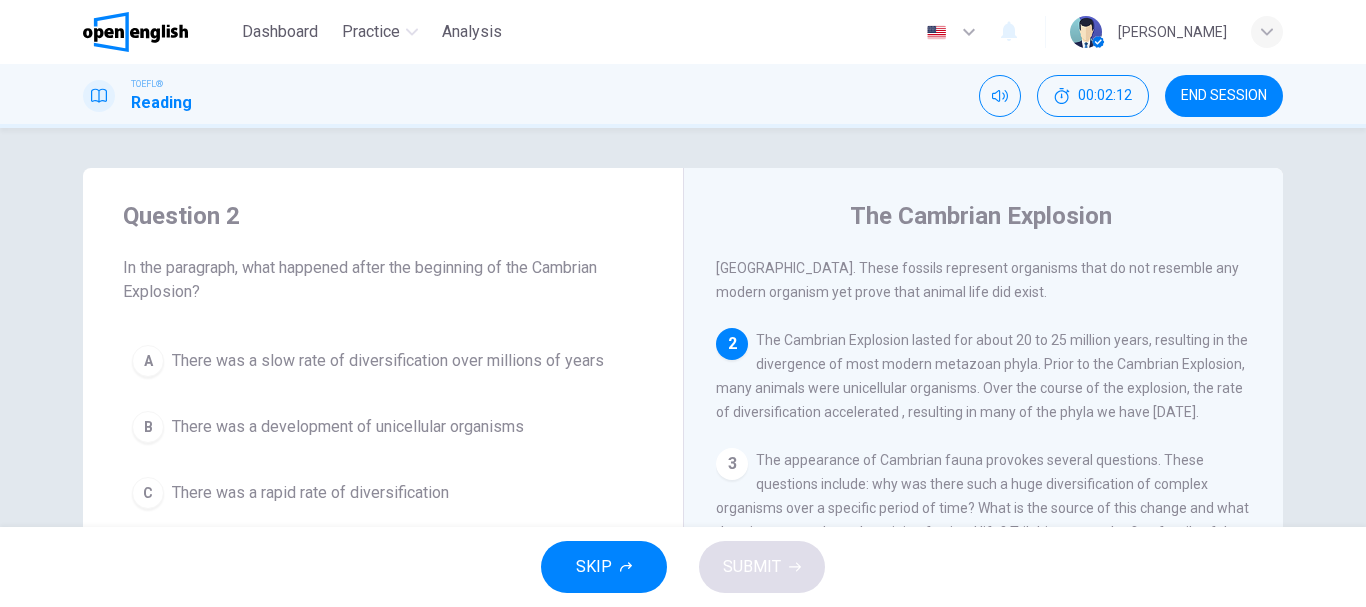scroll, scrollTop: 200, scrollLeft: 0, axis: vertical 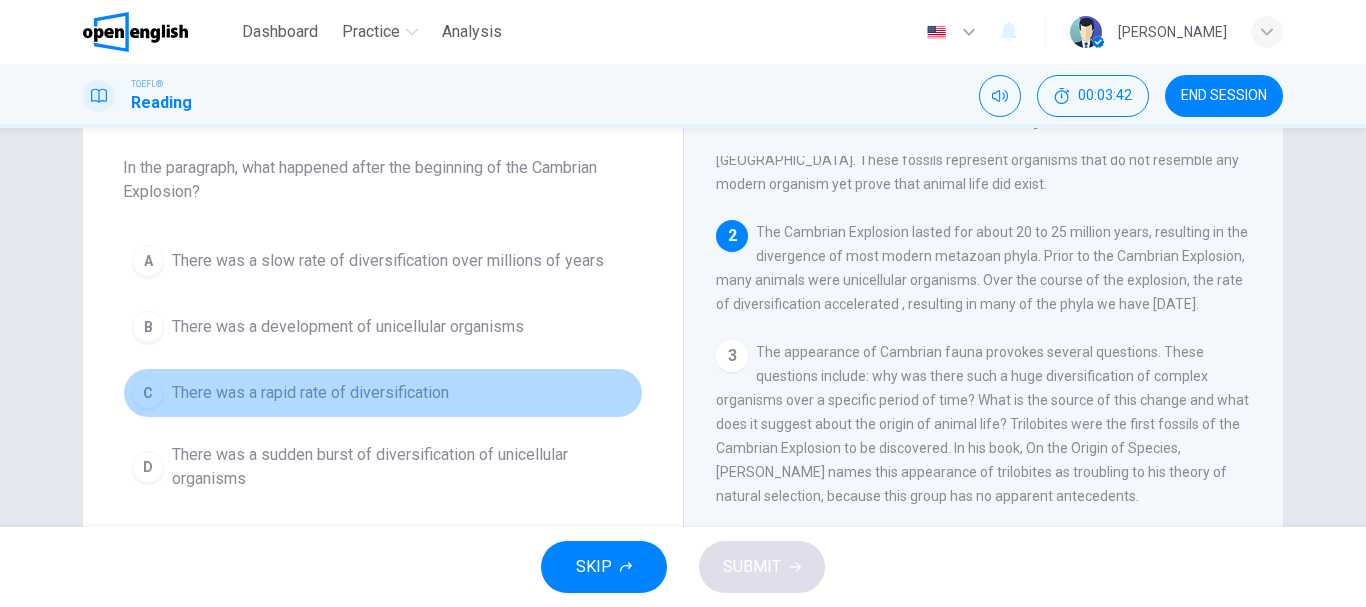 click on "C" at bounding box center [148, 393] 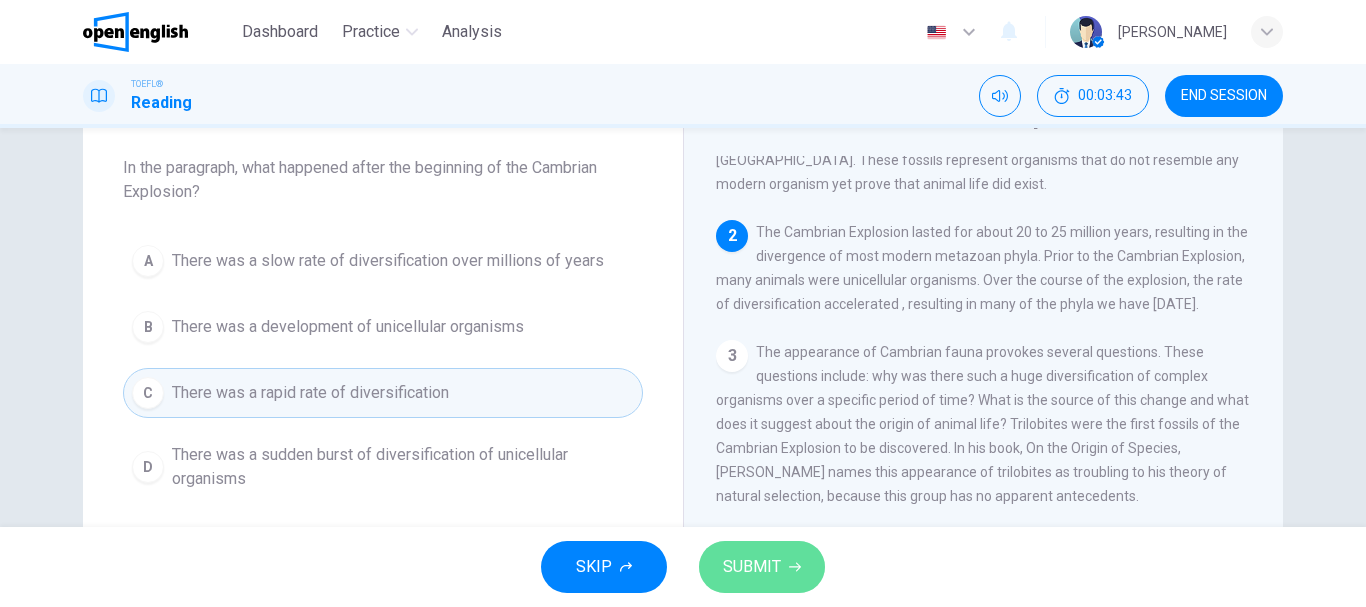 click on "SUBMIT" at bounding box center (752, 567) 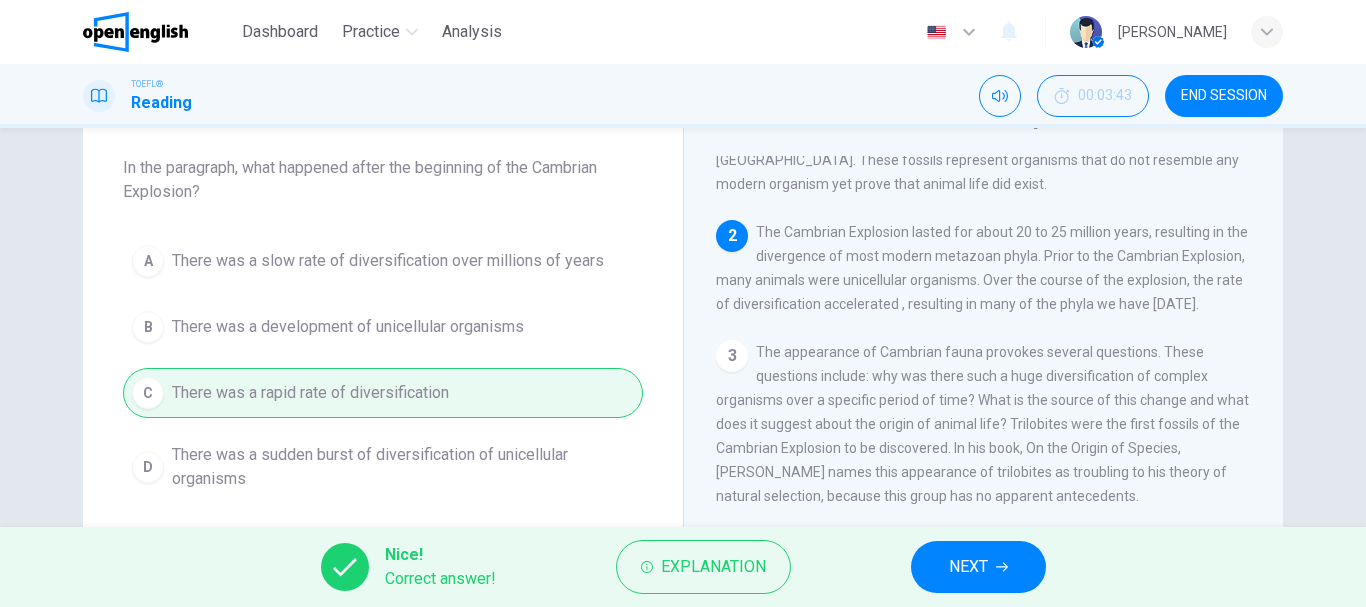 click on "NEXT" at bounding box center [968, 567] 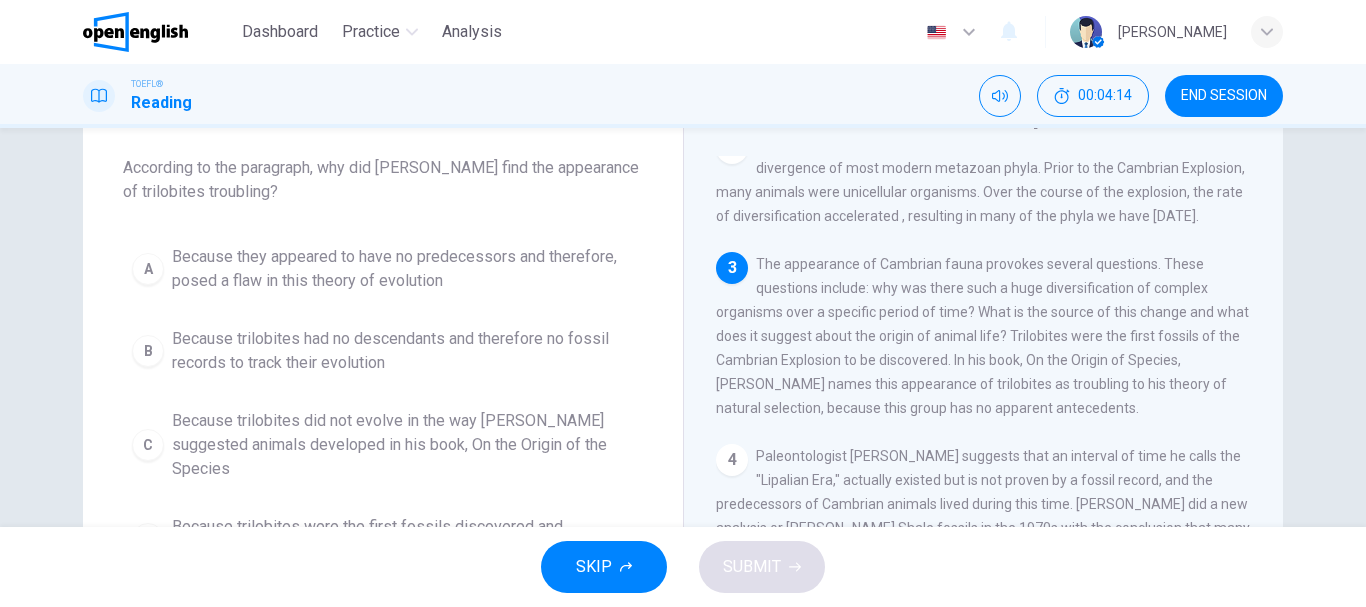 scroll, scrollTop: 323, scrollLeft: 0, axis: vertical 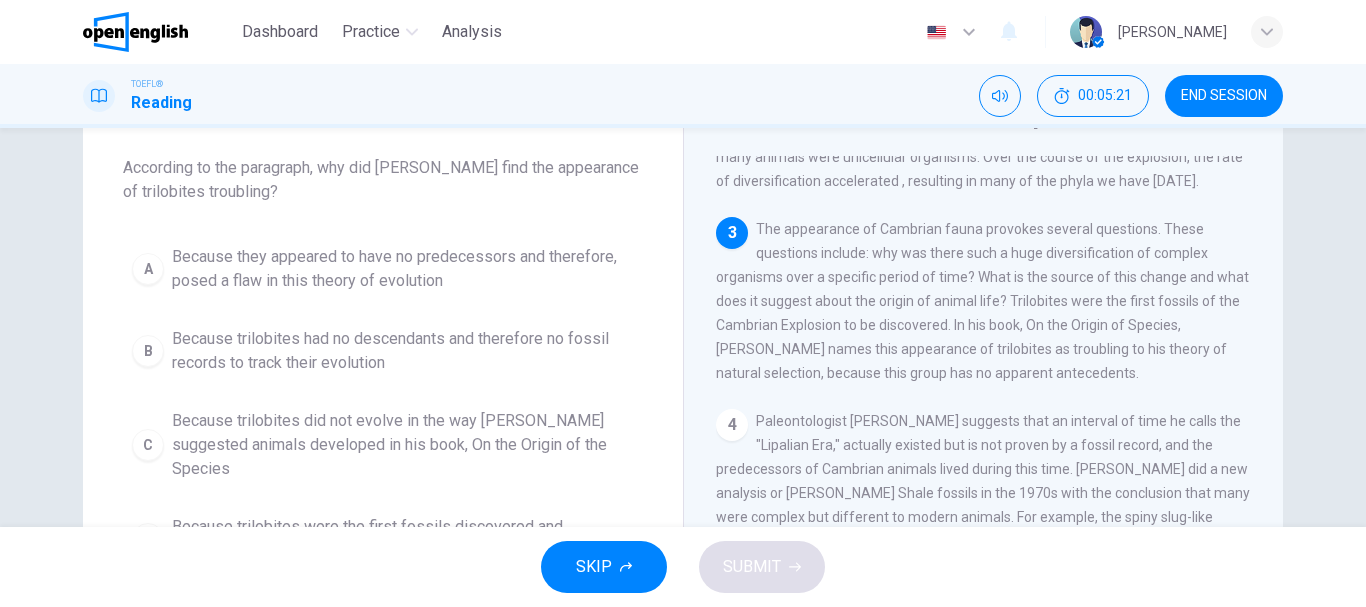 click on "C" at bounding box center (148, 445) 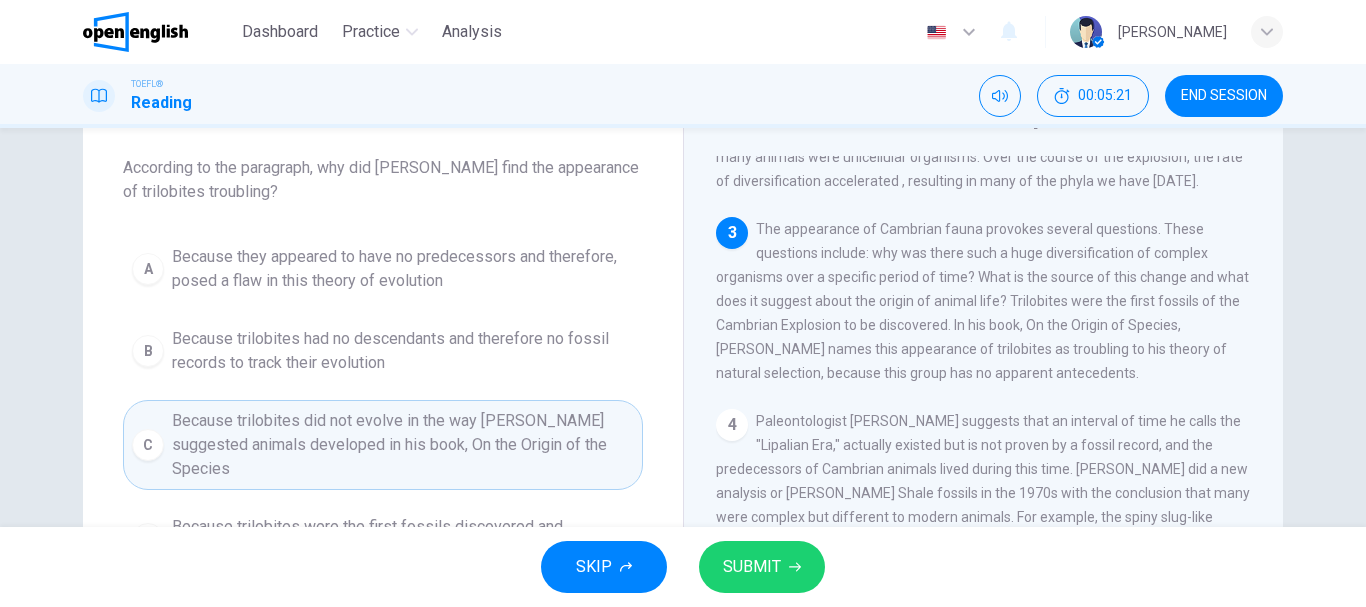 click on "SUBMIT" at bounding box center (762, 567) 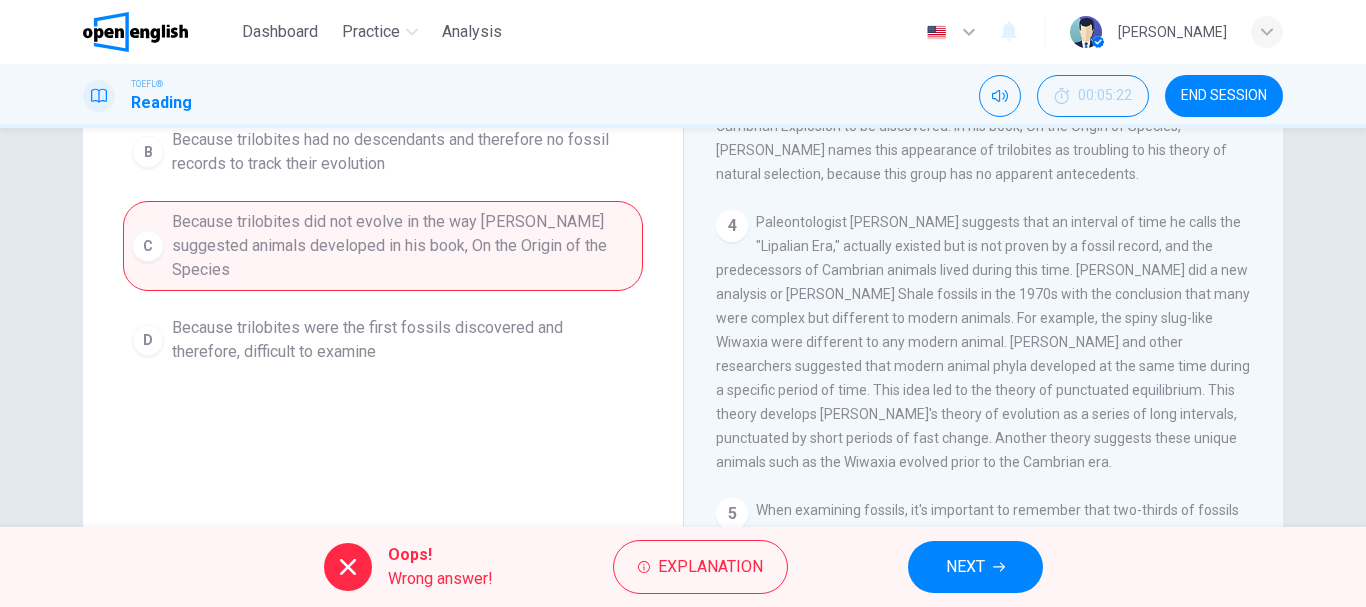 scroll, scrollTop: 300, scrollLeft: 0, axis: vertical 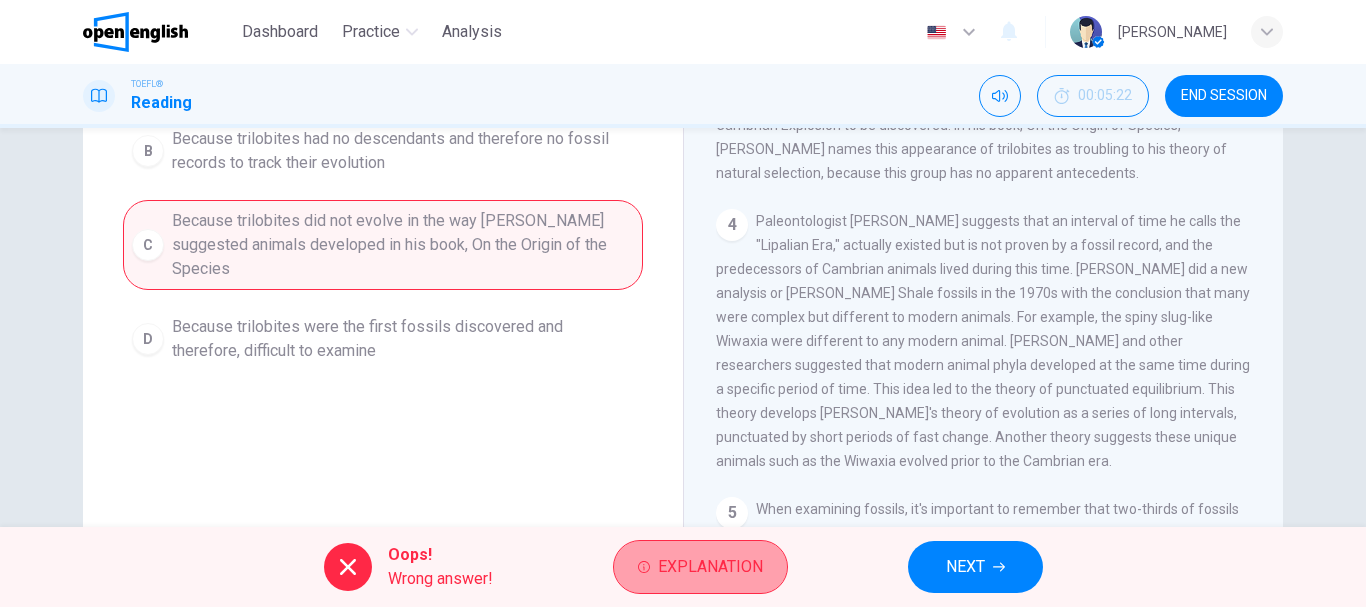 click on "Explanation" at bounding box center (710, 567) 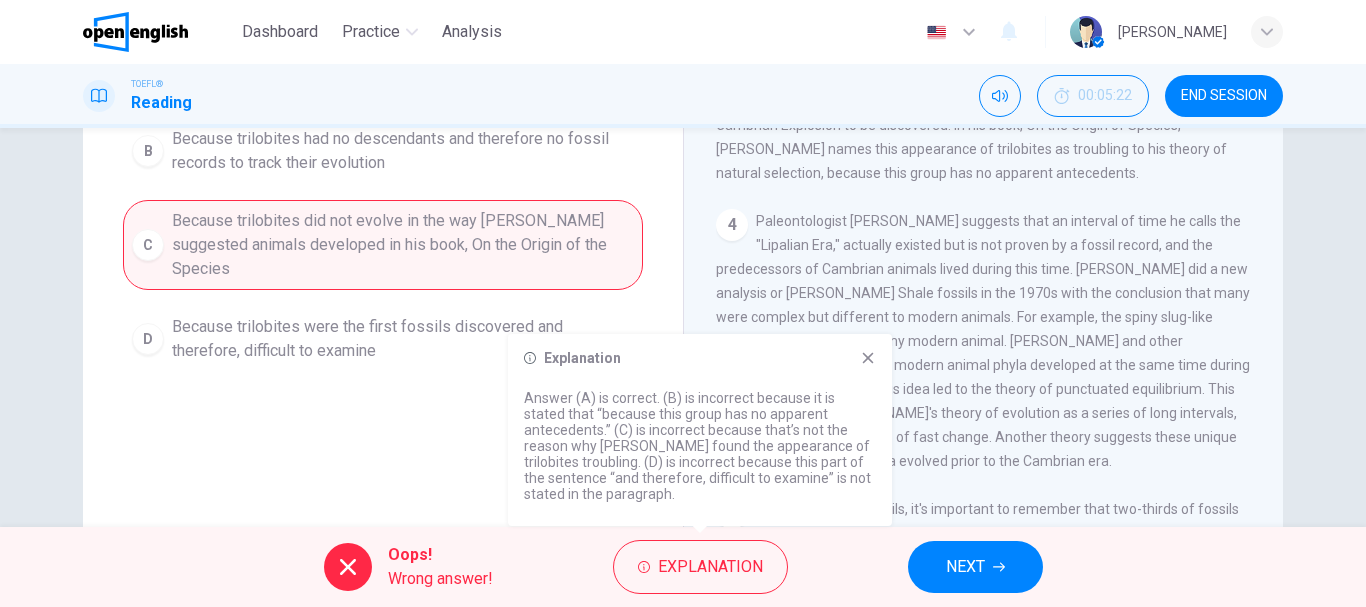 click on "Explanation Answer (A) is correct. (B) is incorrect because it is stated that “because this group has no apparent antecedents.” (C) is incorrect because that’s not the reason why Charles Darwin found the appearance of trilobites troubling. (D) is incorrect because this part of the sentence “and therefore, difficult to examine” is not stated in the paragraph." at bounding box center [700, 430] 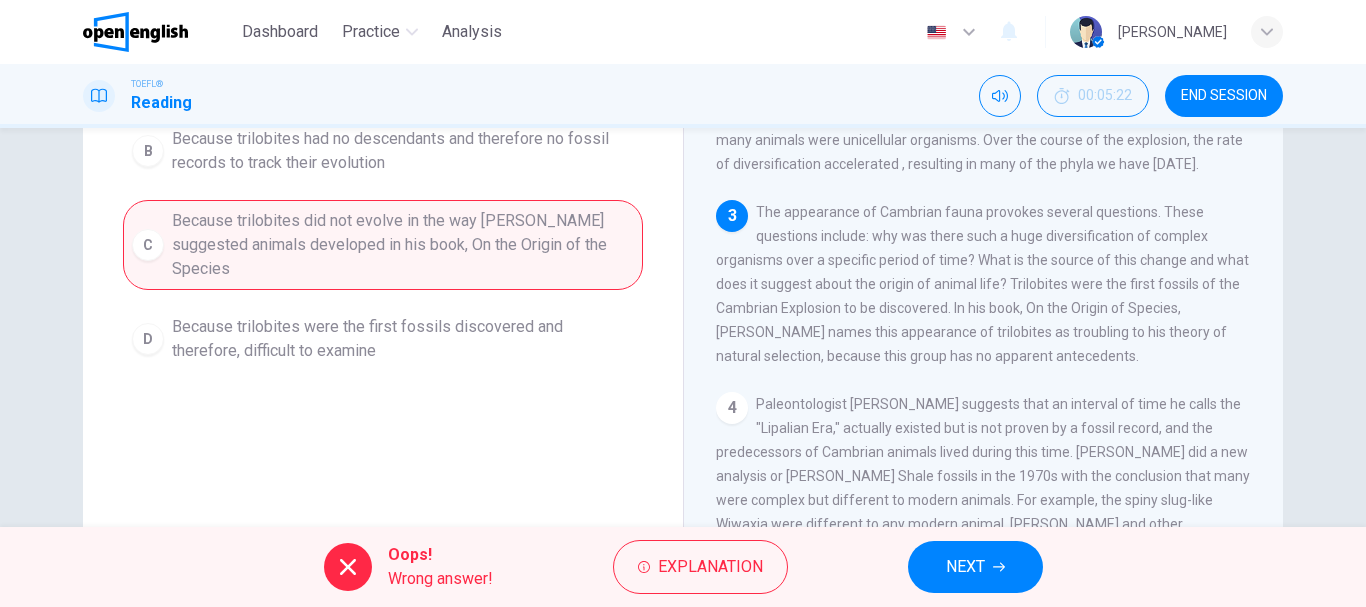 scroll, scrollTop: 123, scrollLeft: 0, axis: vertical 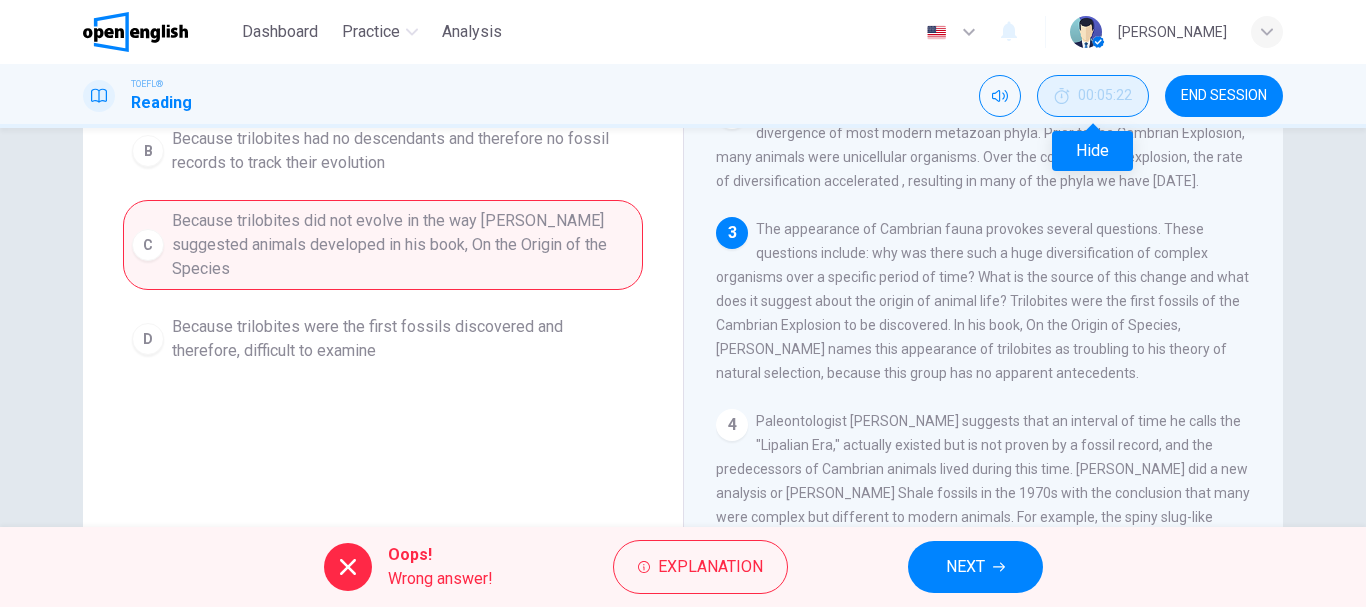 click on "00:05:22" at bounding box center (1105, 96) 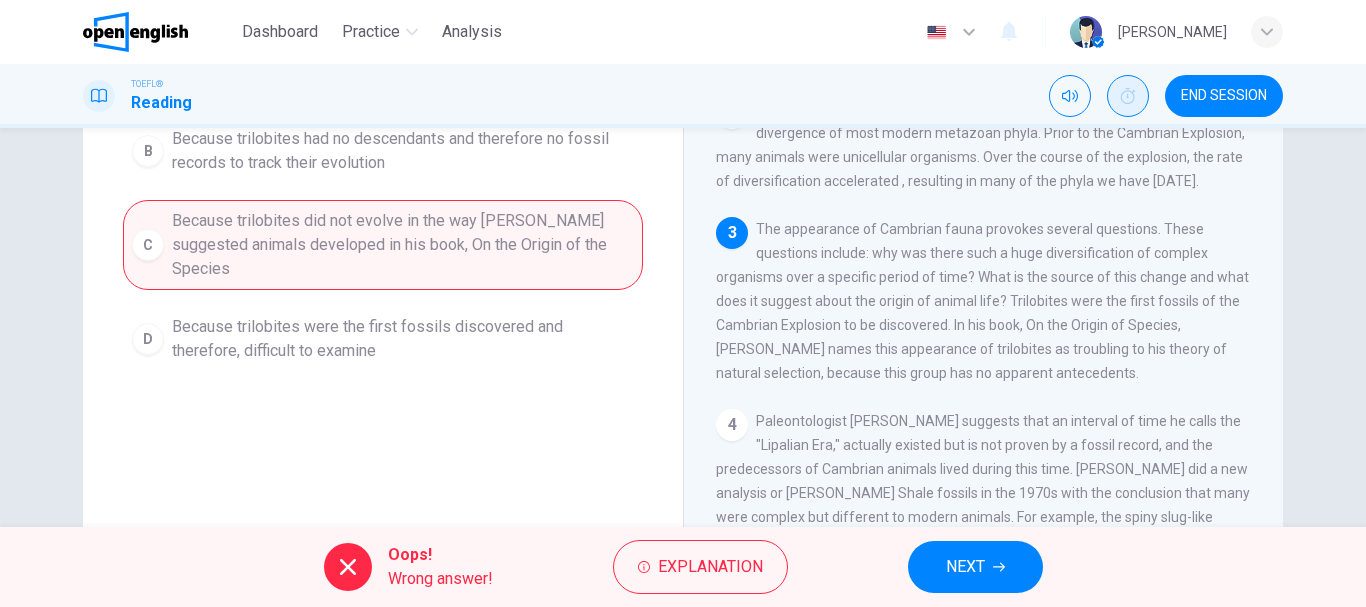 click on "NEXT" at bounding box center (975, 567) 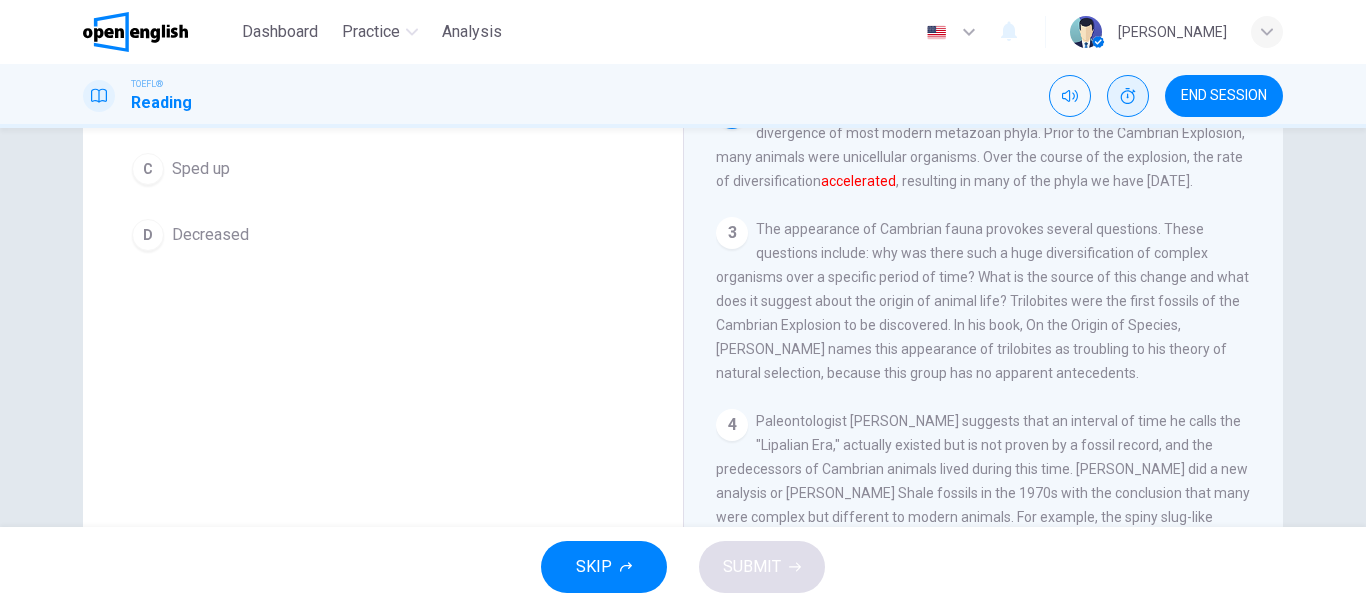 scroll, scrollTop: 276, scrollLeft: 0, axis: vertical 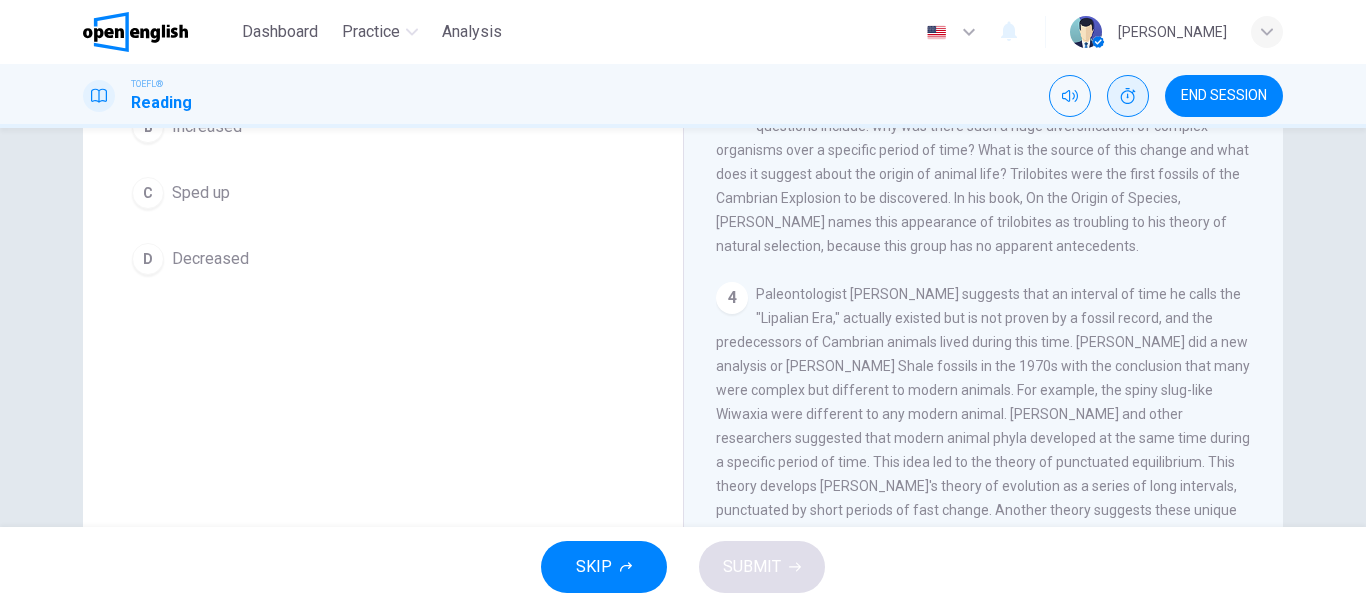 click 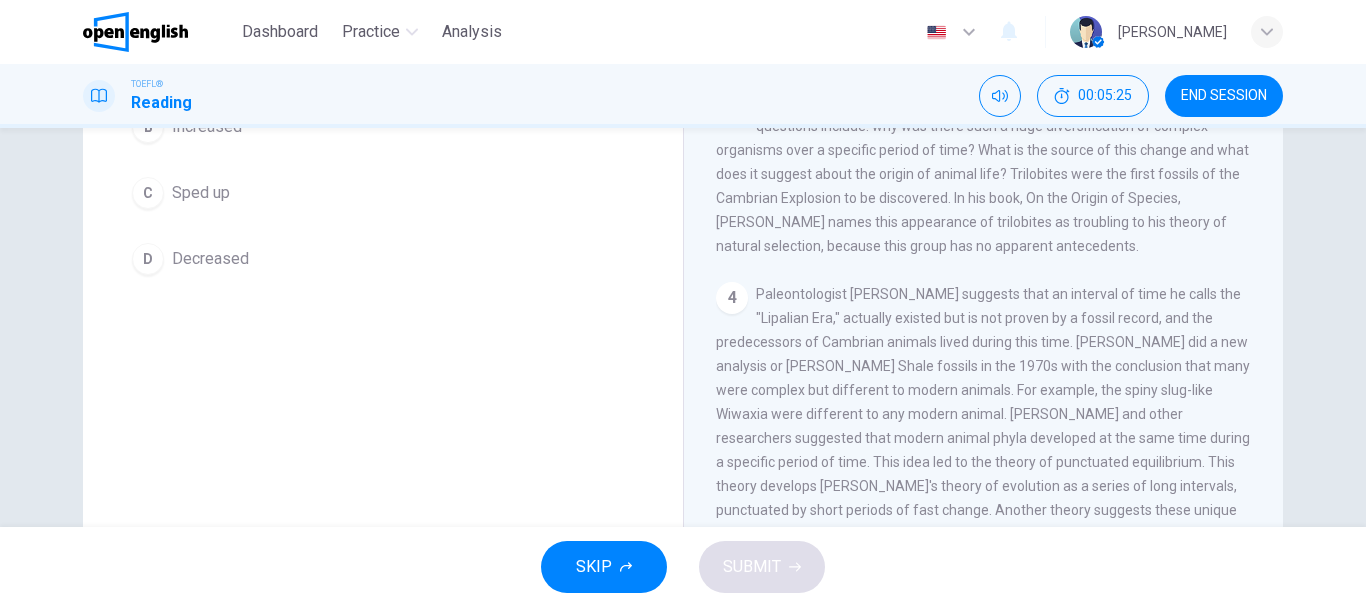 drag, startPoint x: 163, startPoint y: 50, endPoint x: 719, endPoint y: 119, distance: 560.26514 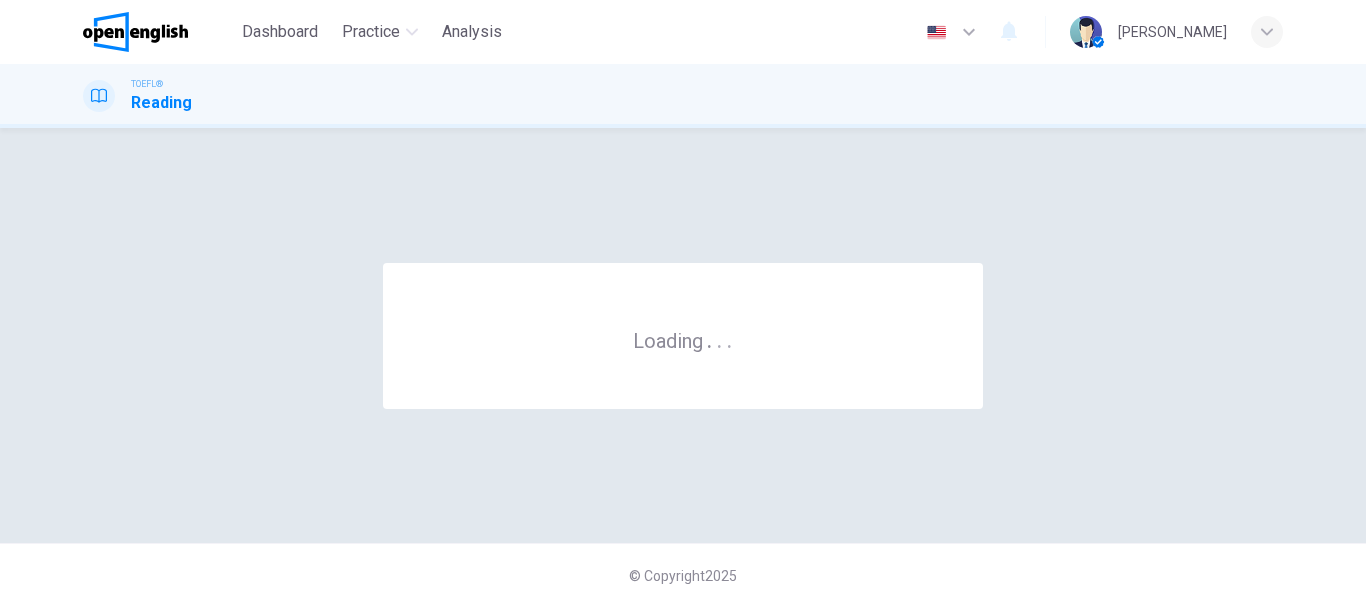 scroll, scrollTop: 0, scrollLeft: 0, axis: both 